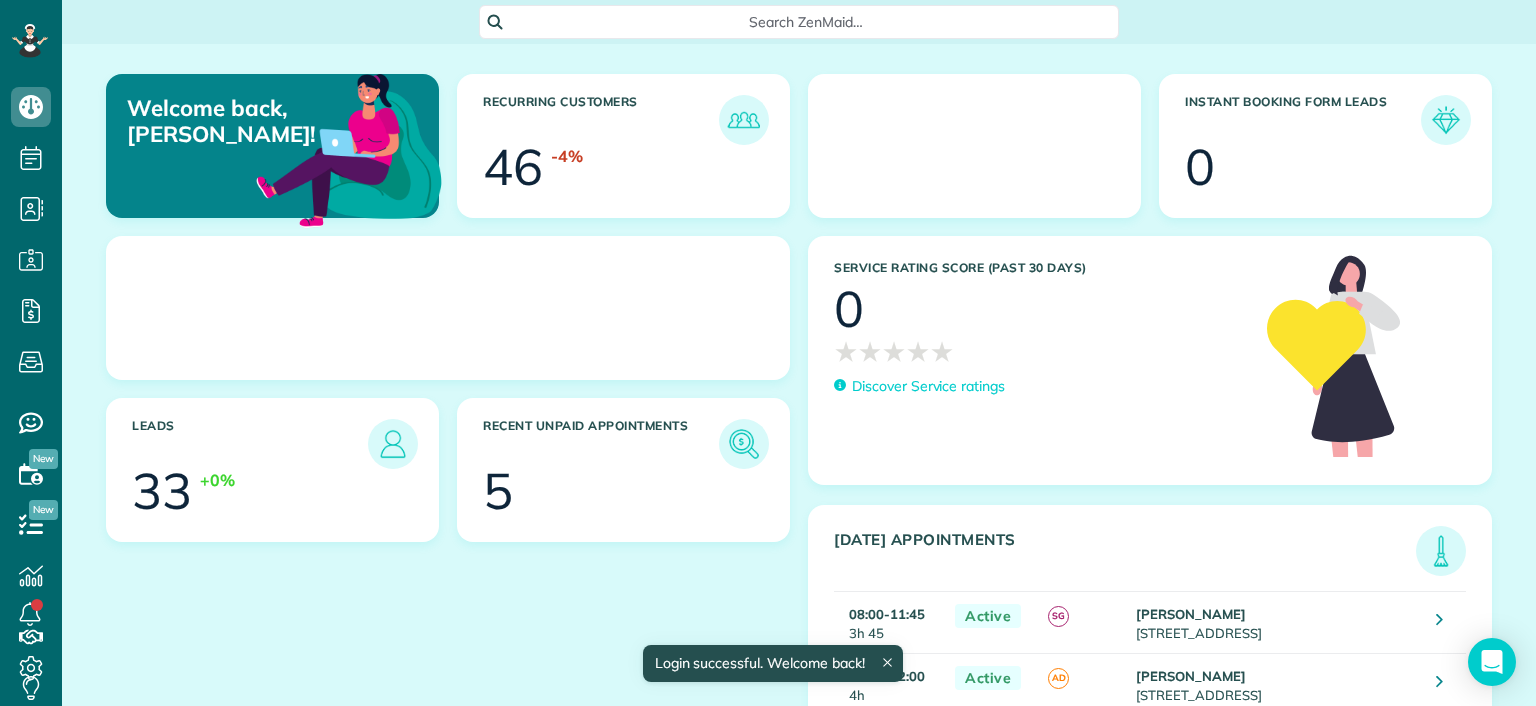scroll, scrollTop: 0, scrollLeft: 0, axis: both 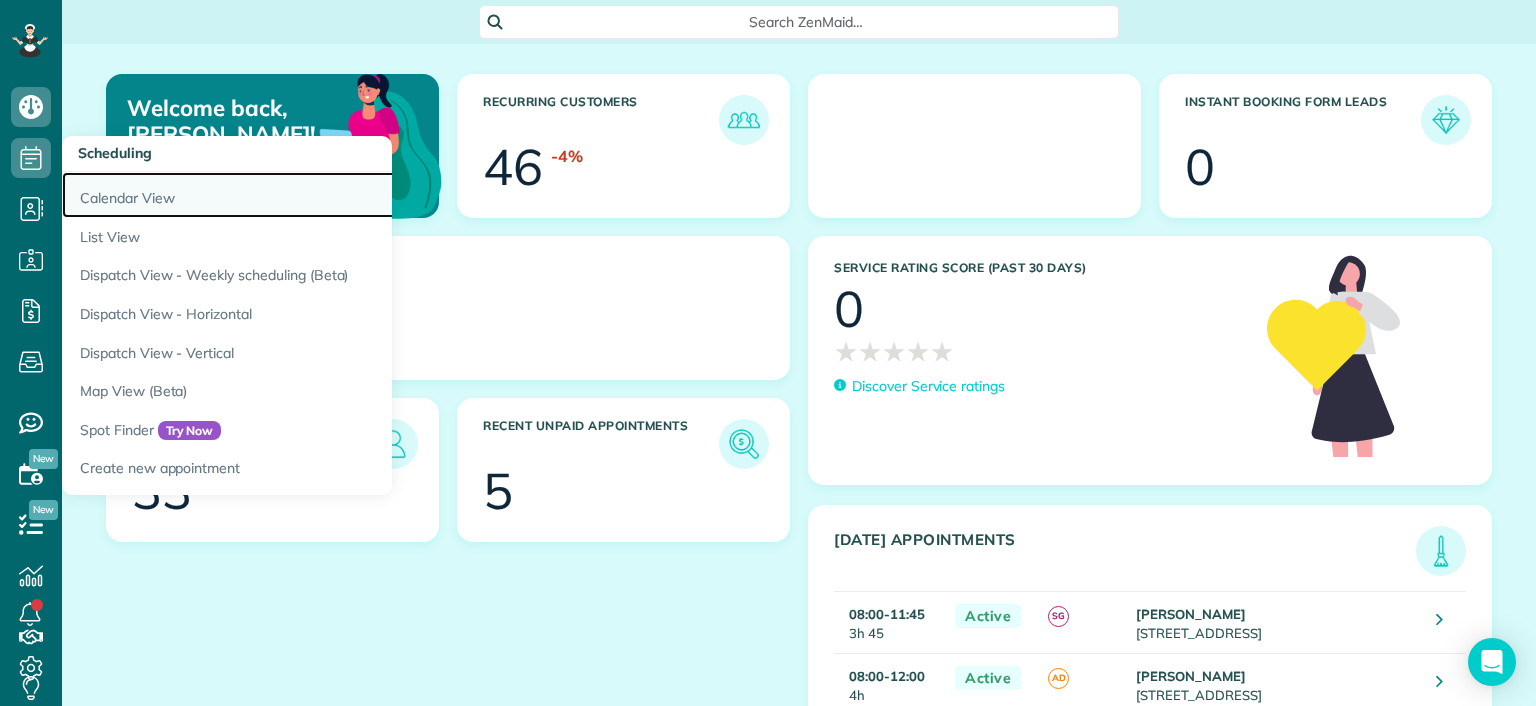 click on "Calendar View" at bounding box center (312, 195) 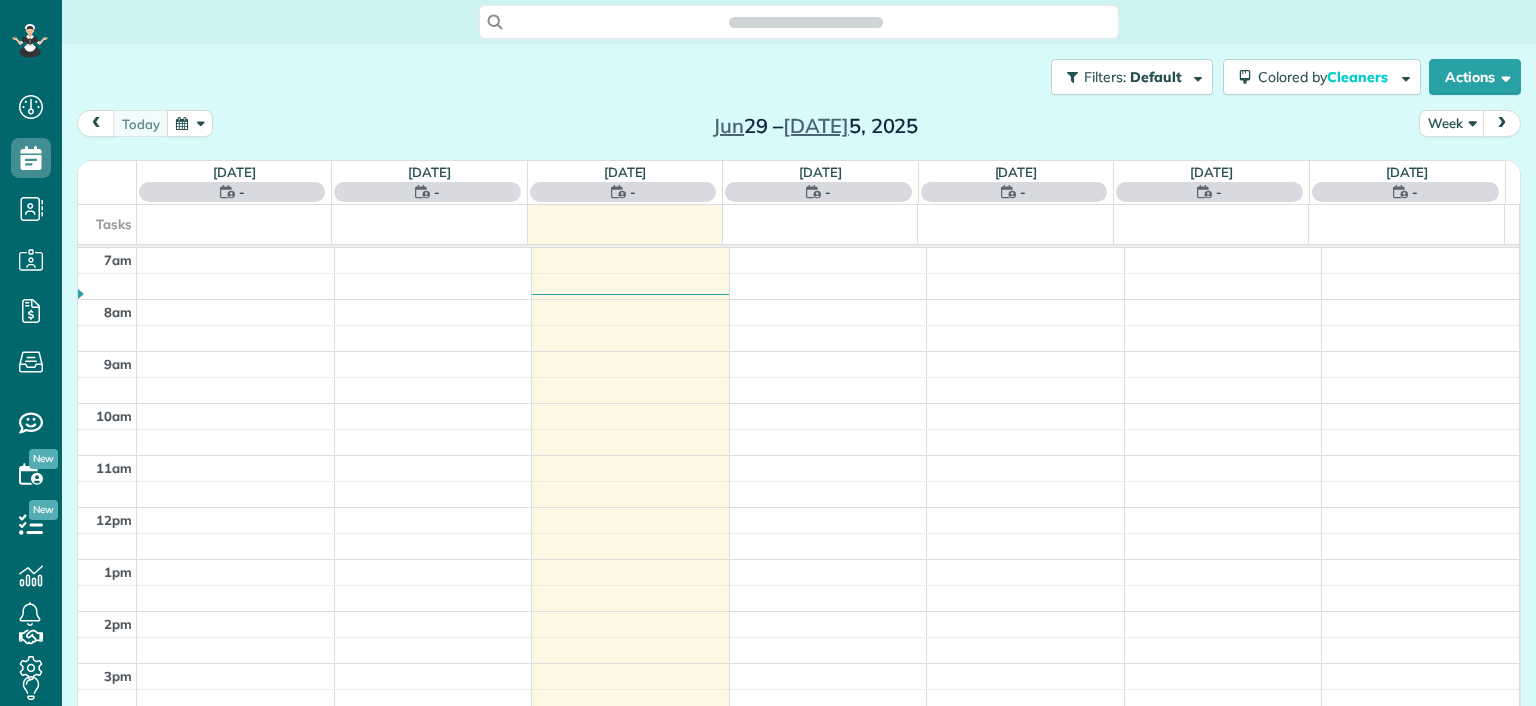 scroll, scrollTop: 0, scrollLeft: 0, axis: both 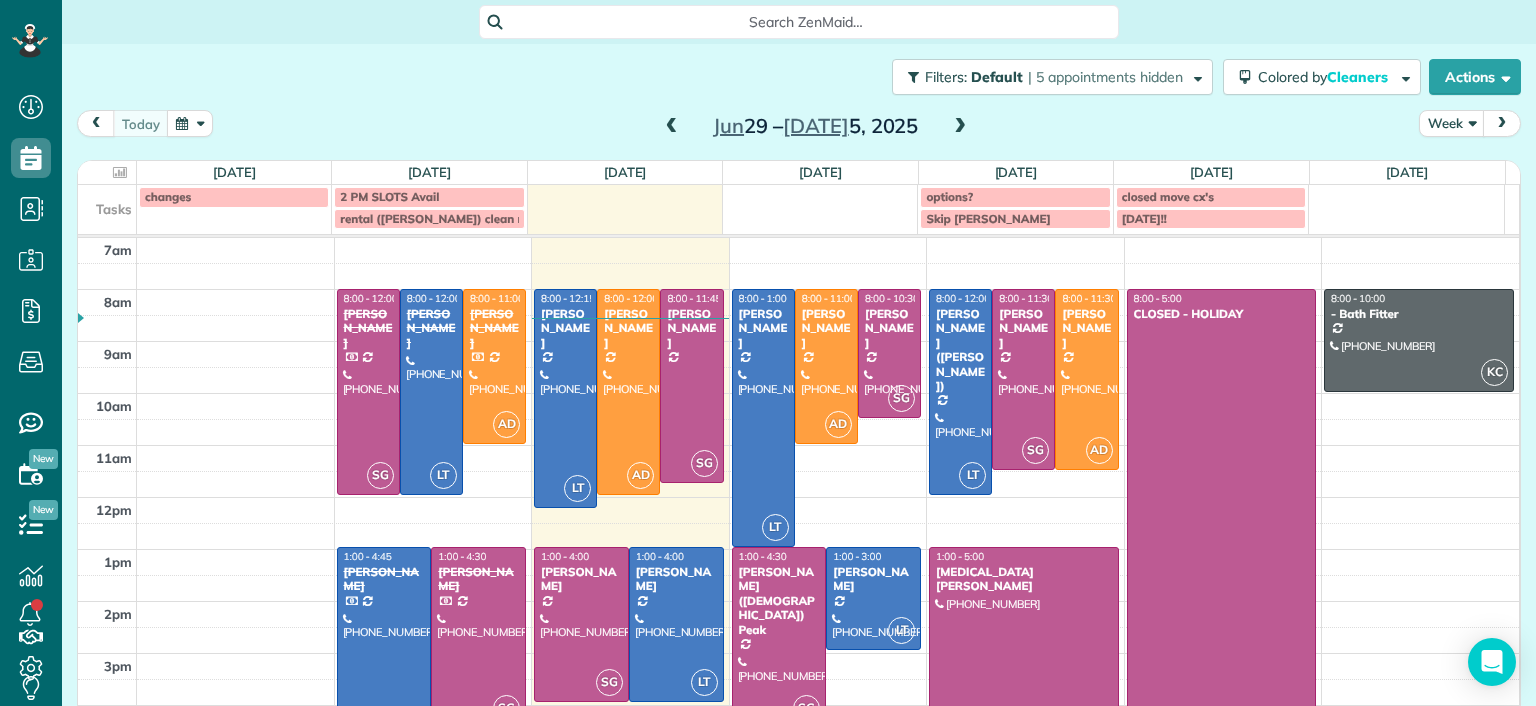 click at bounding box center [960, 127] 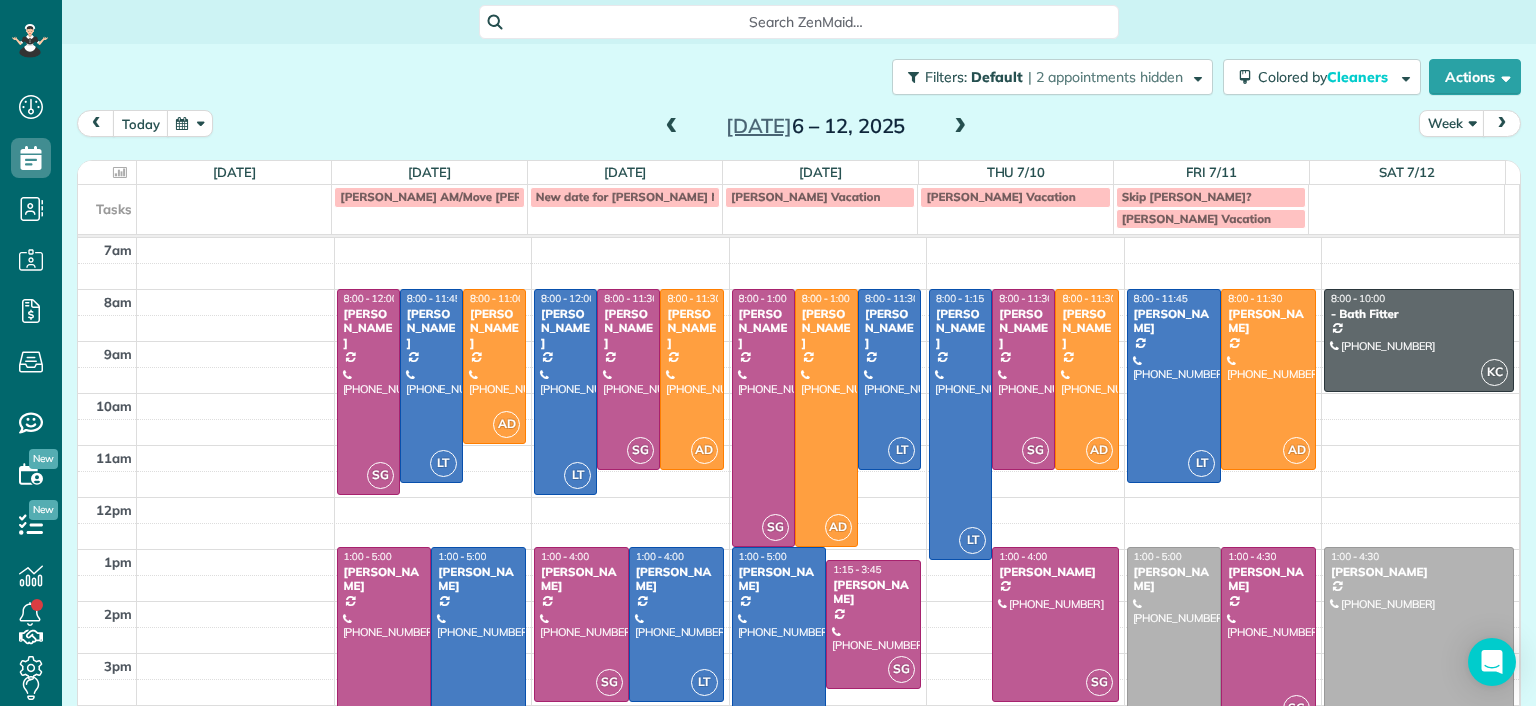 click at bounding box center (960, 127) 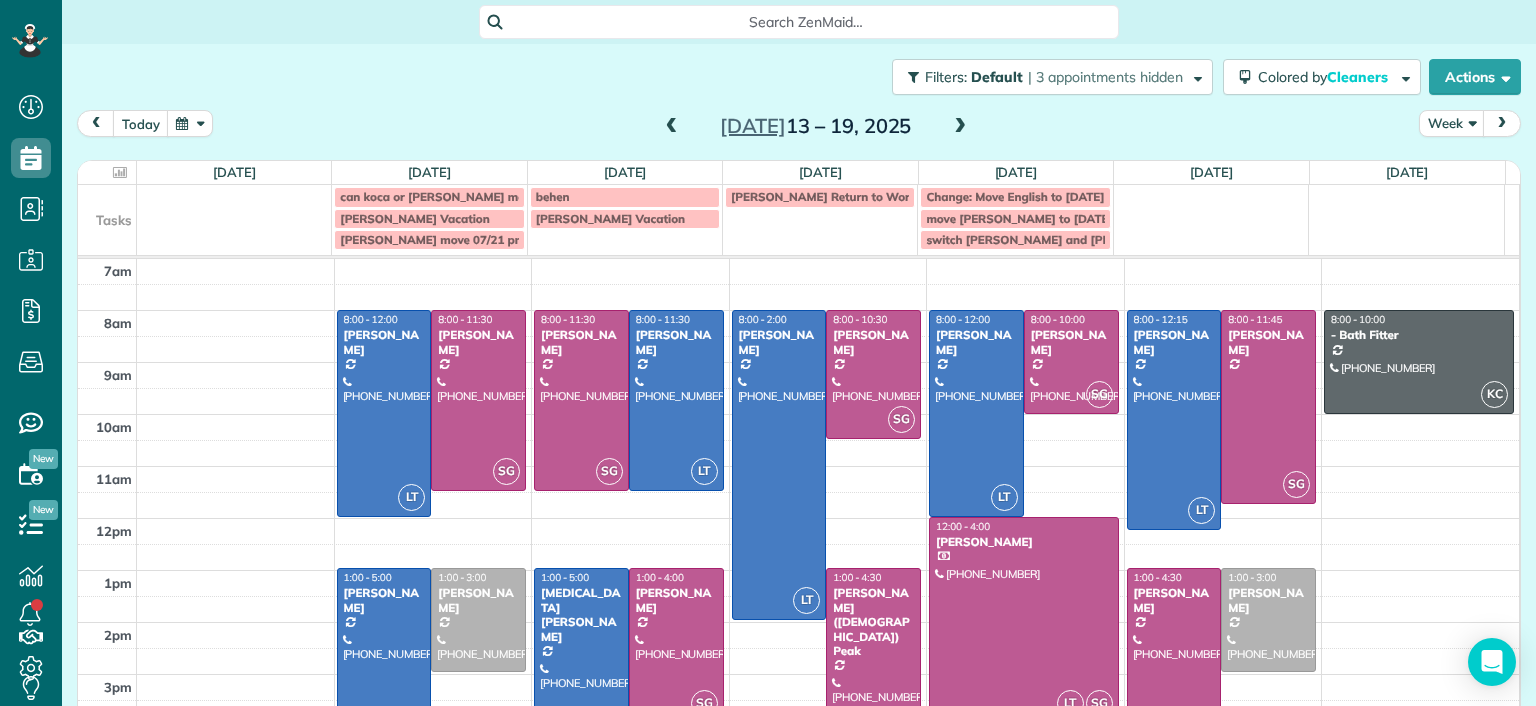 click at bounding box center (672, 127) 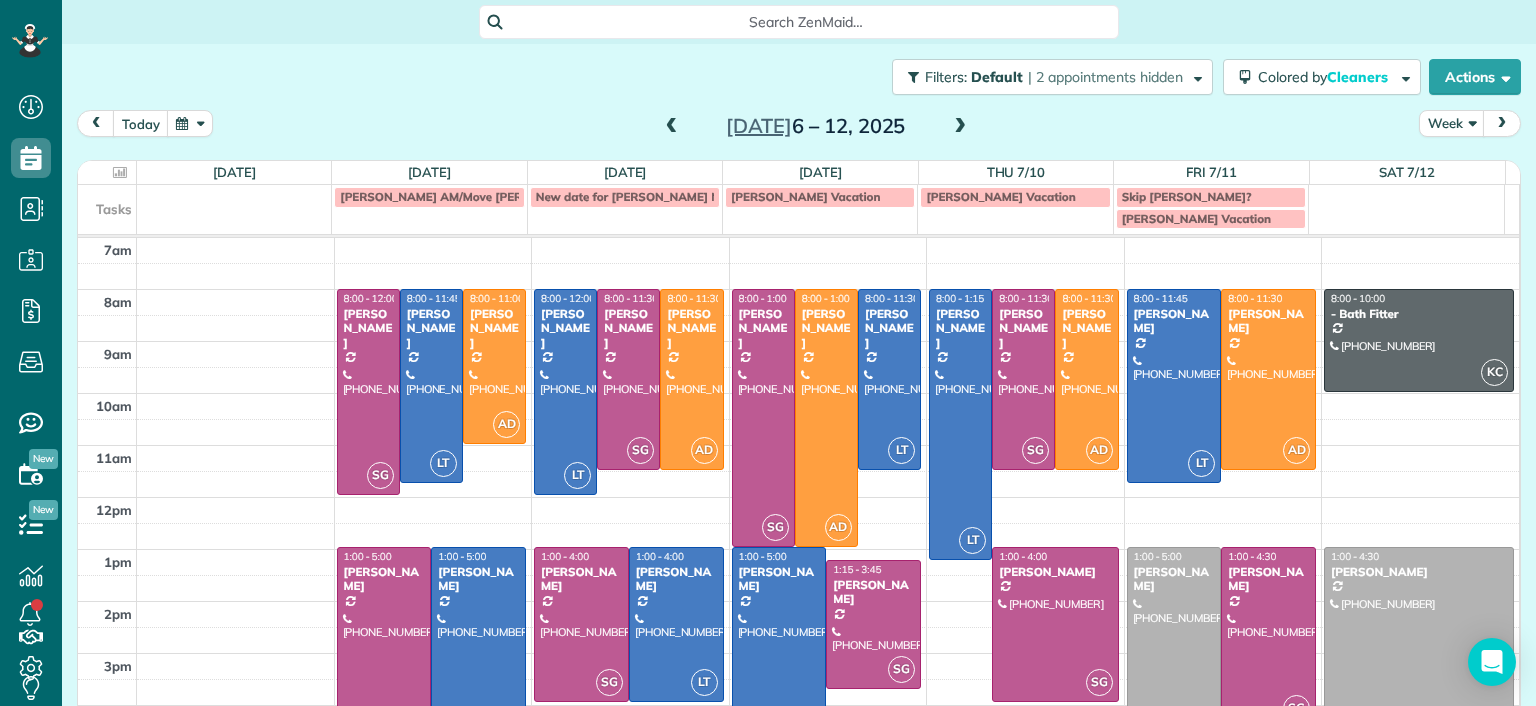 click at bounding box center (960, 127) 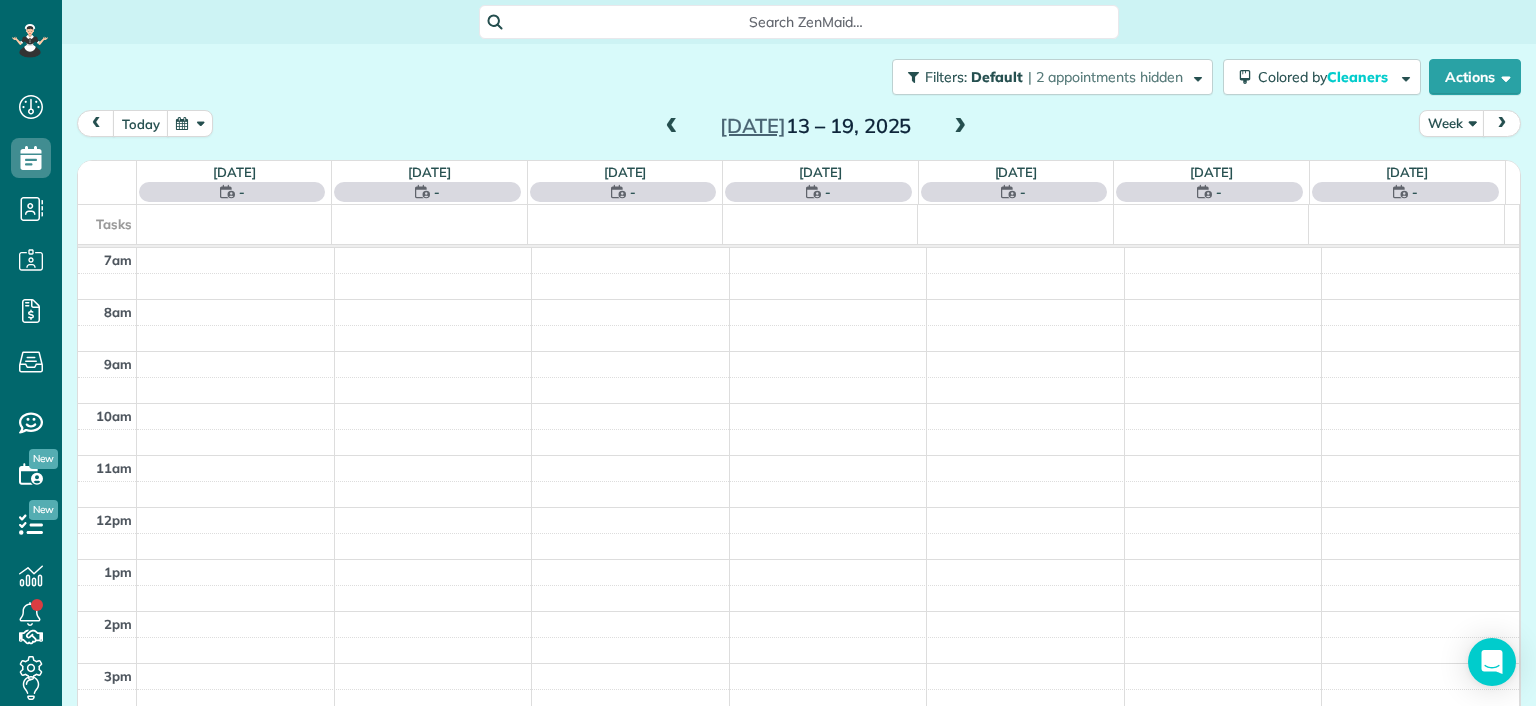 click at bounding box center (960, 127) 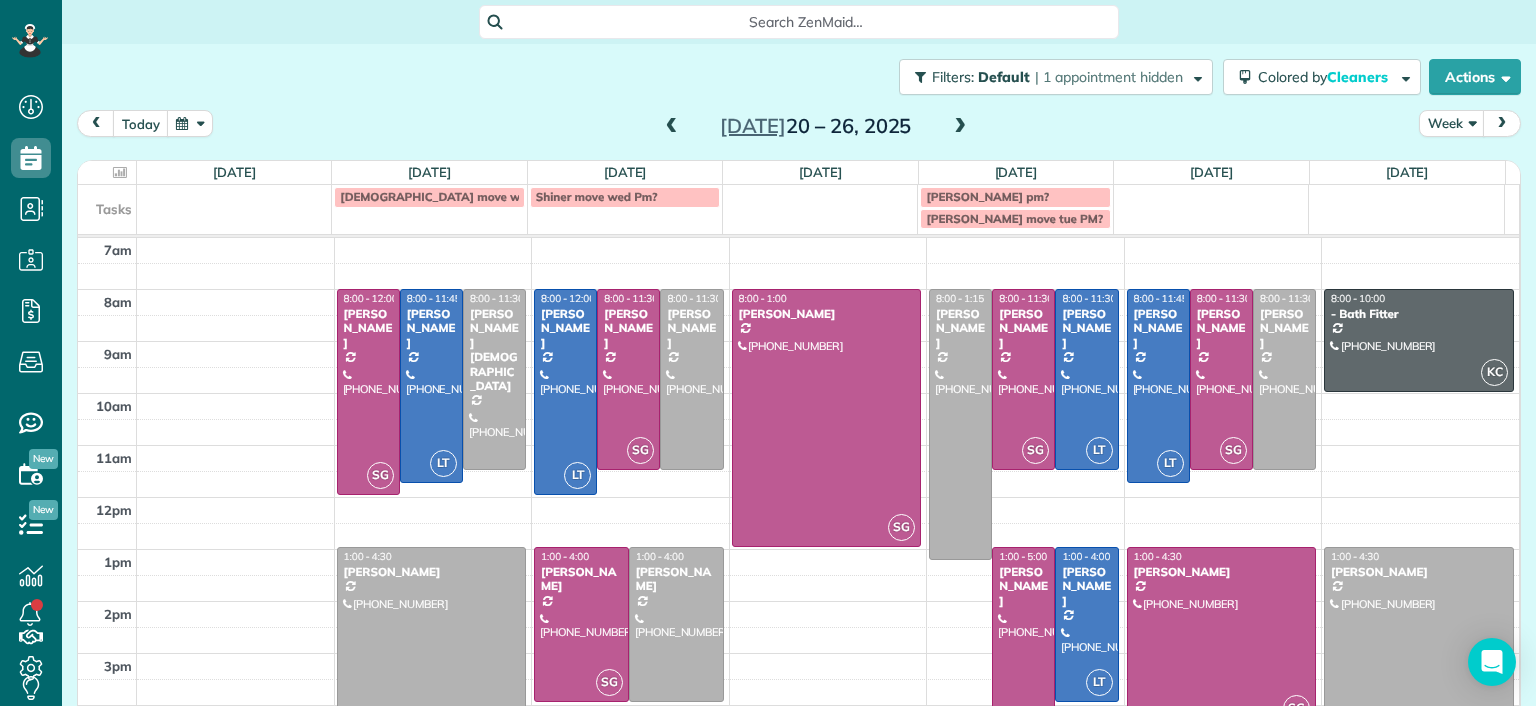 click at bounding box center (672, 127) 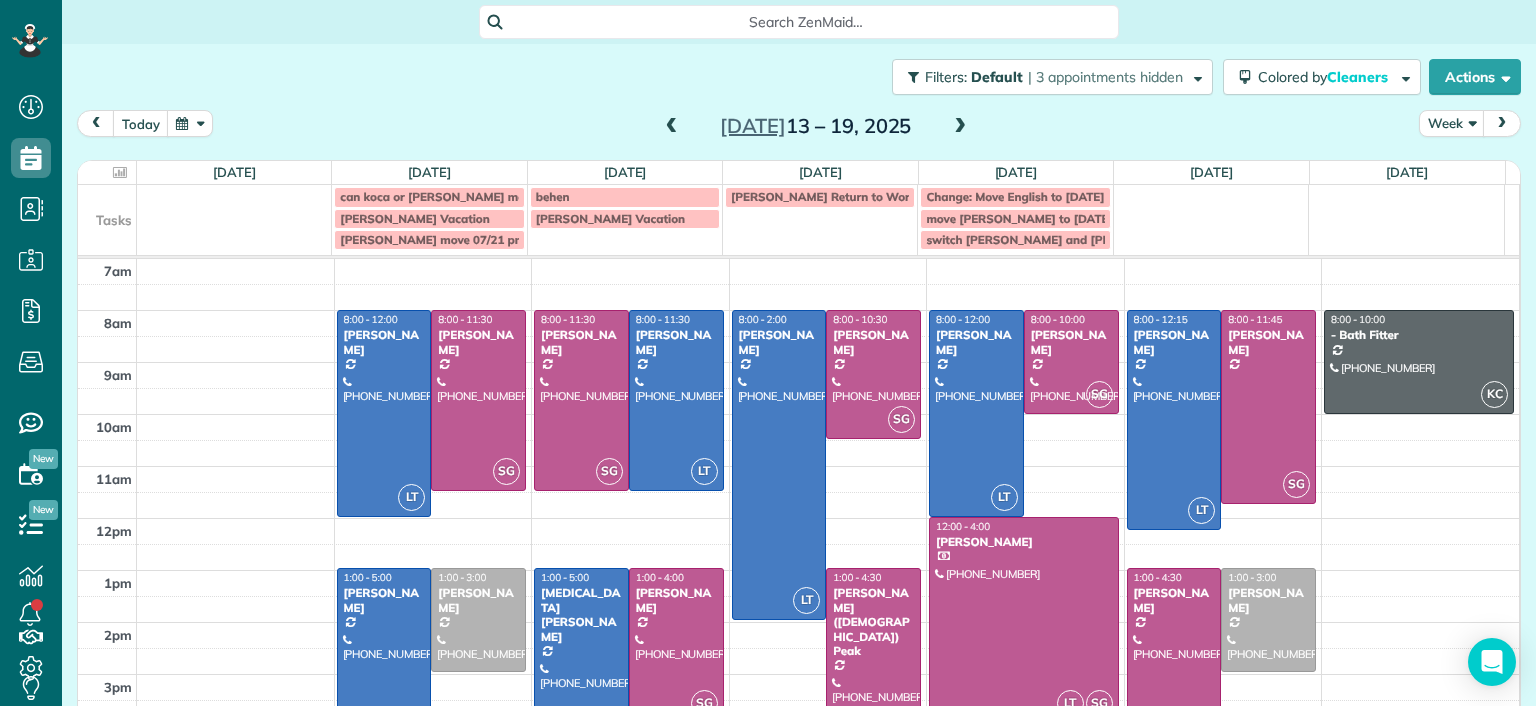 click at bounding box center (672, 127) 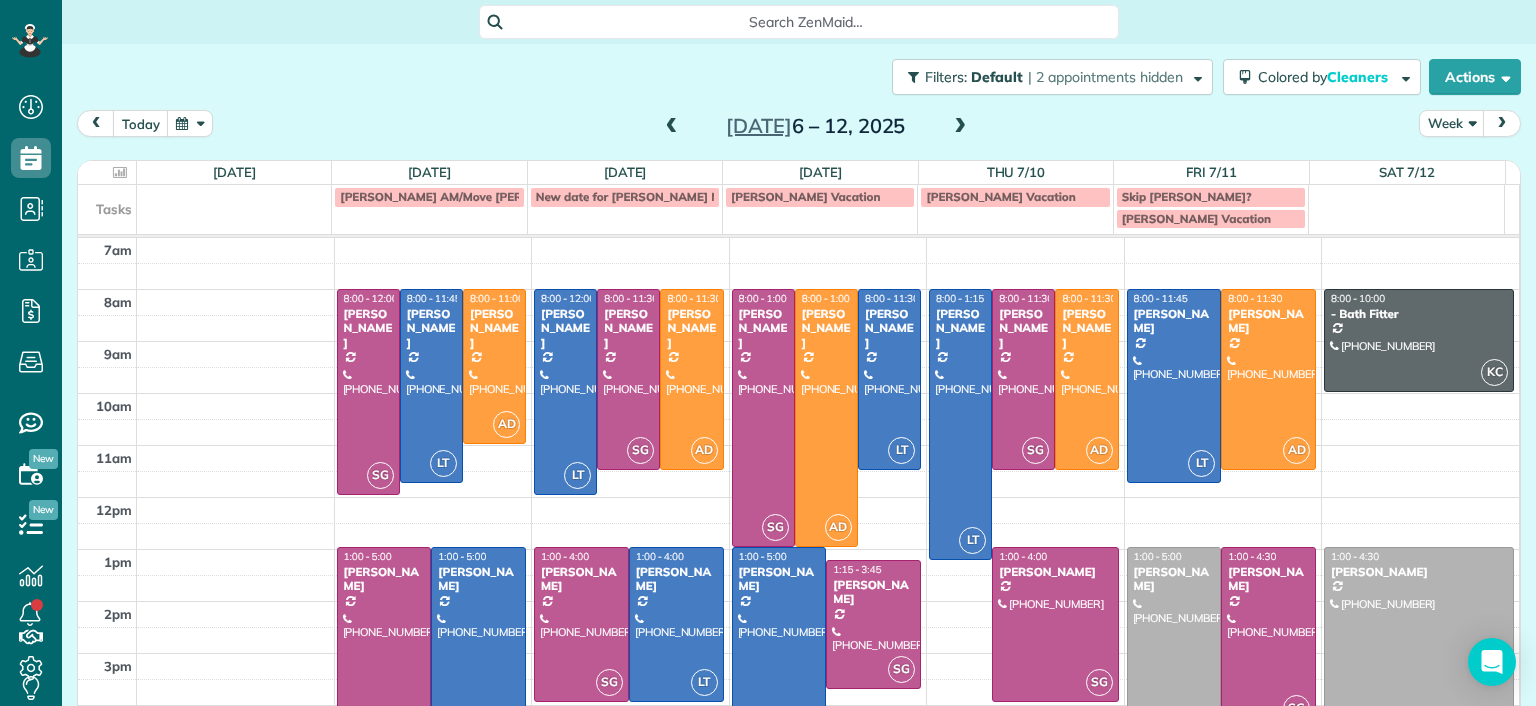 click at bounding box center (960, 127) 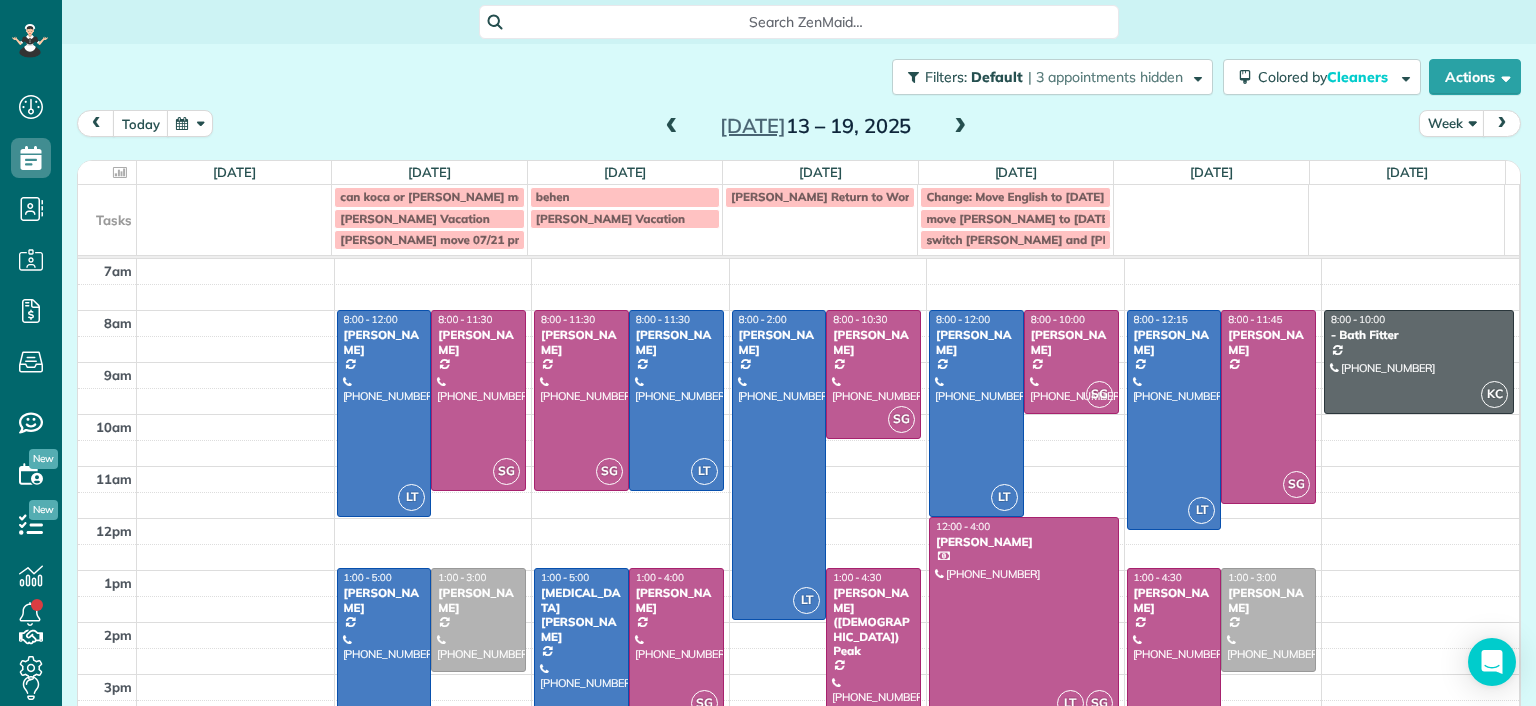click at bounding box center [672, 127] 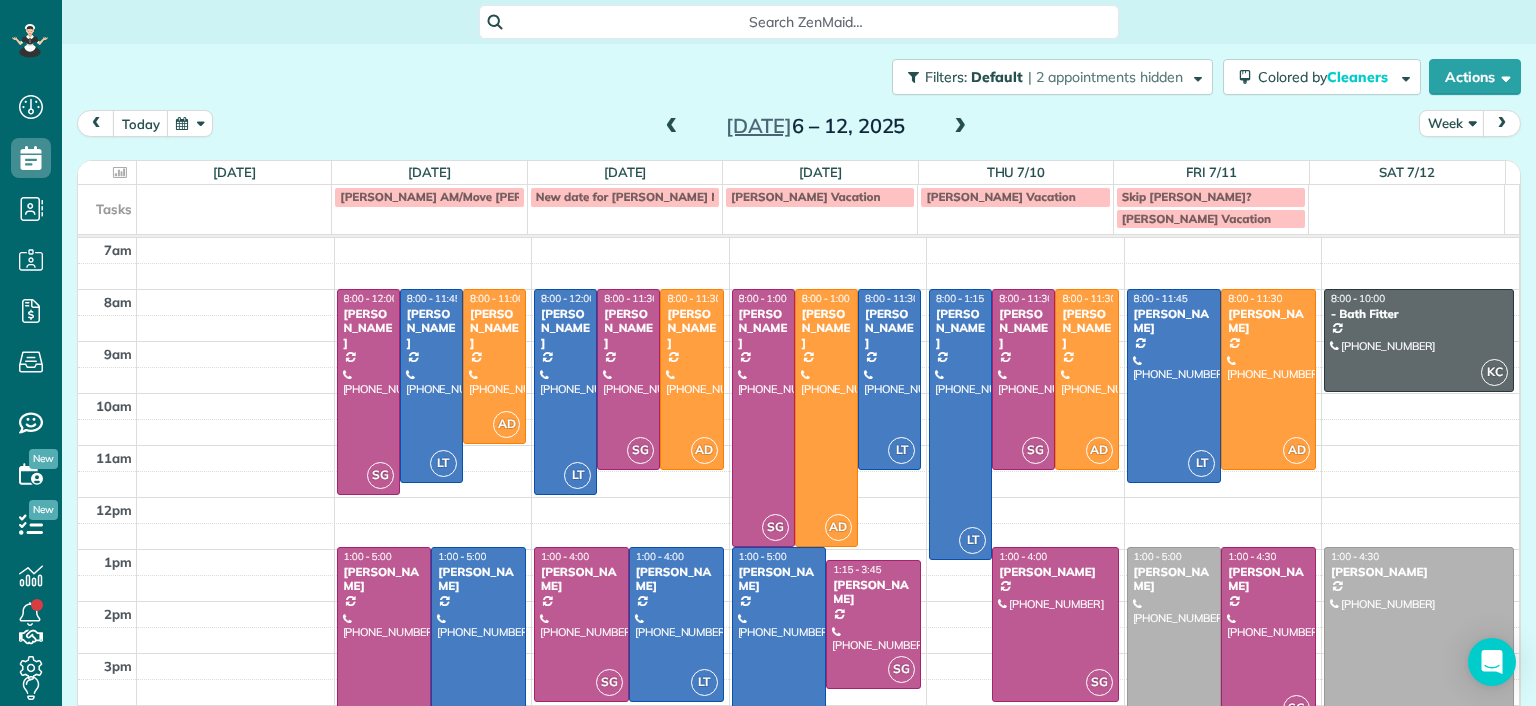 click at bounding box center (960, 127) 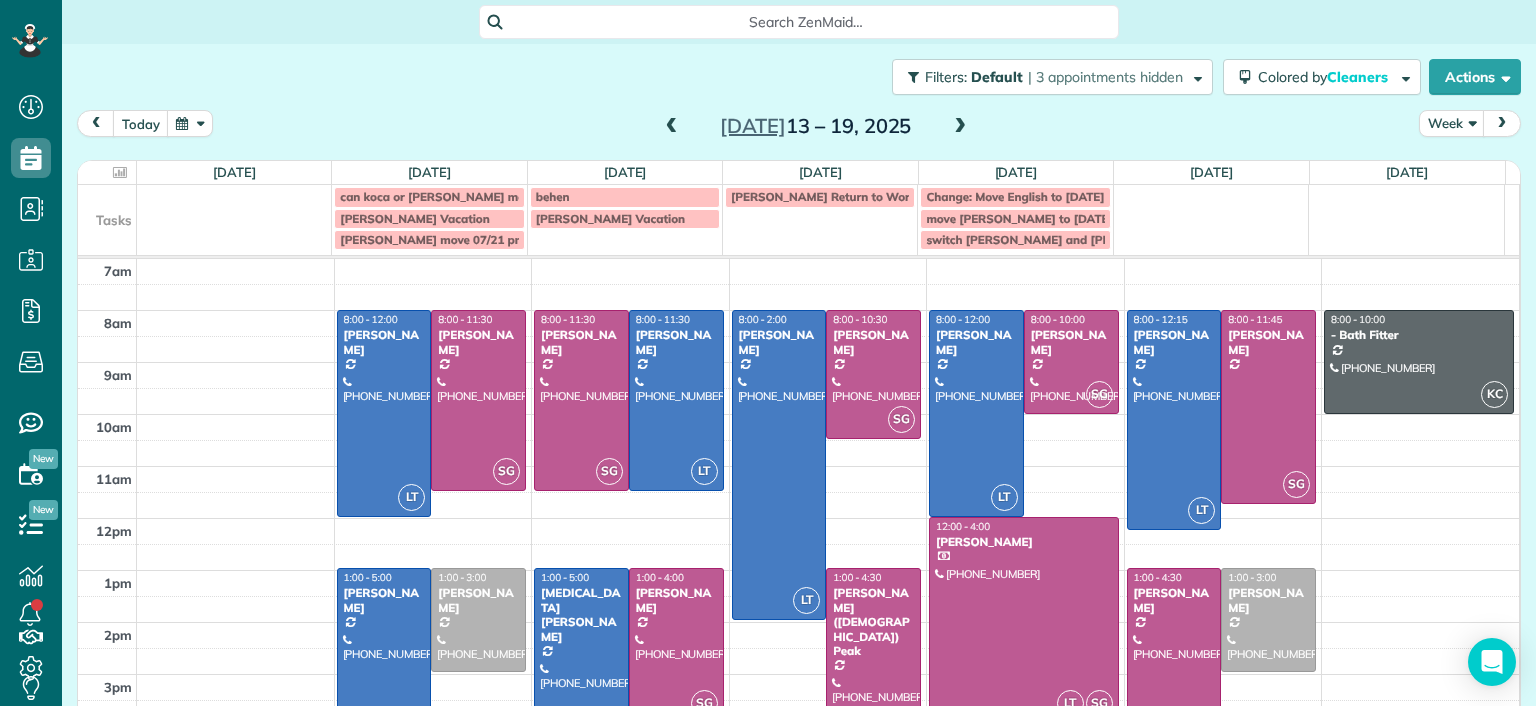 click at bounding box center (384, 671) 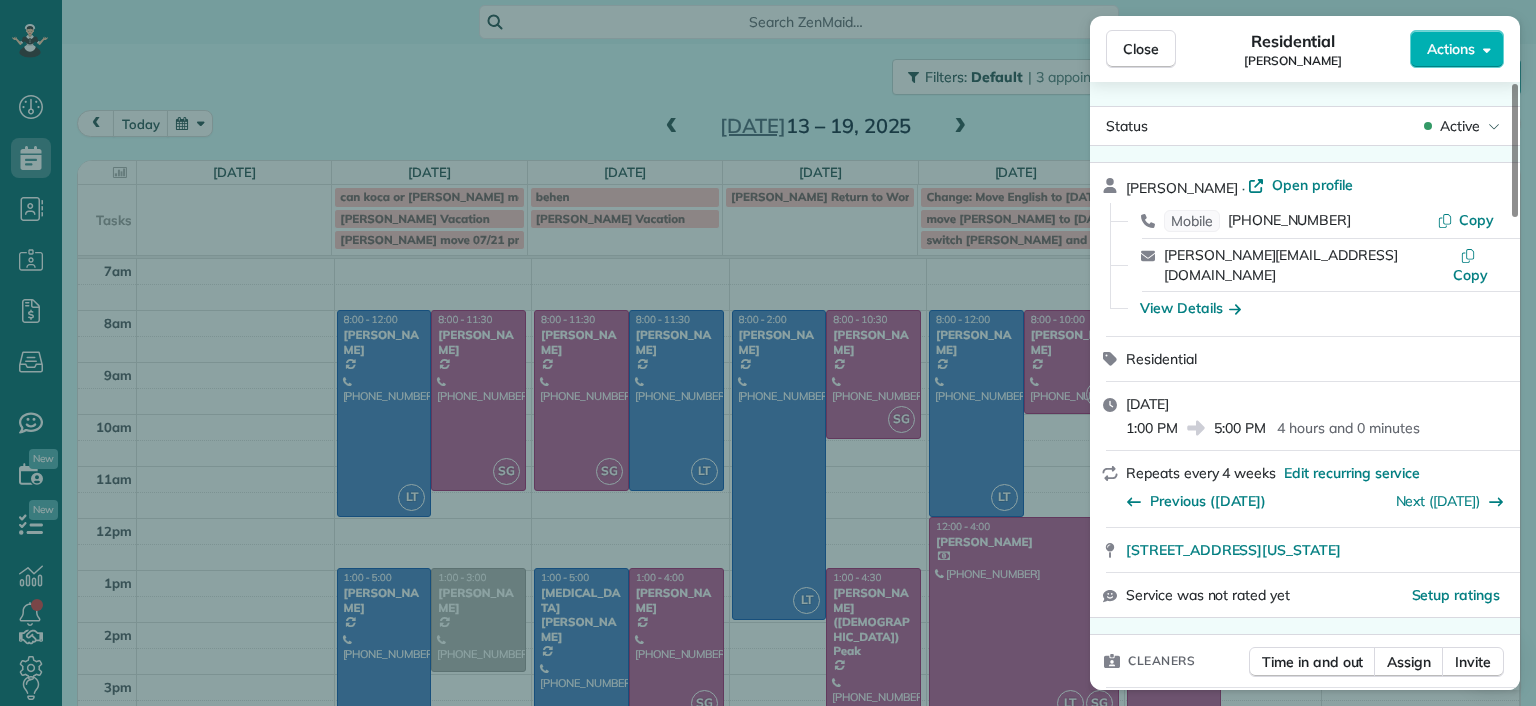 click on "Close Residential Hannah Koca Actions Status Active Hannah Koca · Open profile Mobile (804) 833-0595 Copy hannah.koca@gmail.com Copy View Details Residential Monday, July 14, 2025 1:00 PM 5:00 PM 4 hours and 0 minutes Repeats every 4 weeks Edit recurring service Previous (Jun 18) Next (Aug 11) 1620 Nottoway Avenue Richmond Virginia 23227 Service was not rated yet Setup ratings Cleaners Time in and out Assign Invite Cleaners Laura   Thaller 1:00 PM 5:00 PM Checklist Try Now Keep this appointment up to your standards. Stay on top of every detail, keep your cleaners organised, and your client happy. Assign a checklist Watch a 5 min demo Billing Billing actions Price $208.00 Overcharge $0.00 Discount $0.00 Coupon discount - Primary tax - Secondary tax - Total appointment price $208.00 Tips collected New feature! $0.00 Unpaid Mark as paid Total including tip $208.00 Get paid online in no-time! Send an invoice and reward your cleaners with tips Charge customer credit card Appointment custom fields Man Hours - 3 5" at bounding box center [768, 353] 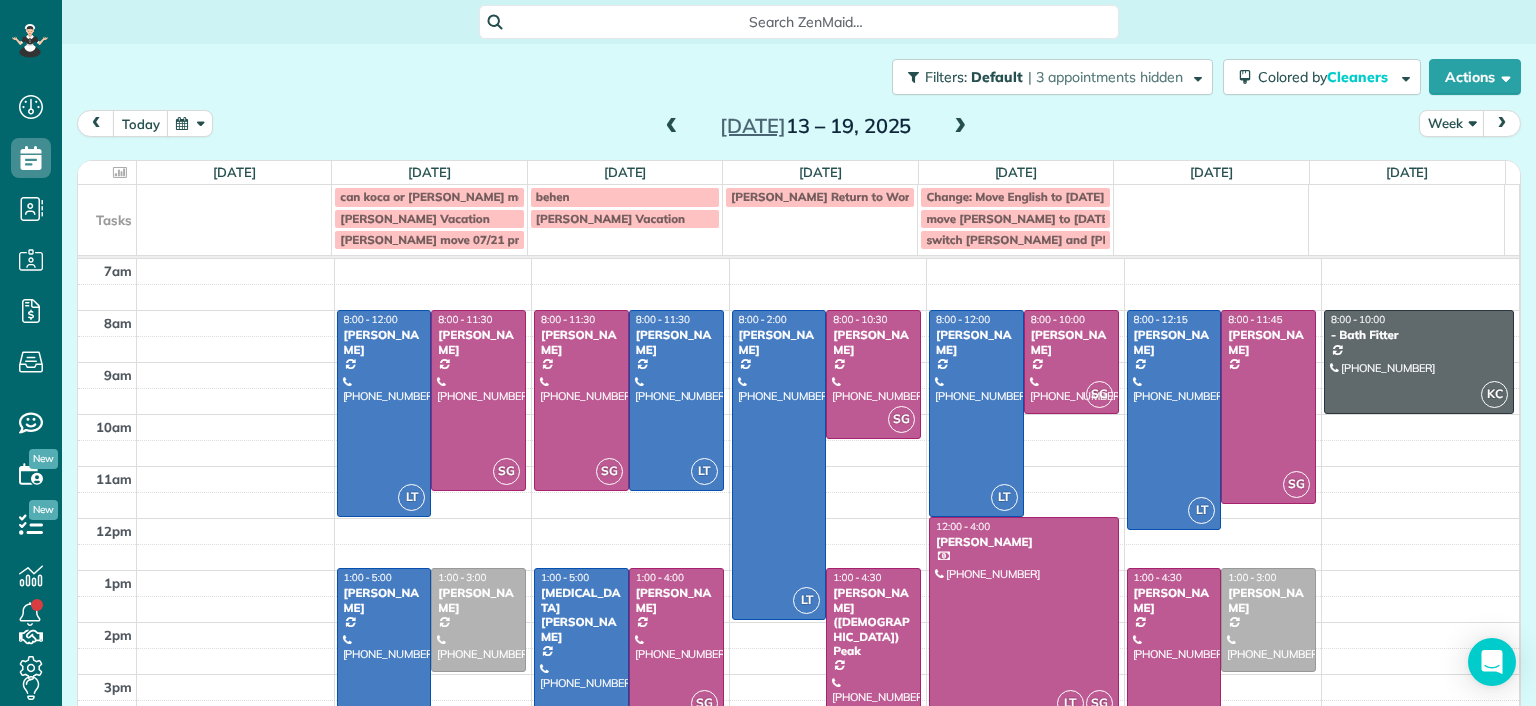 click at bounding box center [384, 671] 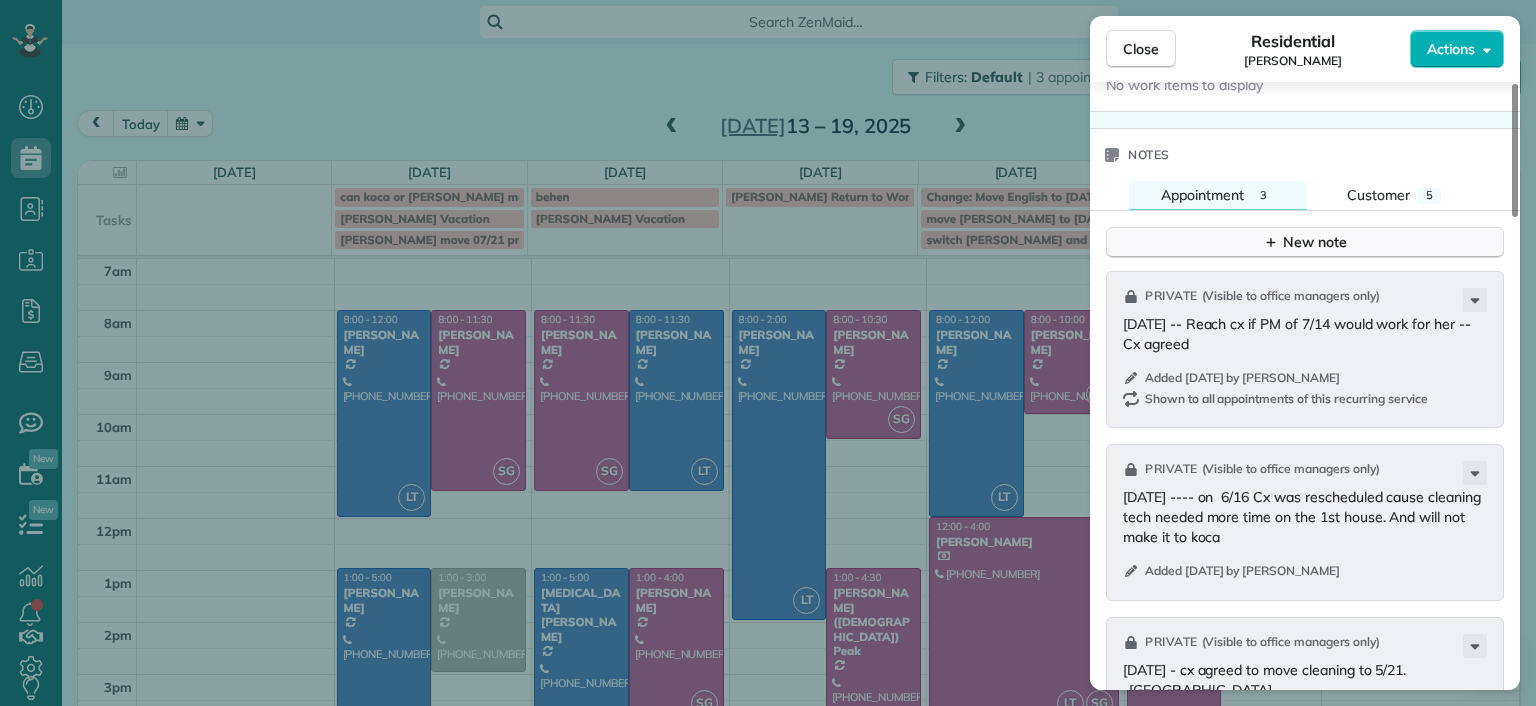 scroll, scrollTop: 1700, scrollLeft: 0, axis: vertical 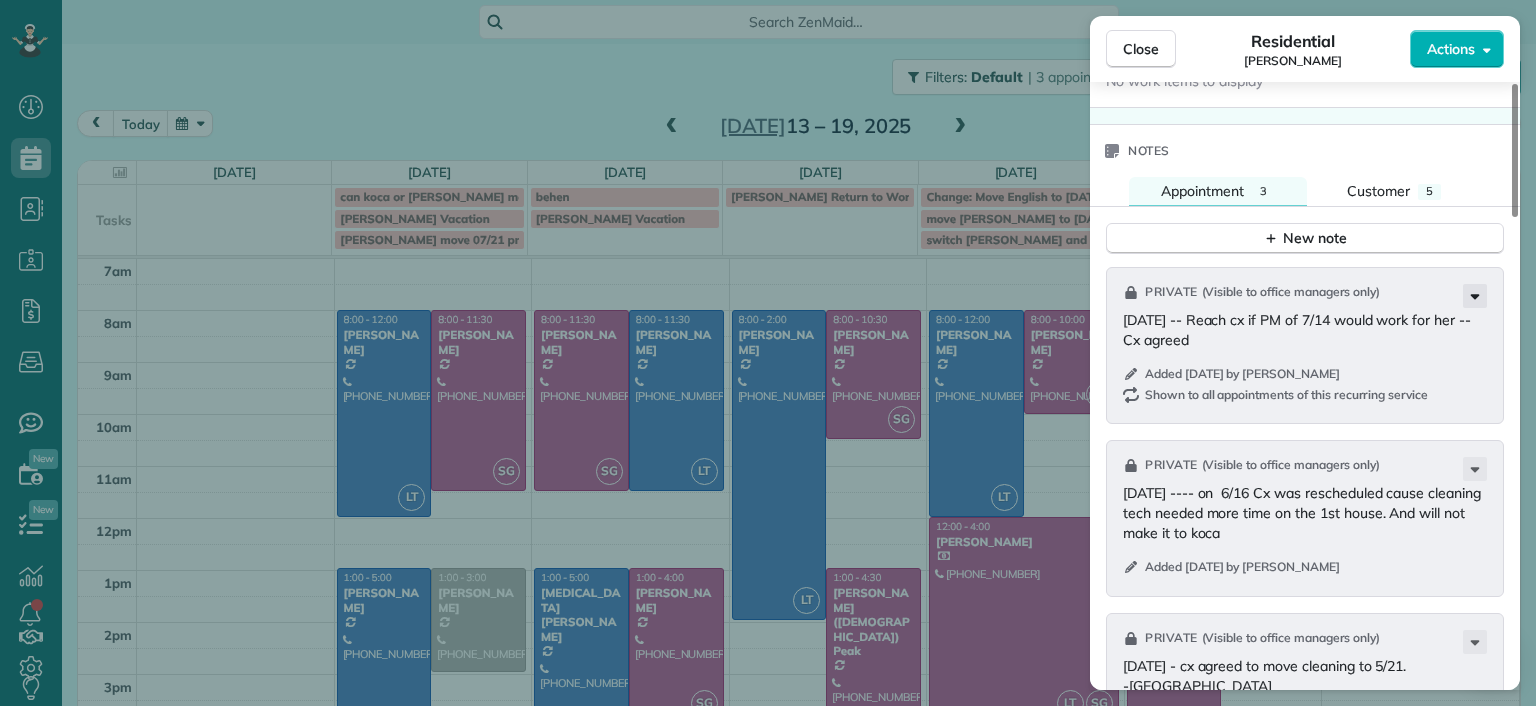click 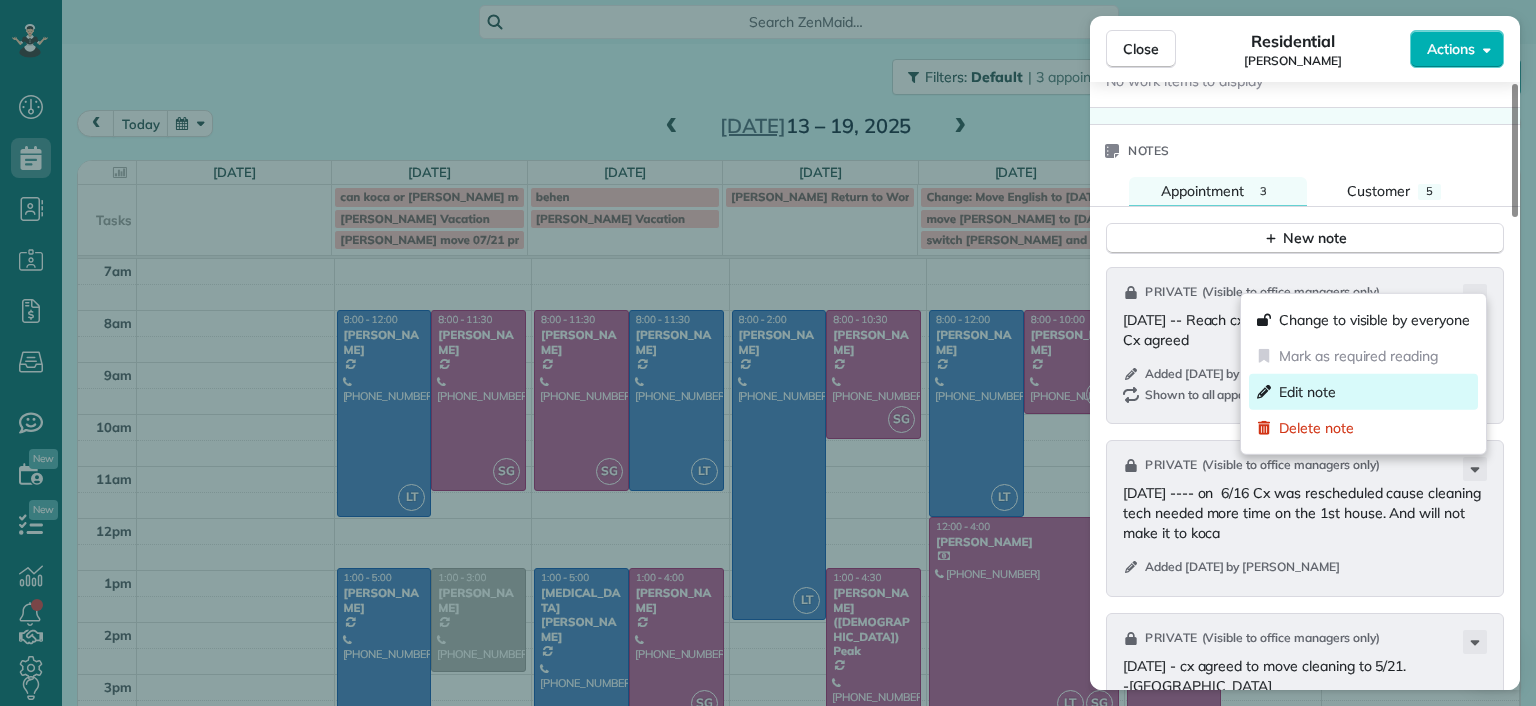 click on "Edit note" at bounding box center [1363, 392] 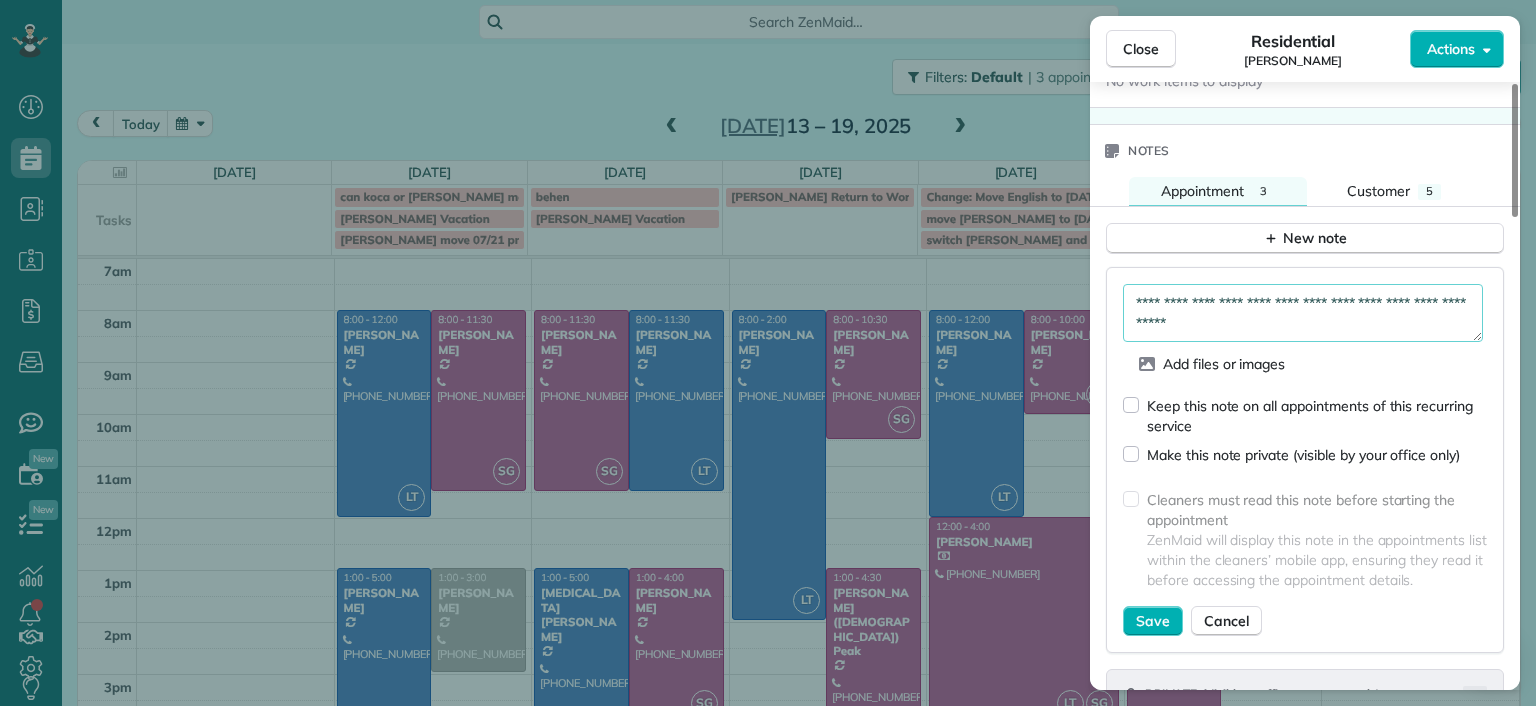 click on "**********" at bounding box center [1303, 313] 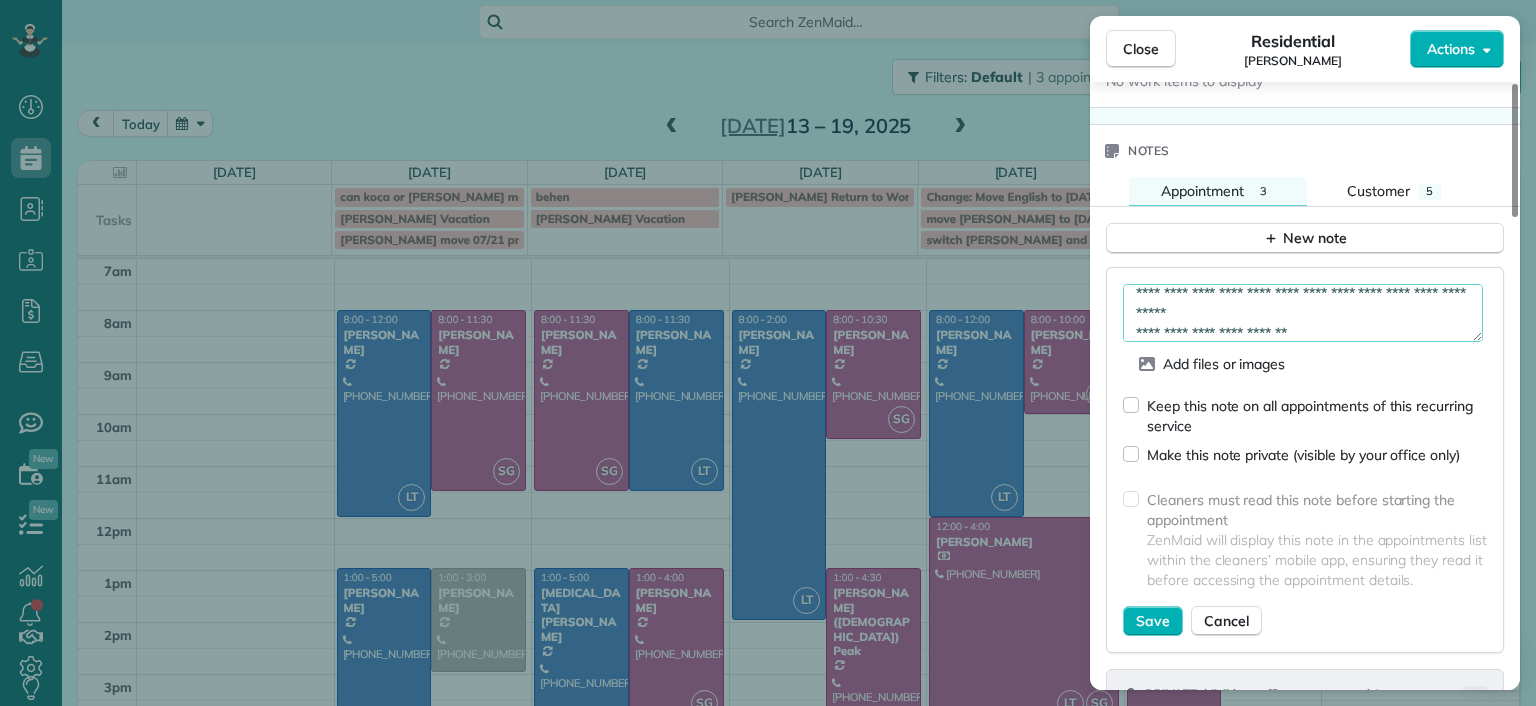 click on "**********" at bounding box center [1303, 313] 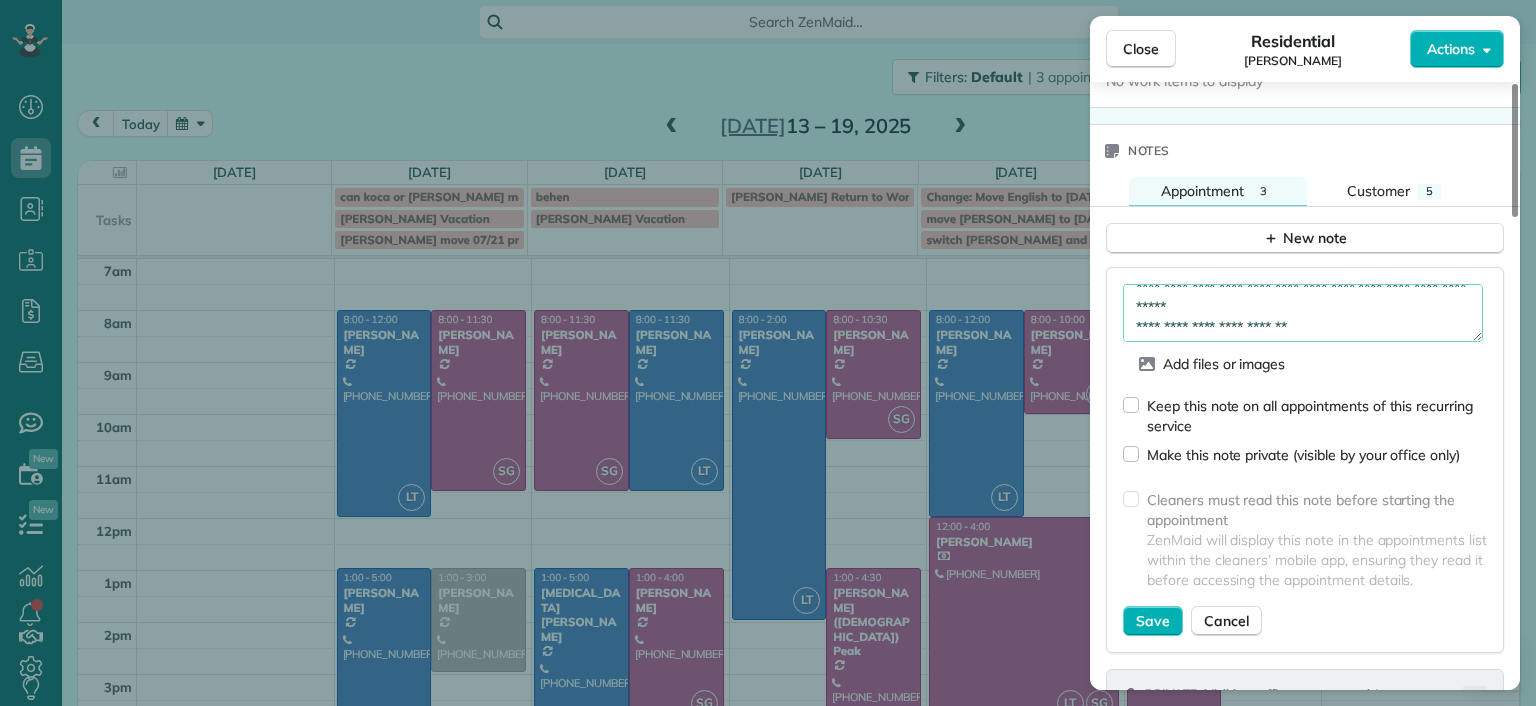 scroll, scrollTop: 20, scrollLeft: 0, axis: vertical 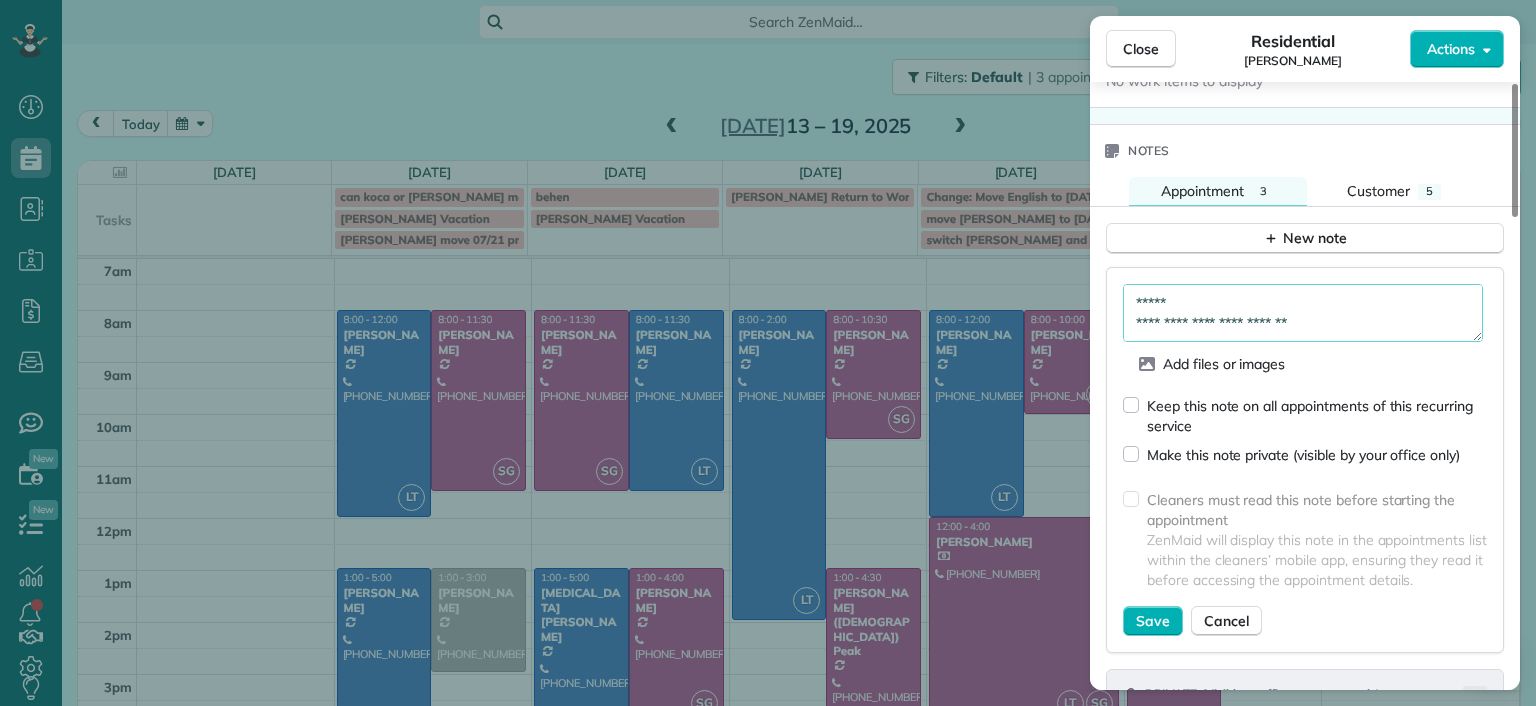 click on "**********" at bounding box center [1303, 313] 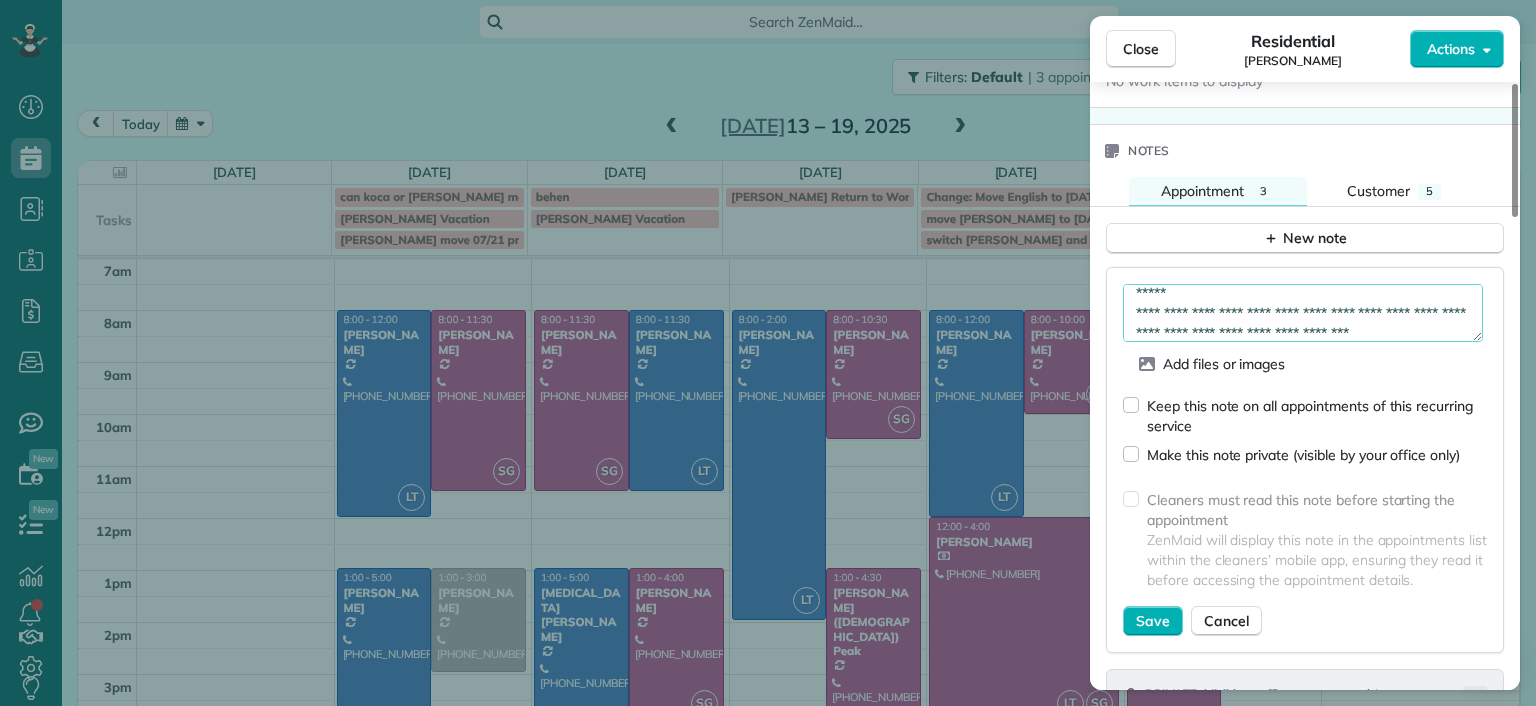 scroll, scrollTop: 50, scrollLeft: 0, axis: vertical 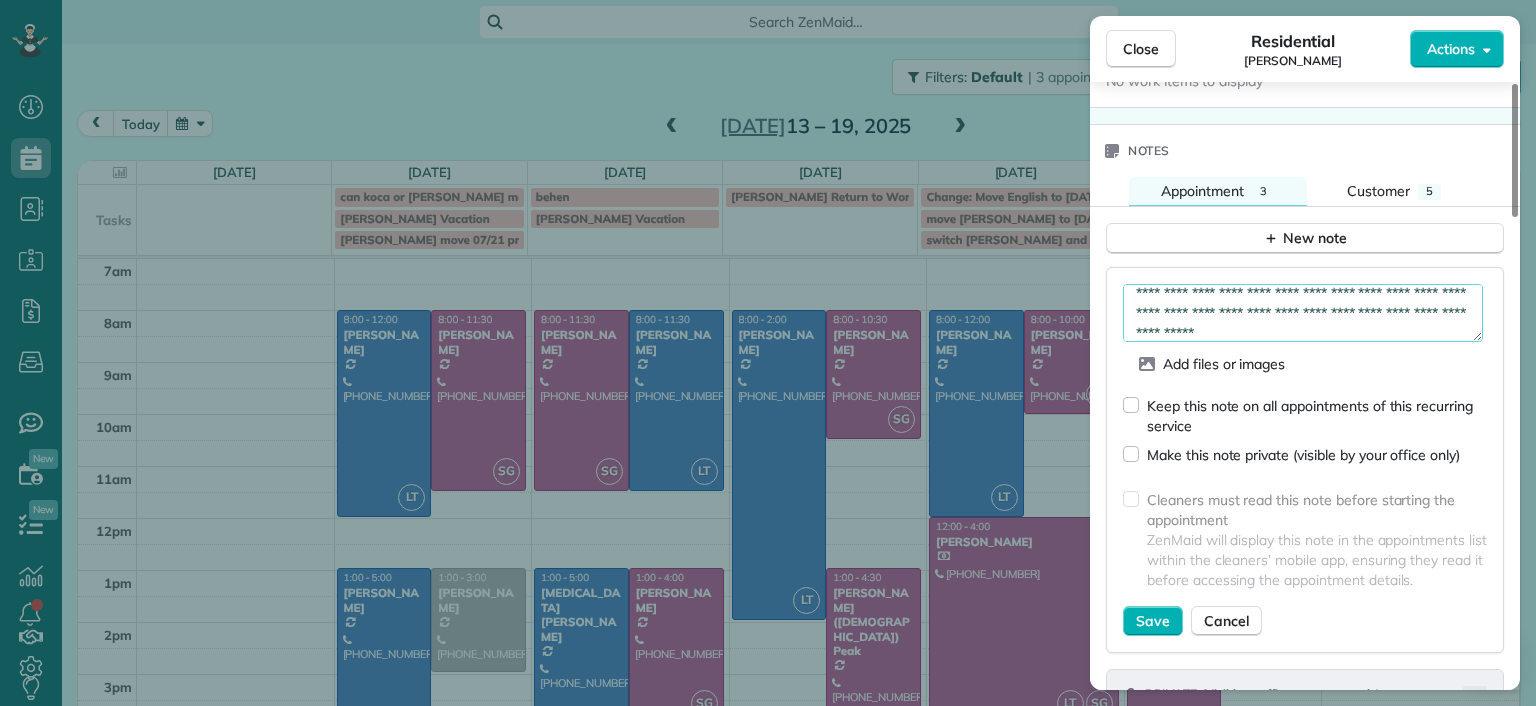 type on "**********" 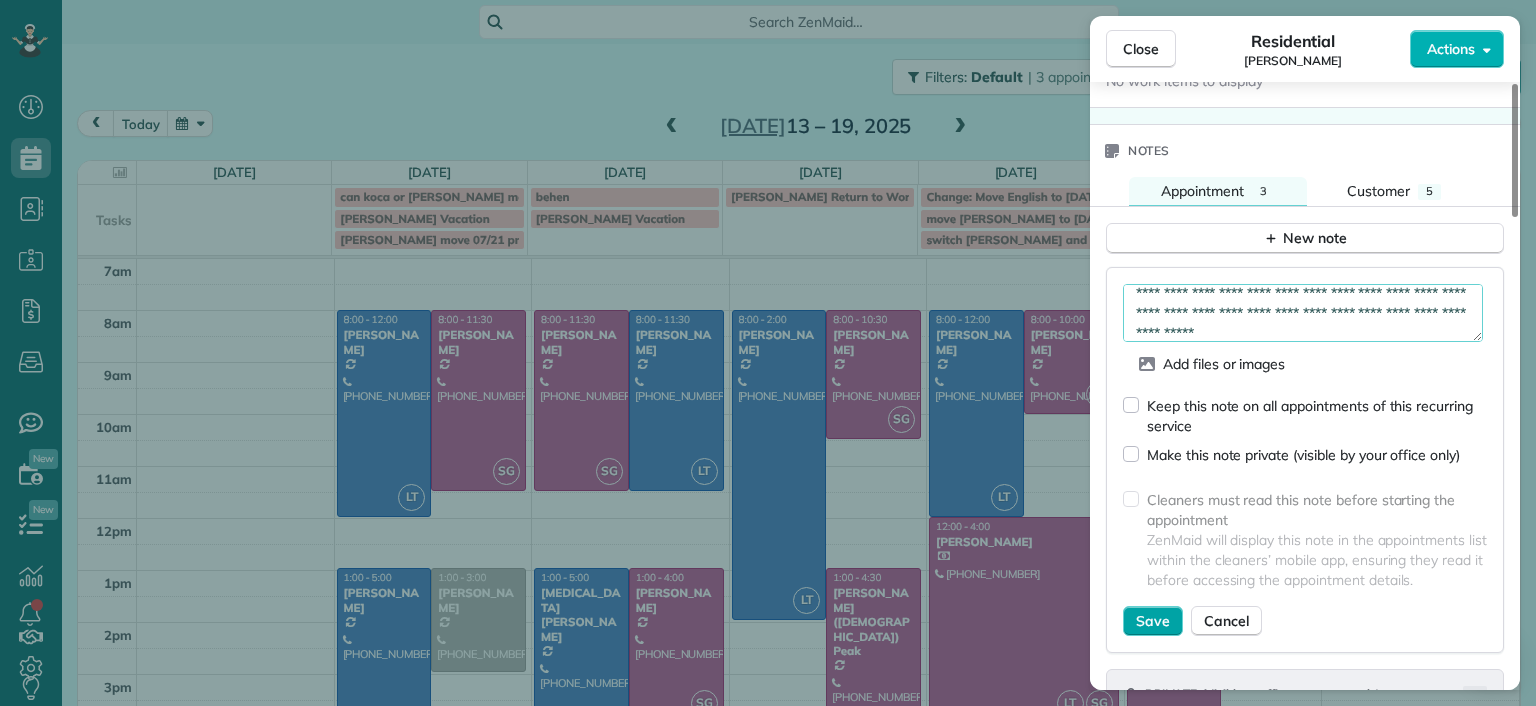 click on "Save" at bounding box center (1153, 621) 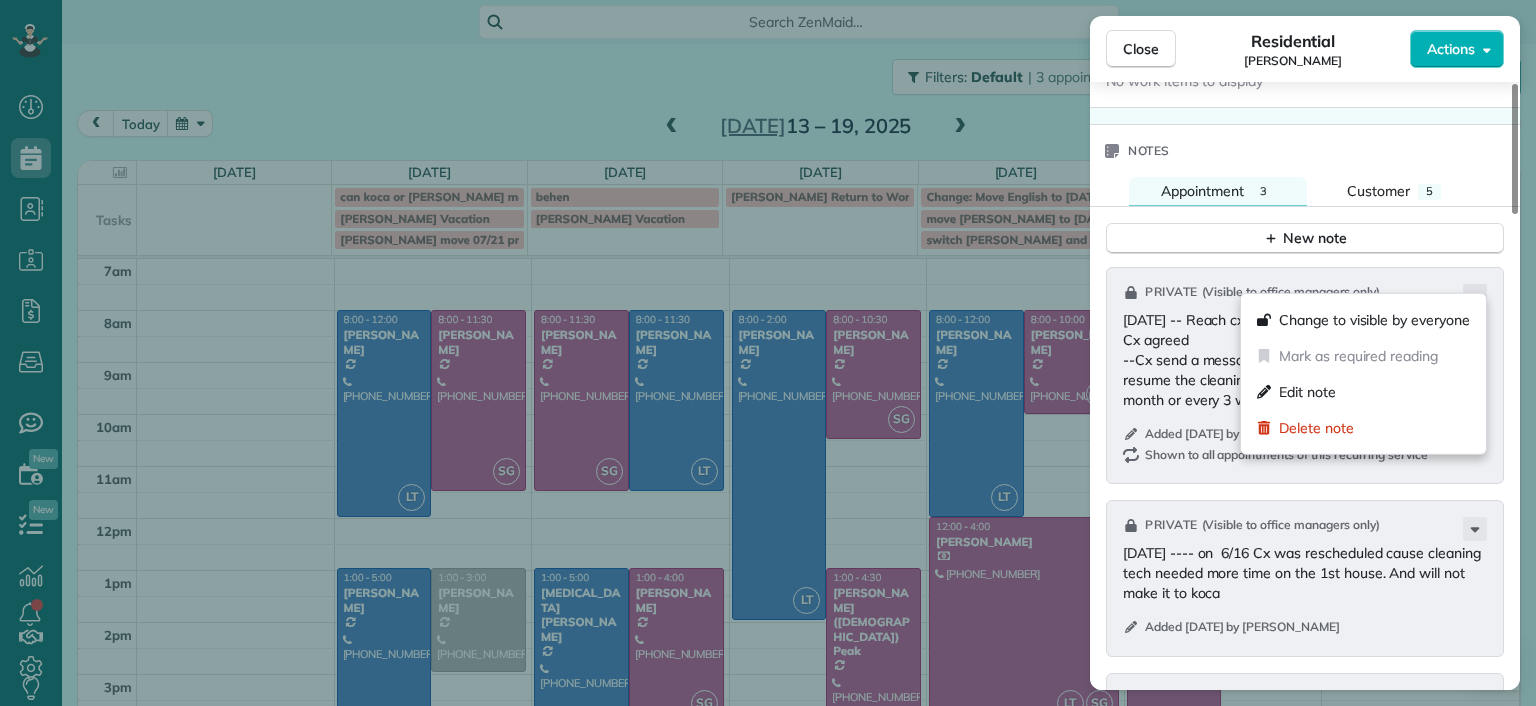 click 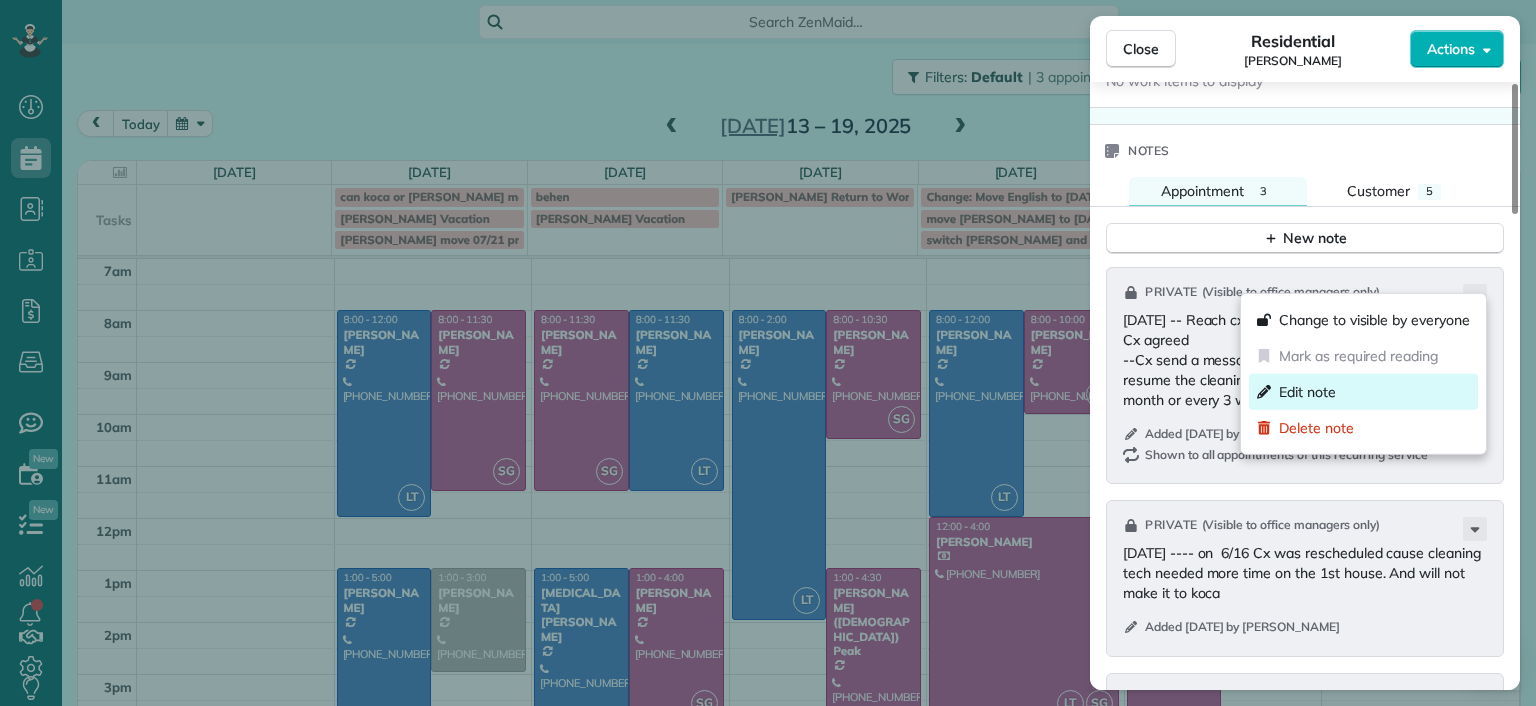 click on "Edit note" at bounding box center [1363, 392] 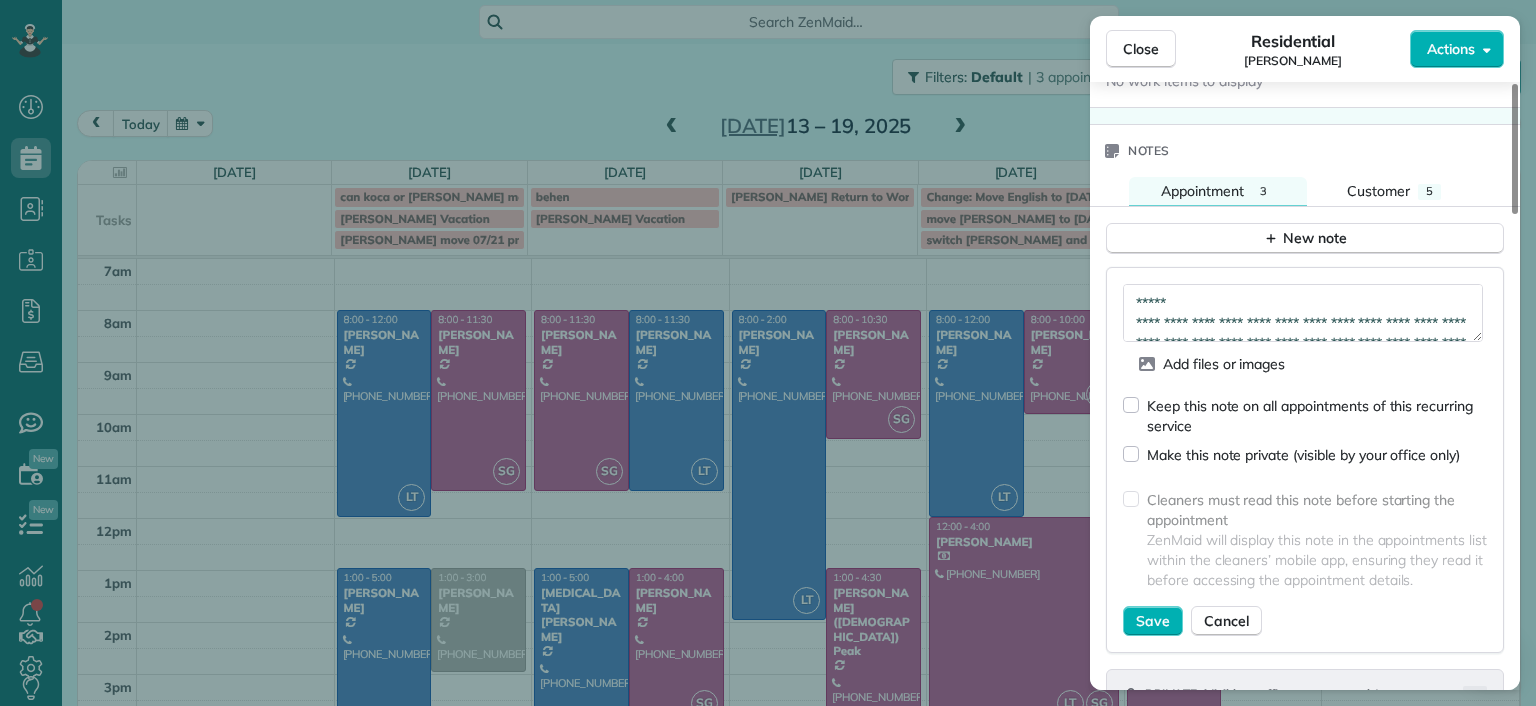 scroll, scrollTop: 0, scrollLeft: 0, axis: both 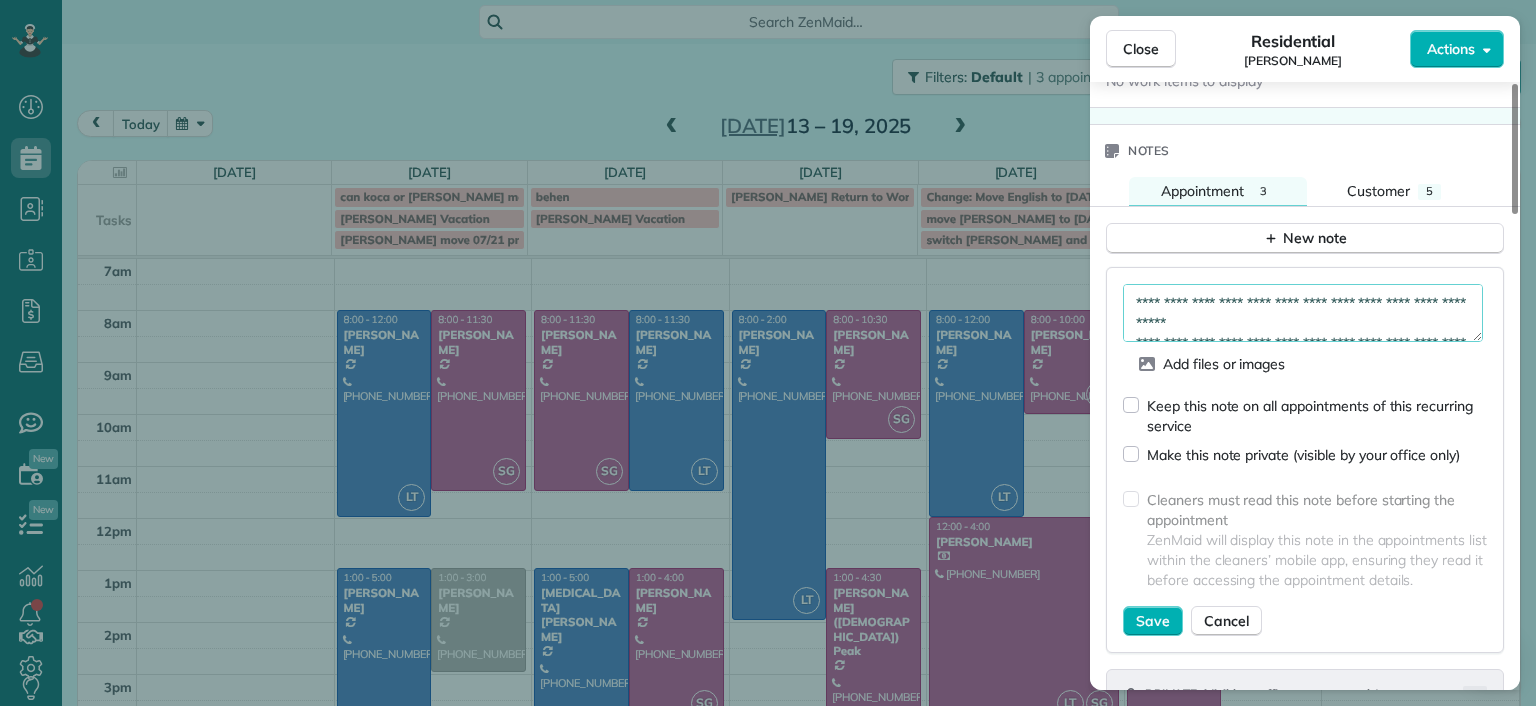 click on "**********" at bounding box center (1303, 313) 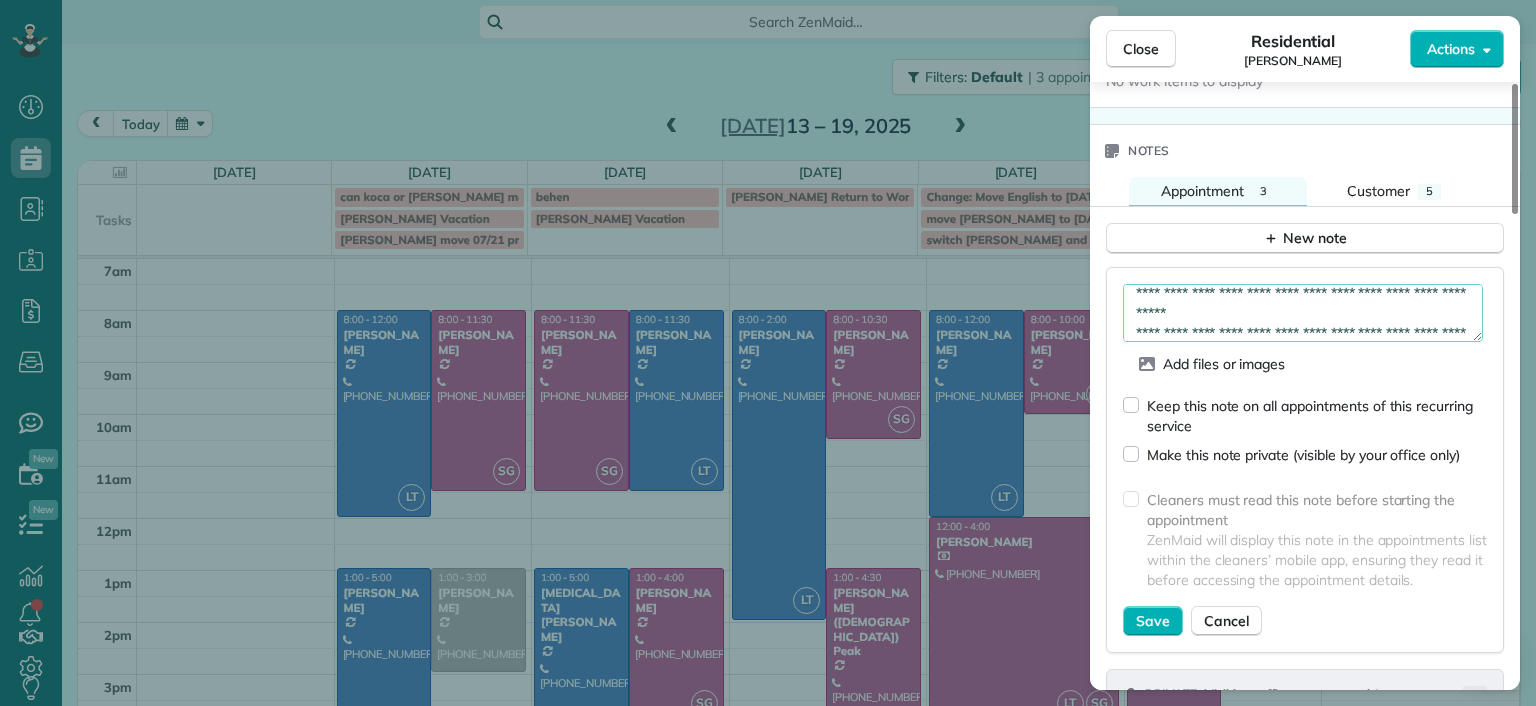 scroll, scrollTop: 30, scrollLeft: 0, axis: vertical 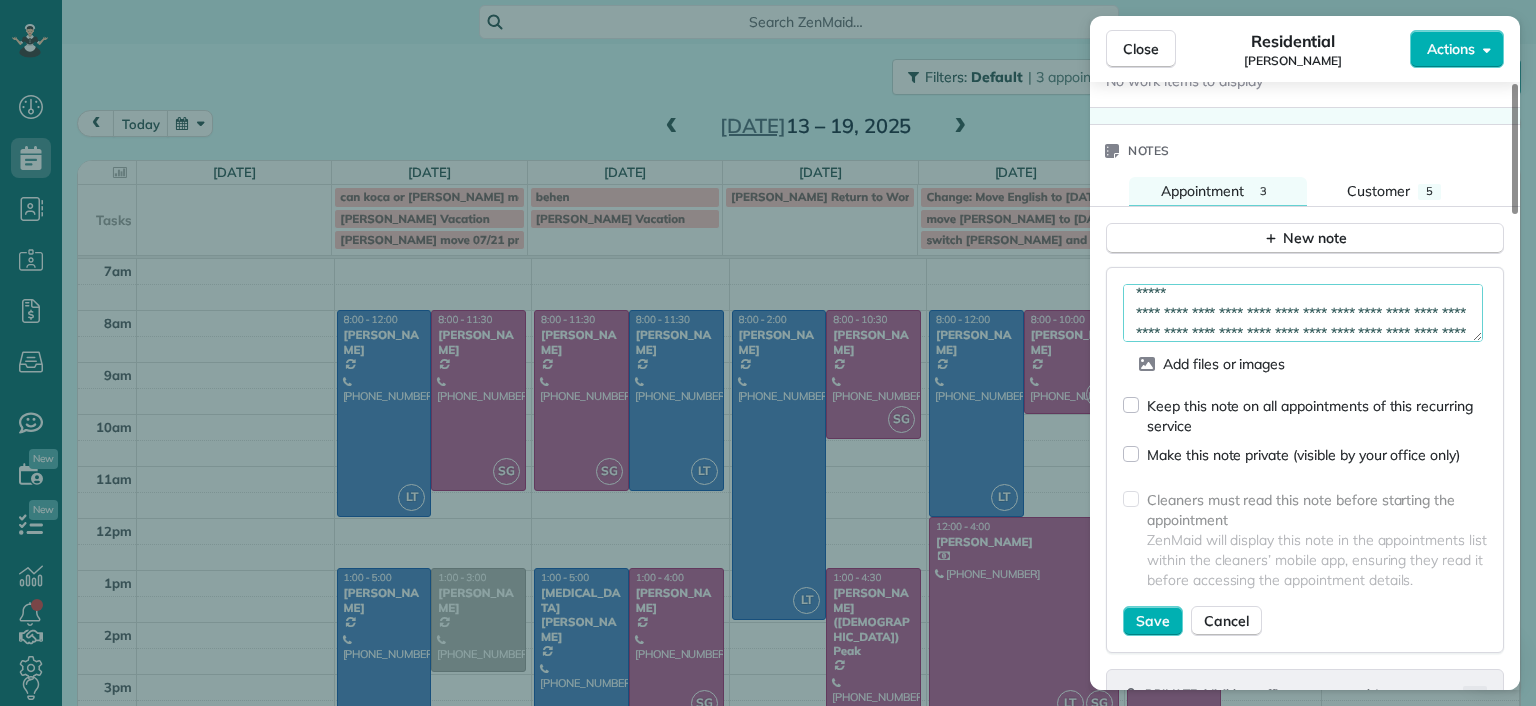 click on "**********" at bounding box center (1303, 313) 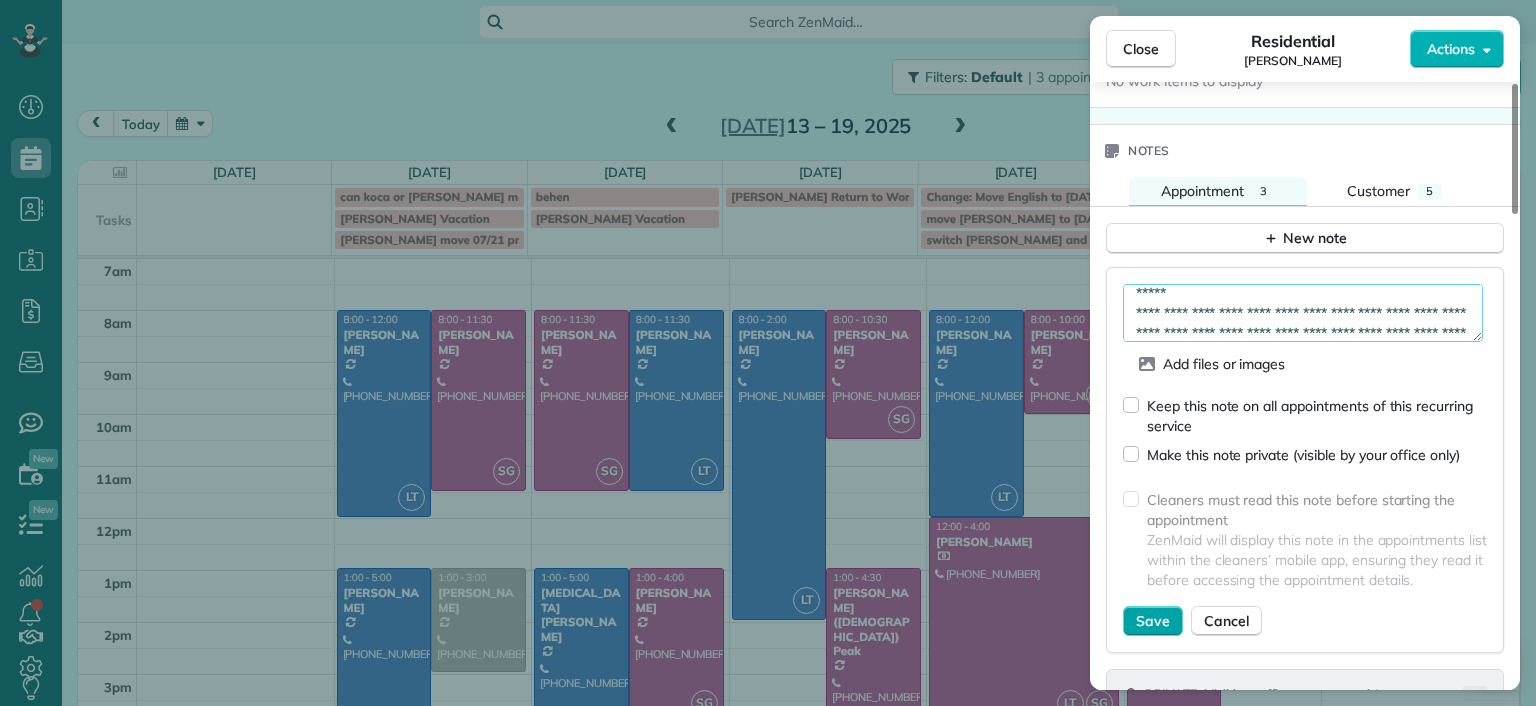 type on "**********" 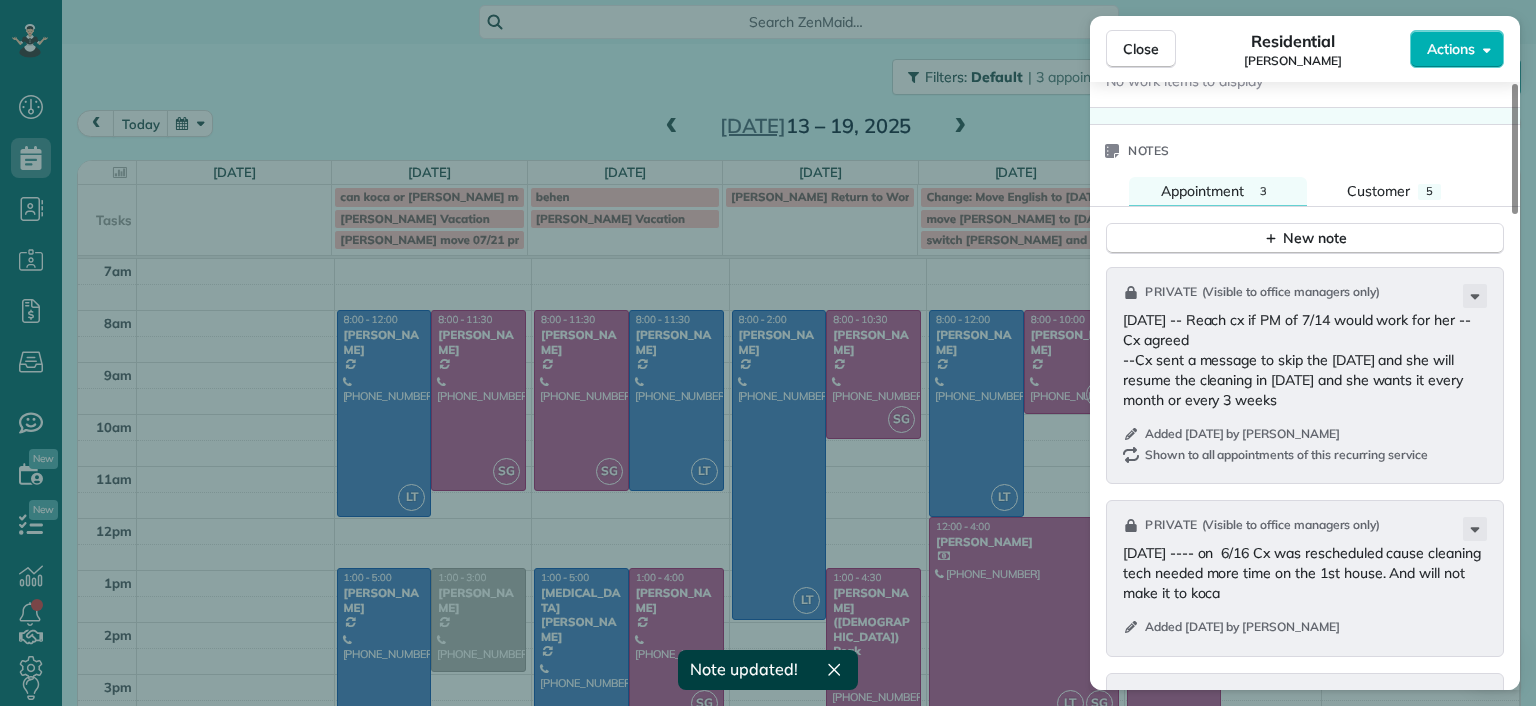 click on "Close Residential Hannah Koca Actions Status Active Hannah Koca · Open profile Mobile (804) 833-0595 Copy hannah.koca@gmail.com Copy View Details Residential Monday, July 14, 2025 1:00 PM 5:00 PM 4 hours and 0 minutes Repeats every 4 weeks Edit recurring service Previous (Jun 18) Next (Aug 11) 1620 Nottoway Avenue Richmond Virginia 23227 Service was not rated yet Setup ratings Cleaners Time in and out Assign Invite Cleaners Laura   Thaller 1:00 PM 5:00 PM Checklist Try Now Keep this appointment up to your standards. Stay on top of every detail, keep your cleaners organised, and your client happy. Assign a checklist Watch a 5 min demo Billing Billing actions Price $208.00 Overcharge $0.00 Discount $0.00 Coupon discount - Primary tax - Secondary tax - Total appointment price $208.00 Tips collected New feature! $0.00 Unpaid Mark as paid Total including tip $208.00 Get paid online in no-time! Send an invoice and reward your cleaners with tips Charge customer credit card Appointment custom fields Man Hours - 3 5" at bounding box center [768, 353] 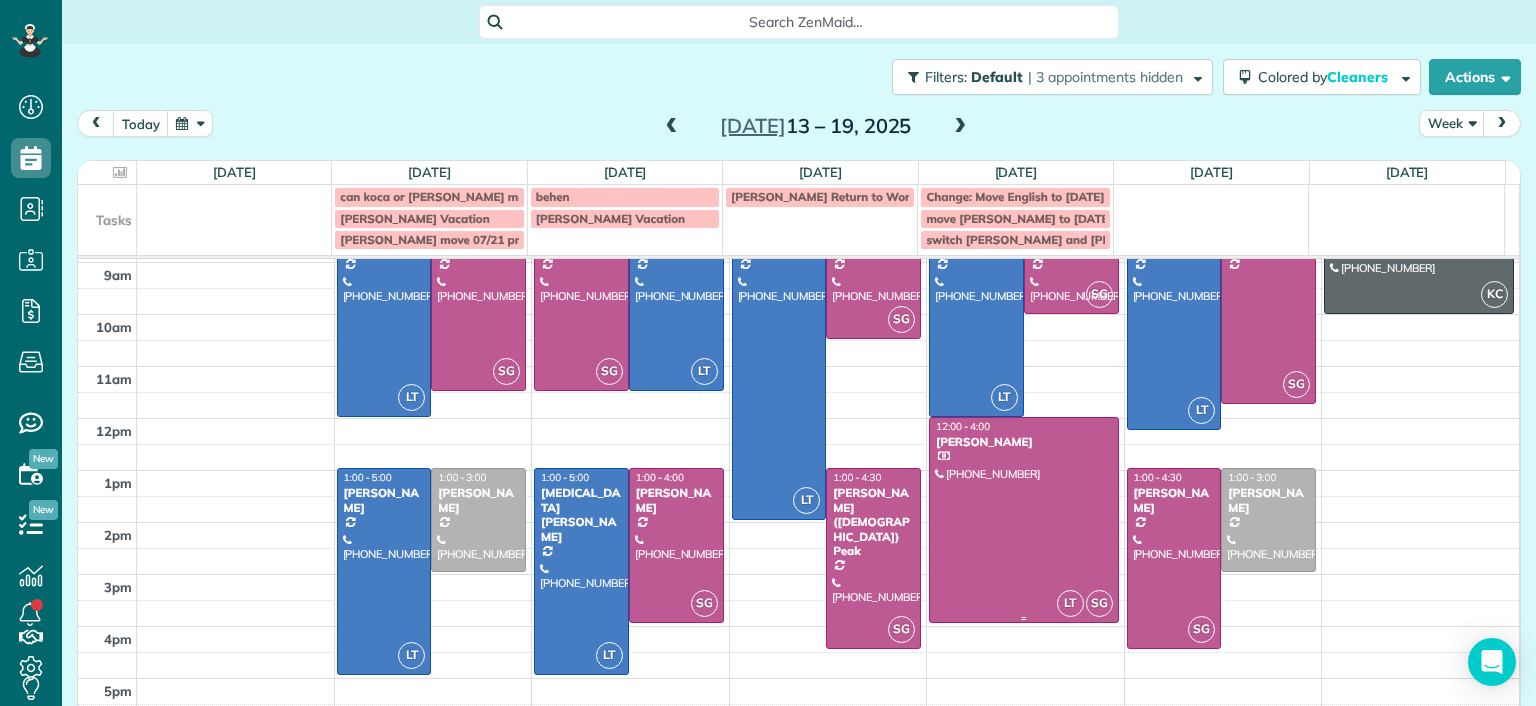 scroll, scrollTop: 0, scrollLeft: 0, axis: both 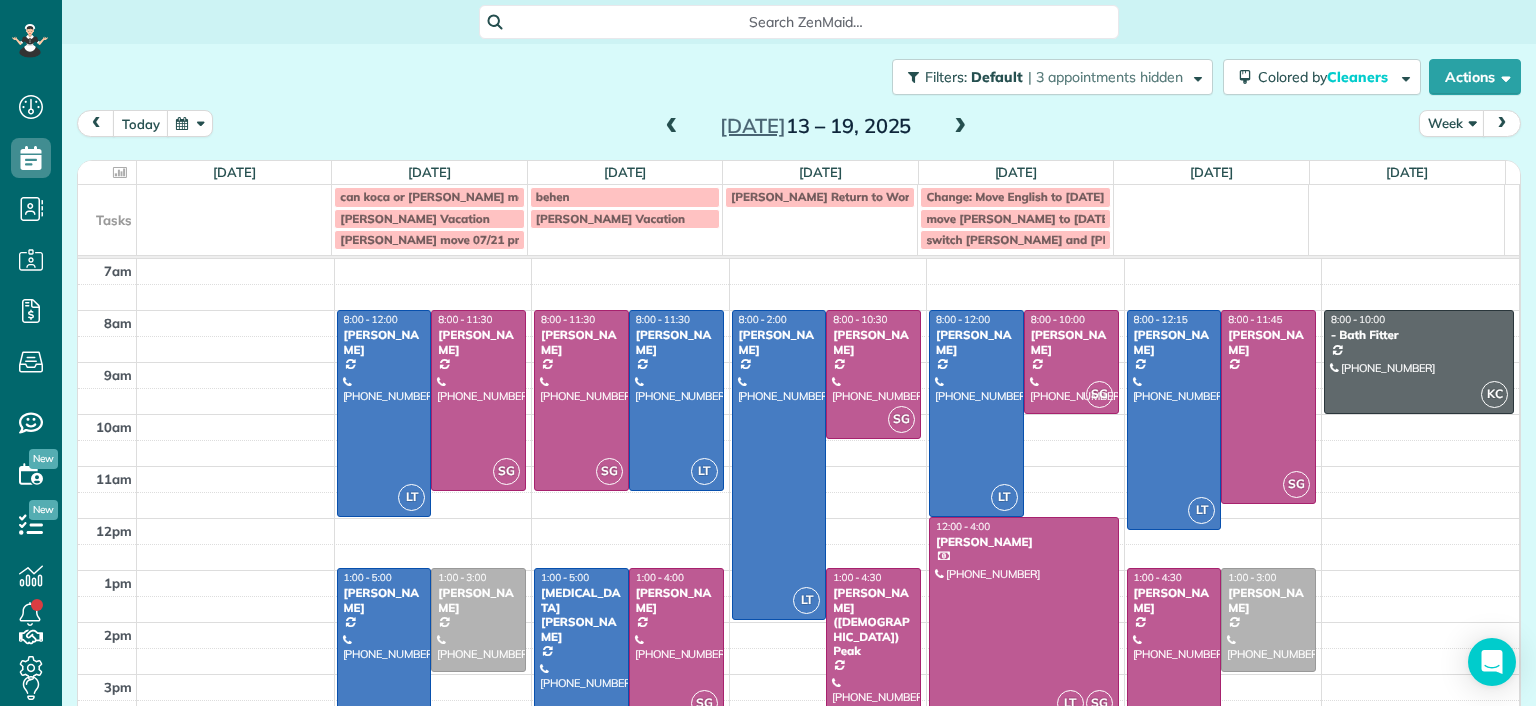 click at bounding box center (384, 671) 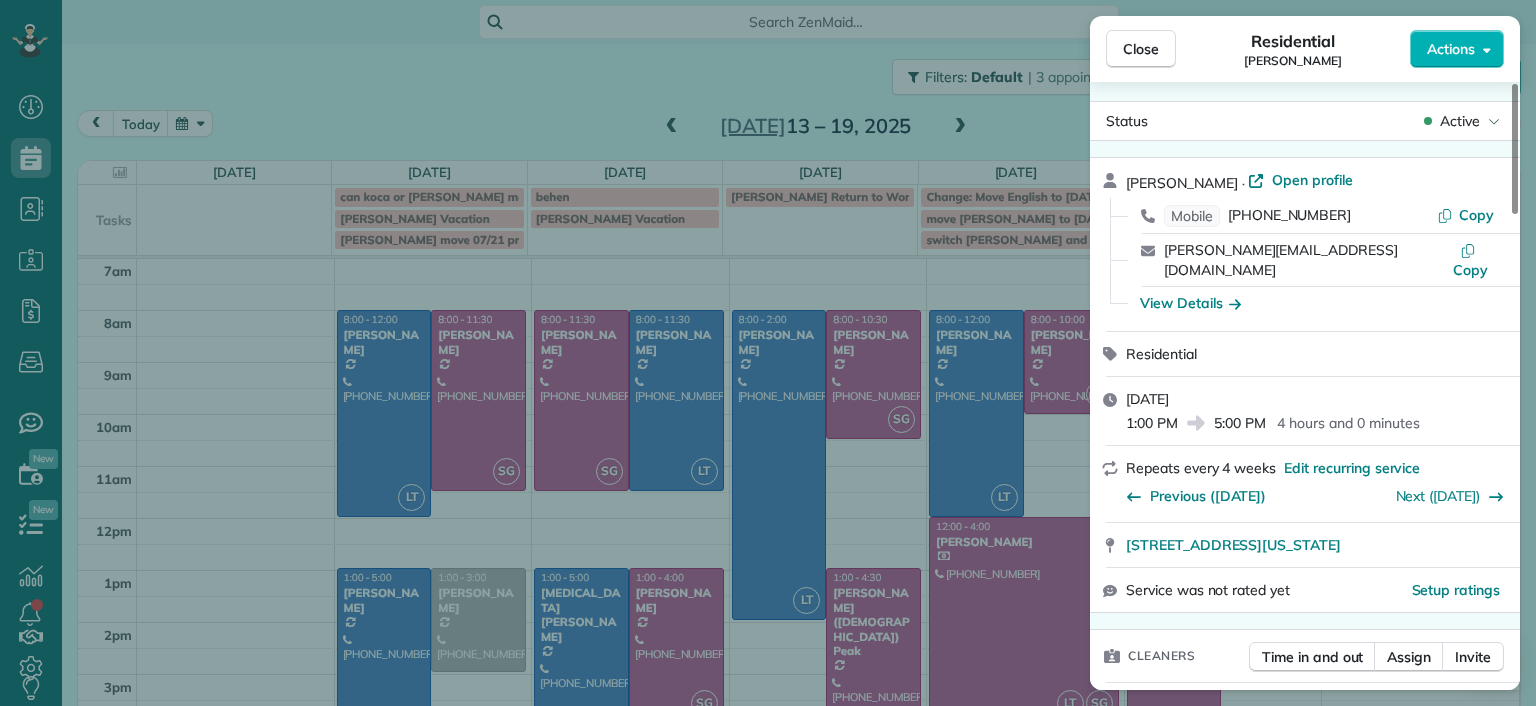 scroll, scrollTop: 0, scrollLeft: 0, axis: both 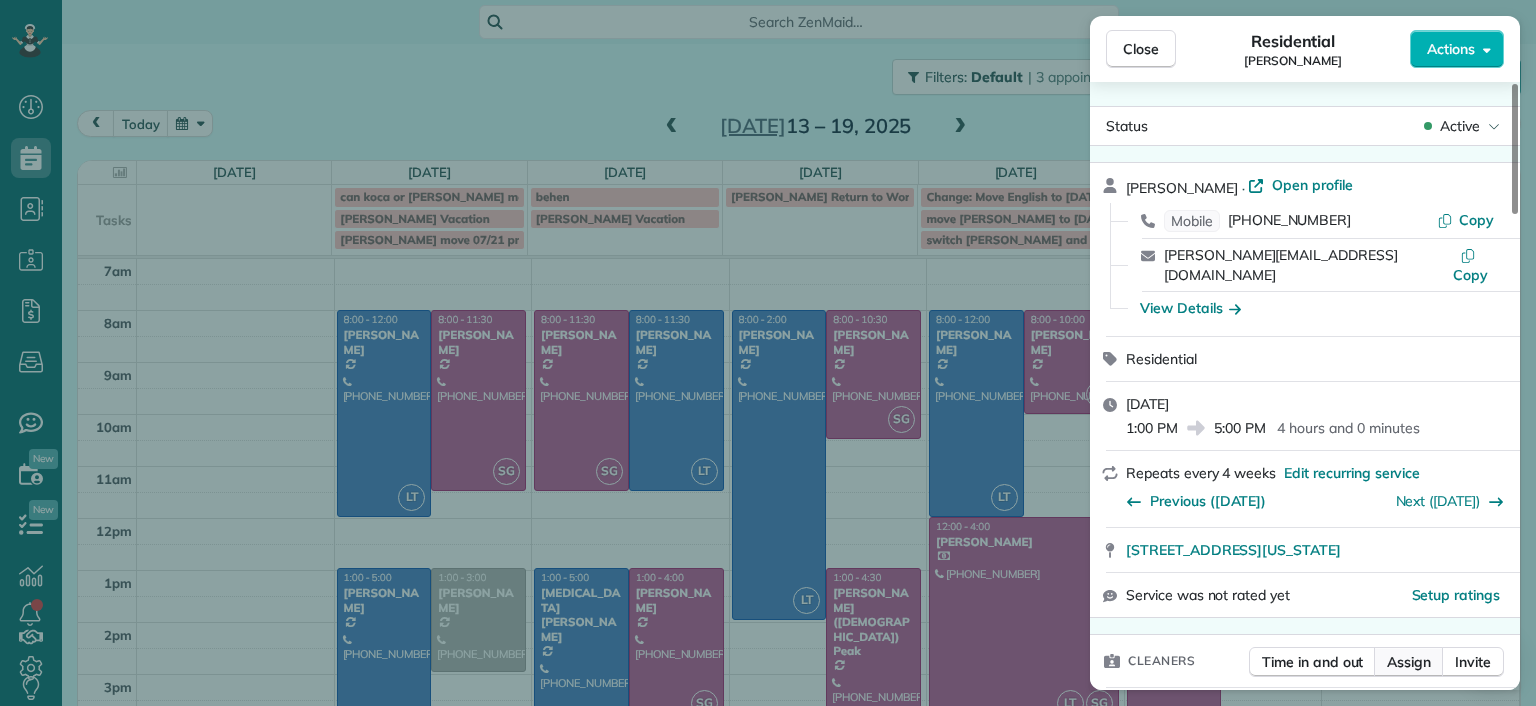 click on "Assign" at bounding box center [1409, 662] 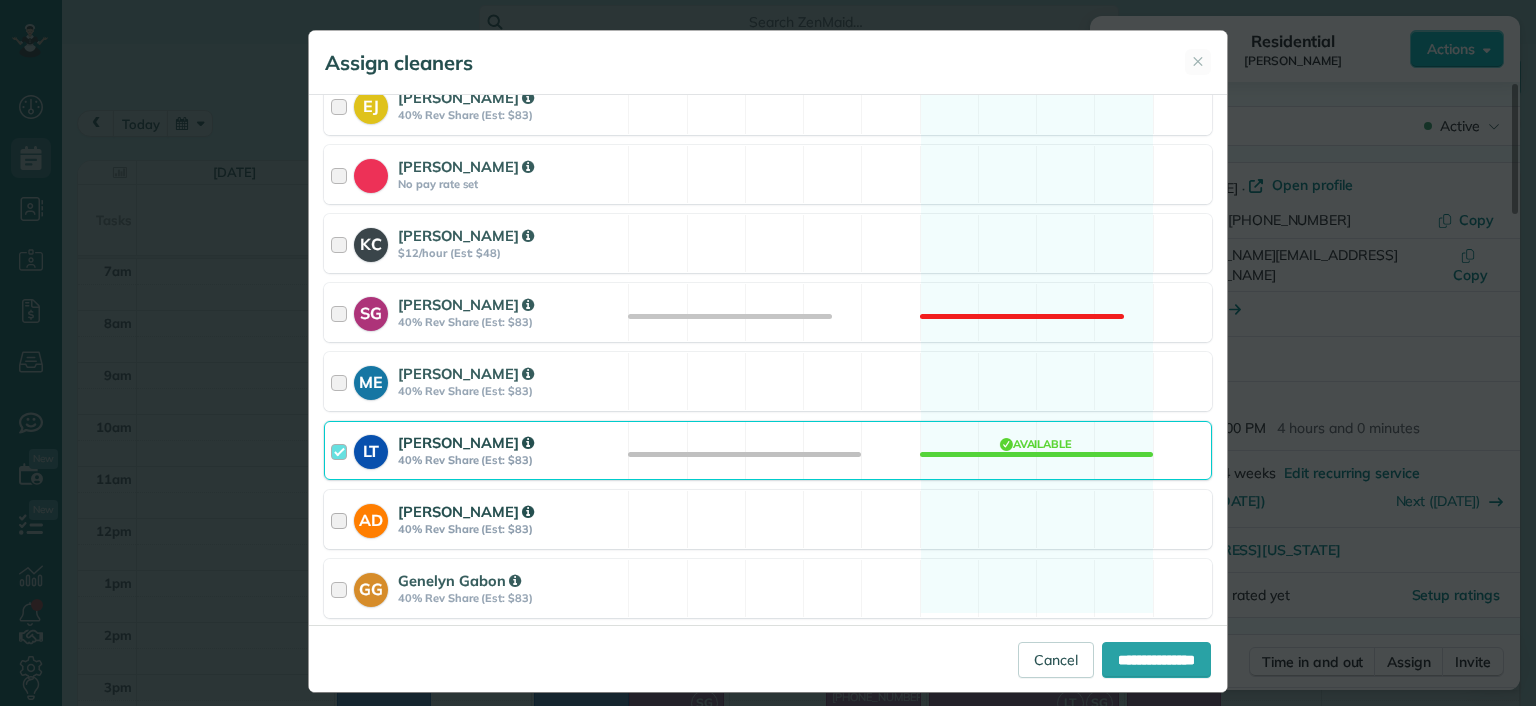 scroll, scrollTop: 251, scrollLeft: 0, axis: vertical 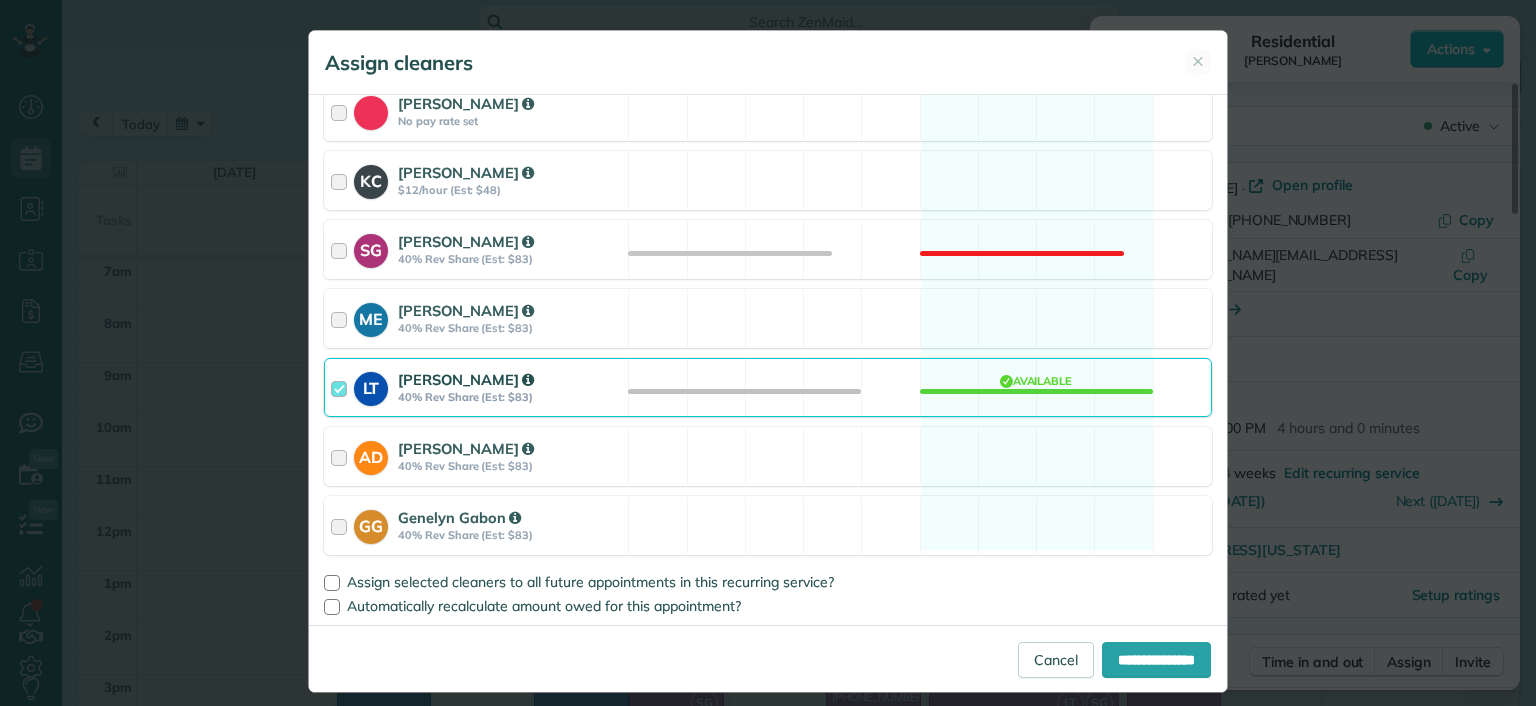 click on "LT
Laura Thaller
40% Rev Share (Est: $83)
Available" at bounding box center [768, 387] 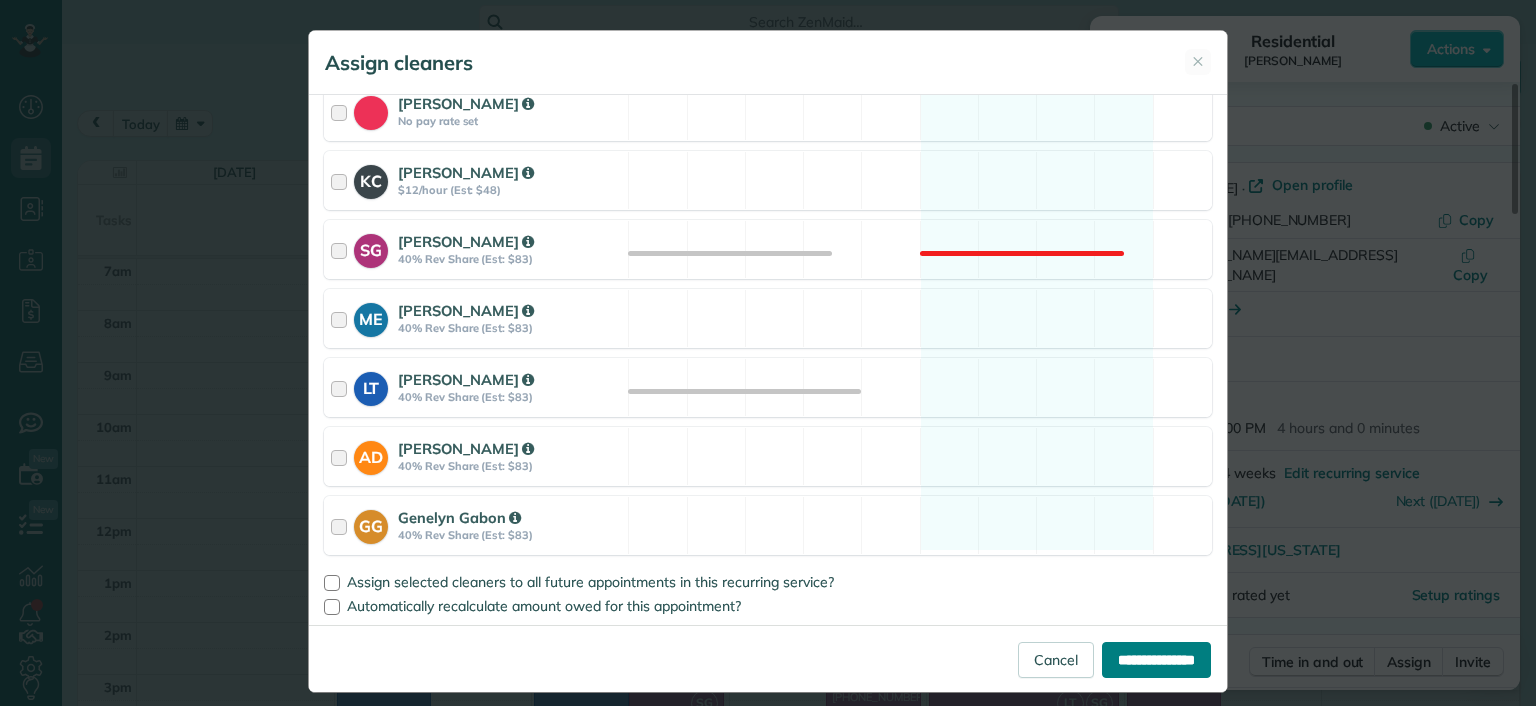click on "**********" at bounding box center [1156, 660] 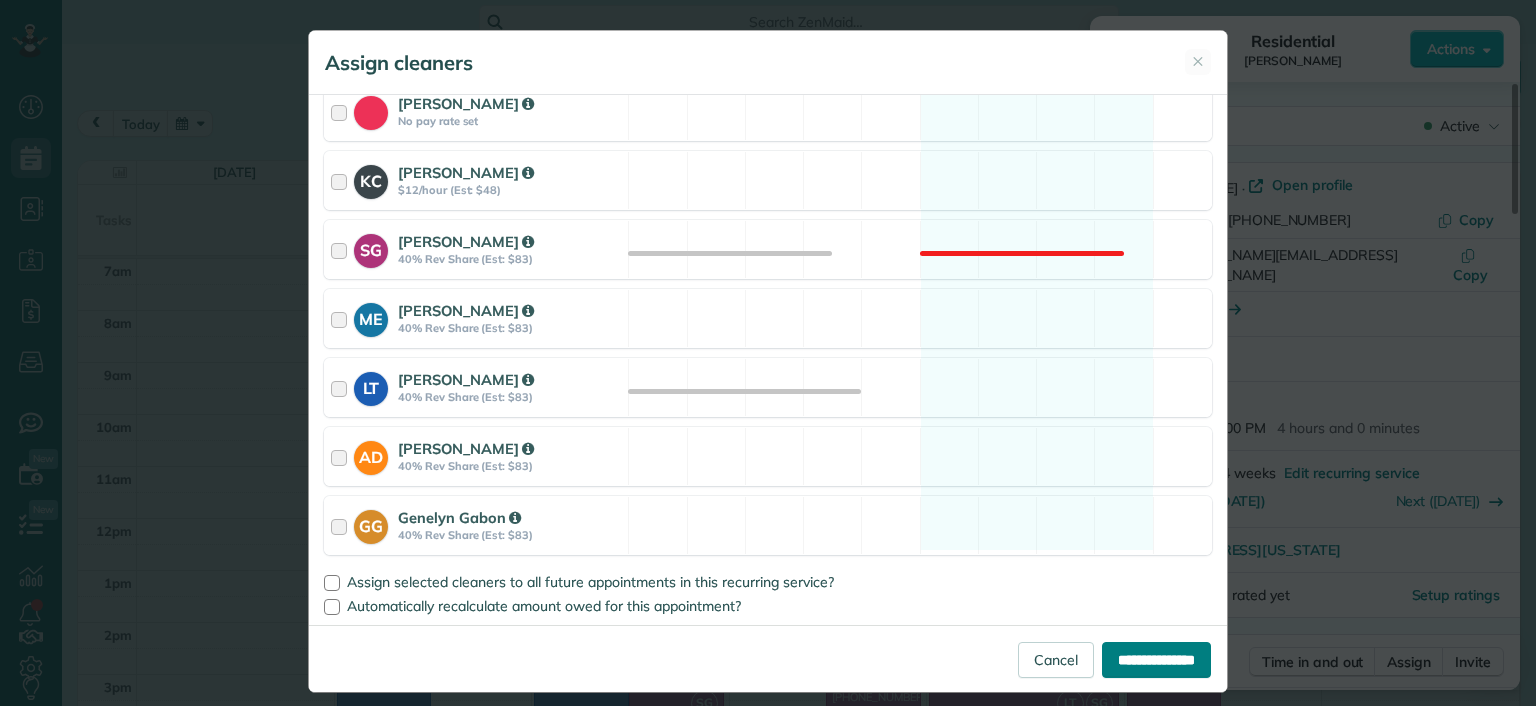 type on "**********" 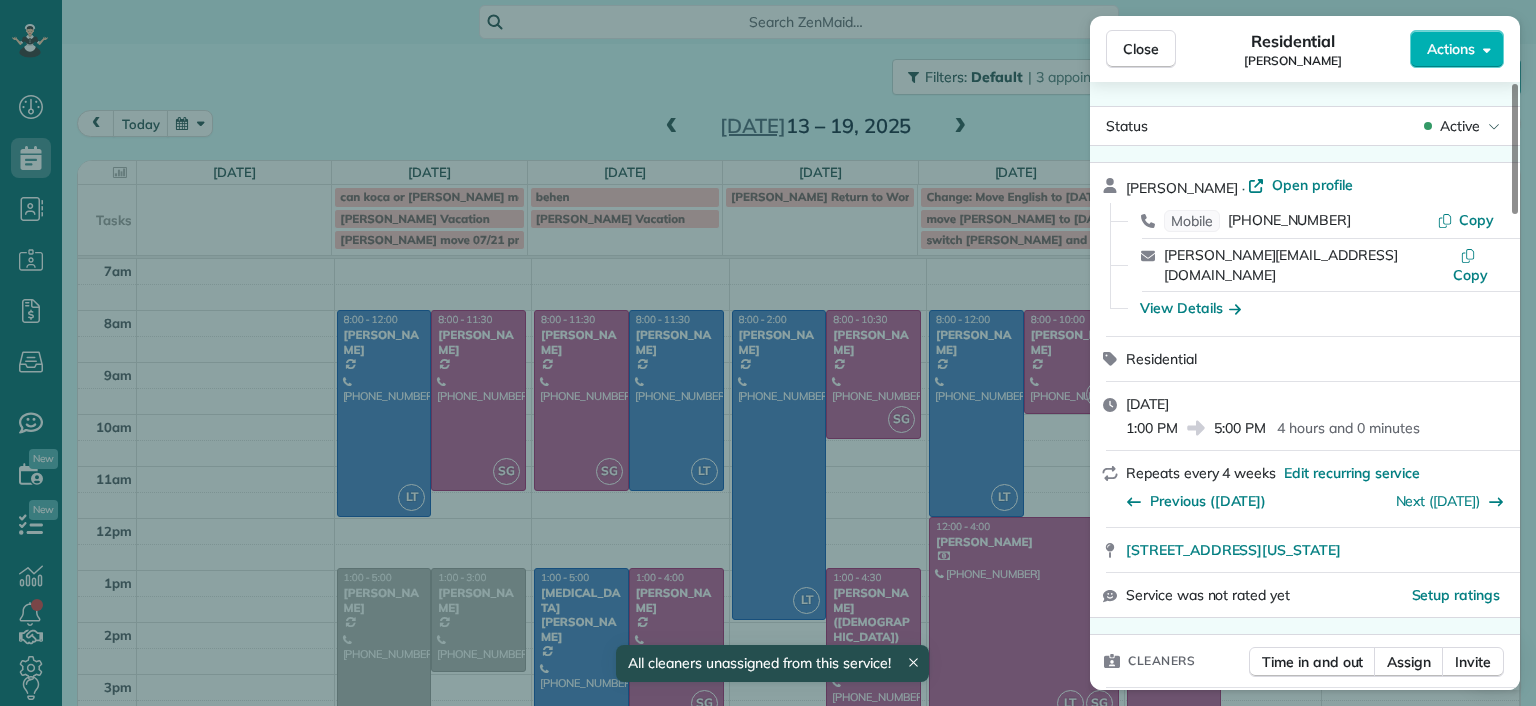 click on "Close Residential Hannah Koca Actions Status Active Hannah Koca · Open profile Mobile (804) 833-0595 Copy hannah.koca@gmail.com Copy View Details Residential Monday, July 14, 2025 1:00 PM 5:00 PM 4 hours and 0 minutes Repeats every 4 weeks Edit recurring service Previous (Jun 18) Next (Aug 11) 1620 Nottoway Avenue Richmond Virginia 23227 Service was not rated yet Setup ratings Cleaners Time in and out Assign Invite Cleaners No cleaners assigned yet Checklist Try Now Keep this appointment up to your standards. Stay on top of every detail, keep your cleaners organised, and your client happy. Assign a checklist Watch a 5 min demo Billing Billing actions Price $208.00 Overcharge $0.00 Discount $0.00 Coupon discount - Primary tax - Secondary tax - Total appointment price $208.00 Tips collected New feature! $0.00 Unpaid Mark as paid Total including tip $208.00 Get paid online in no-time! Send an invoice and reward your cleaners with tips Charge customer credit card Appointment custom fields Man Hours 4.0 Hours - 3" at bounding box center (768, 353) 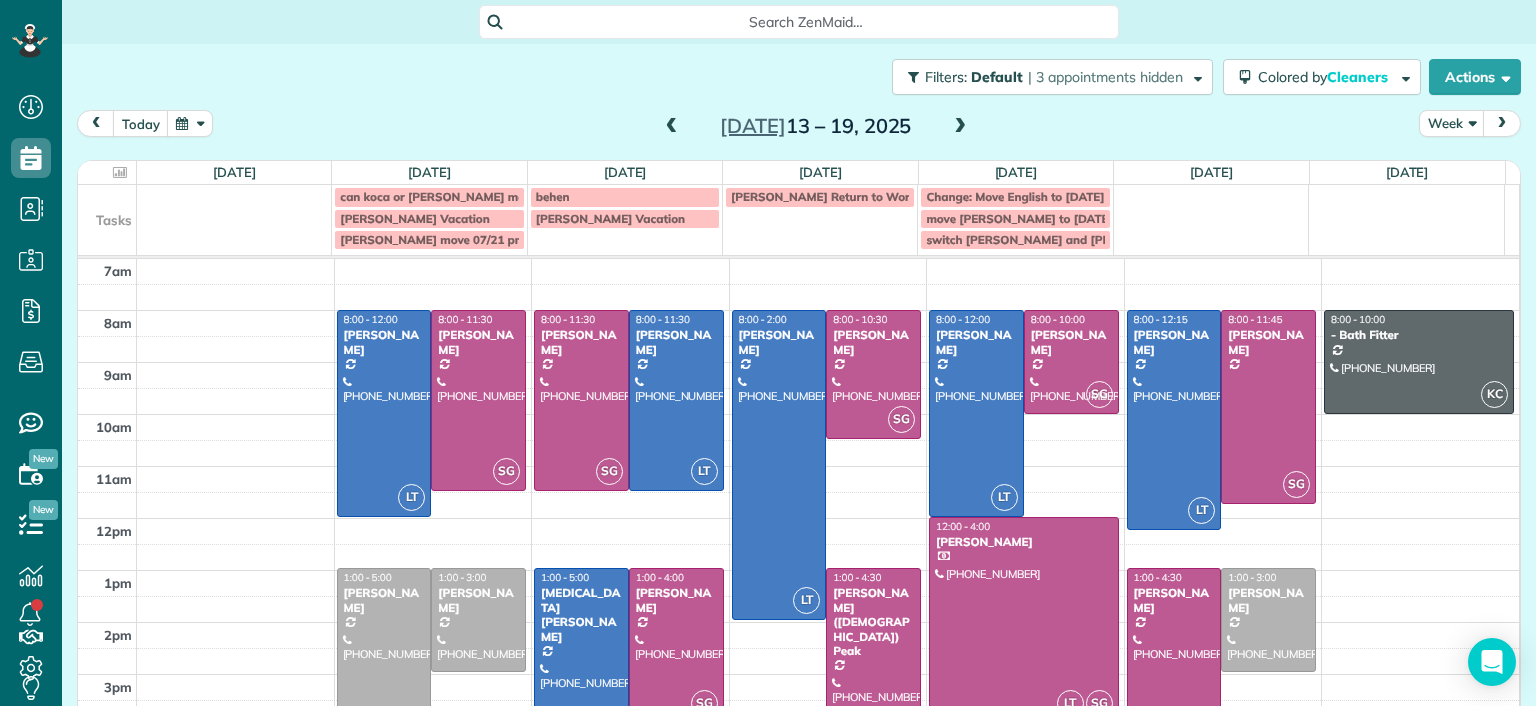 click at bounding box center [960, 127] 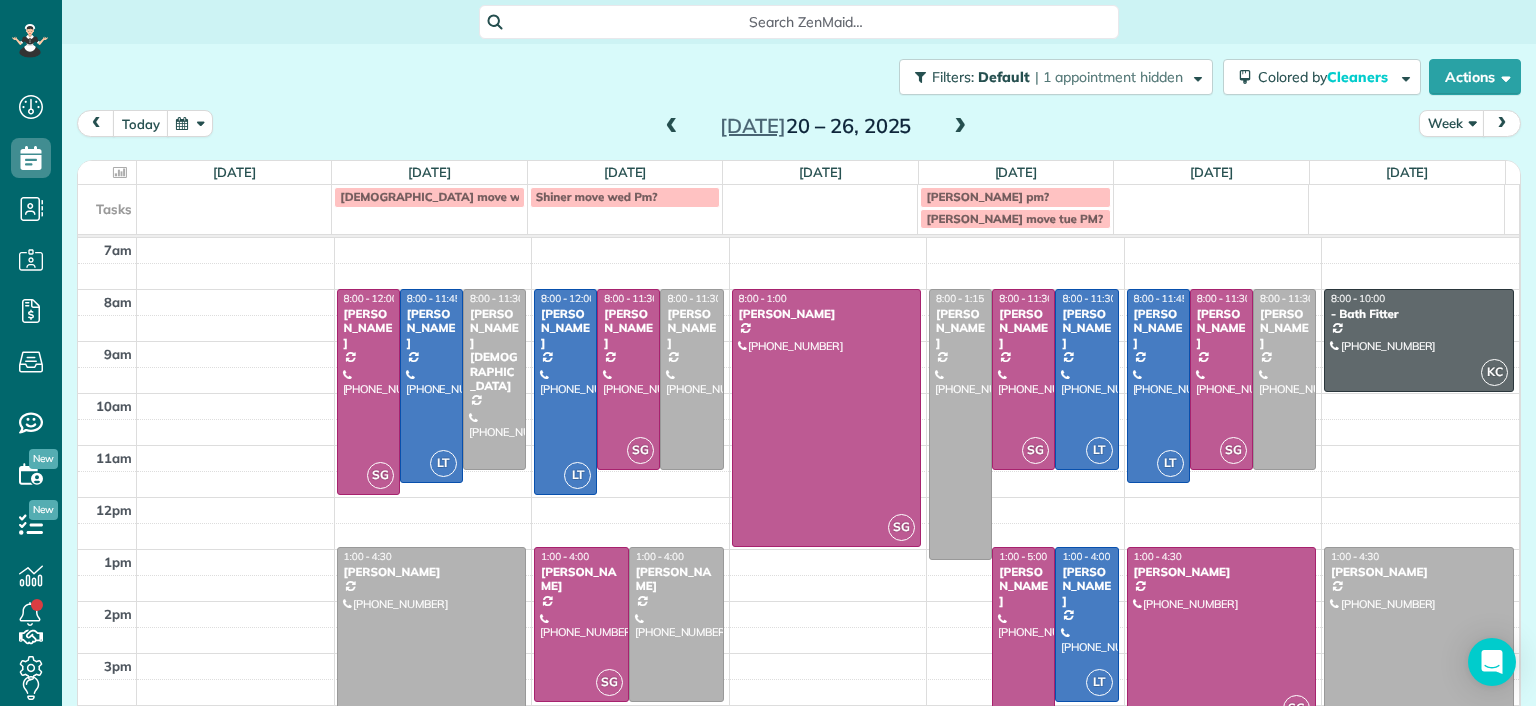 click at bounding box center (672, 127) 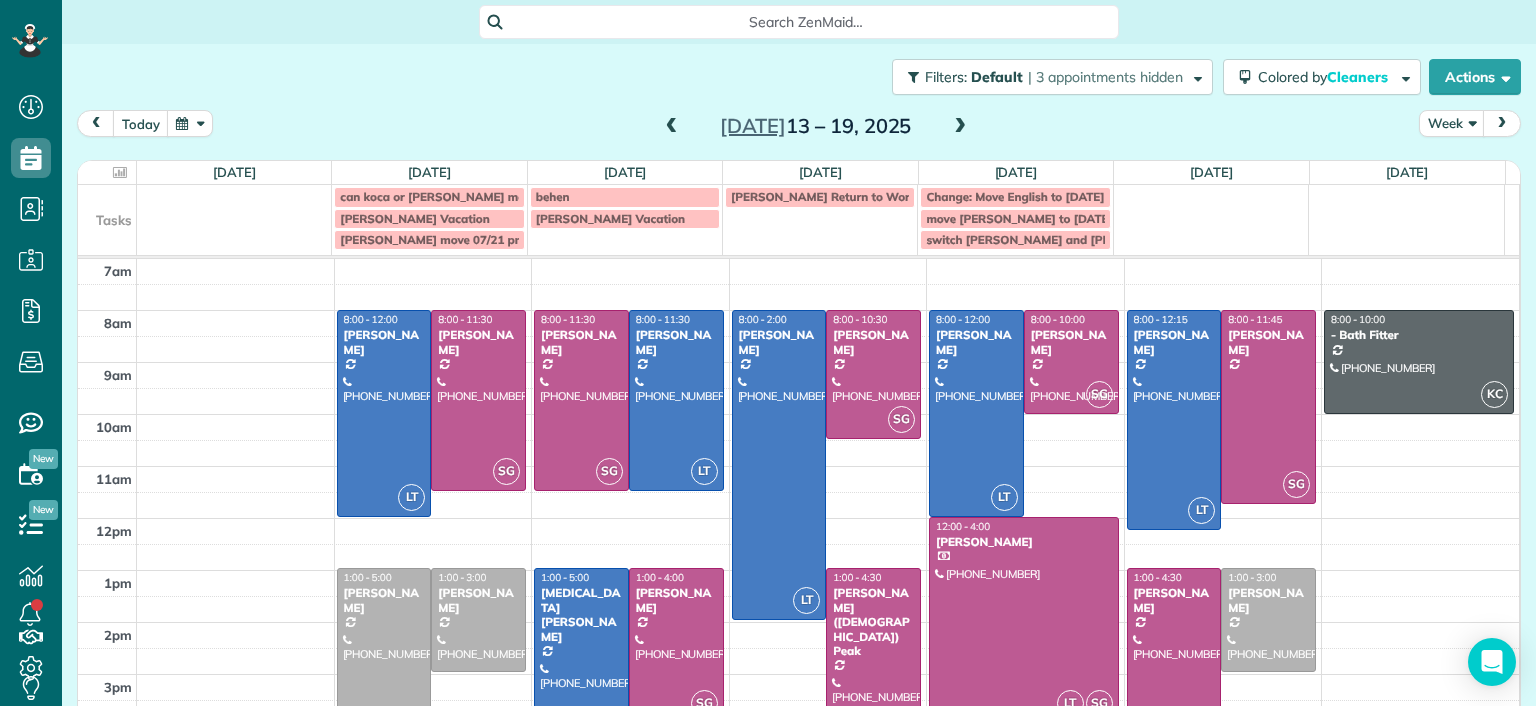 click at bounding box center (672, 127) 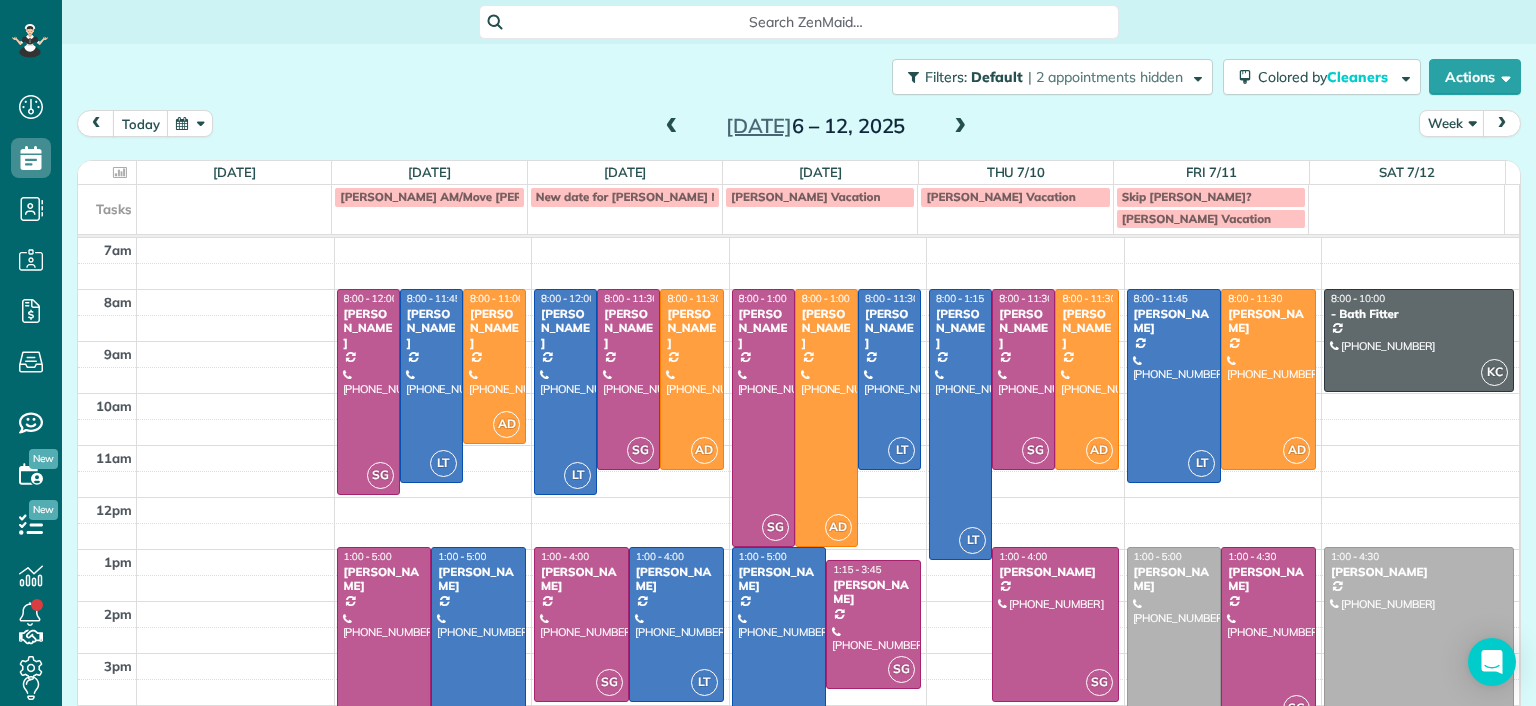 scroll, scrollTop: 93, scrollLeft: 0, axis: vertical 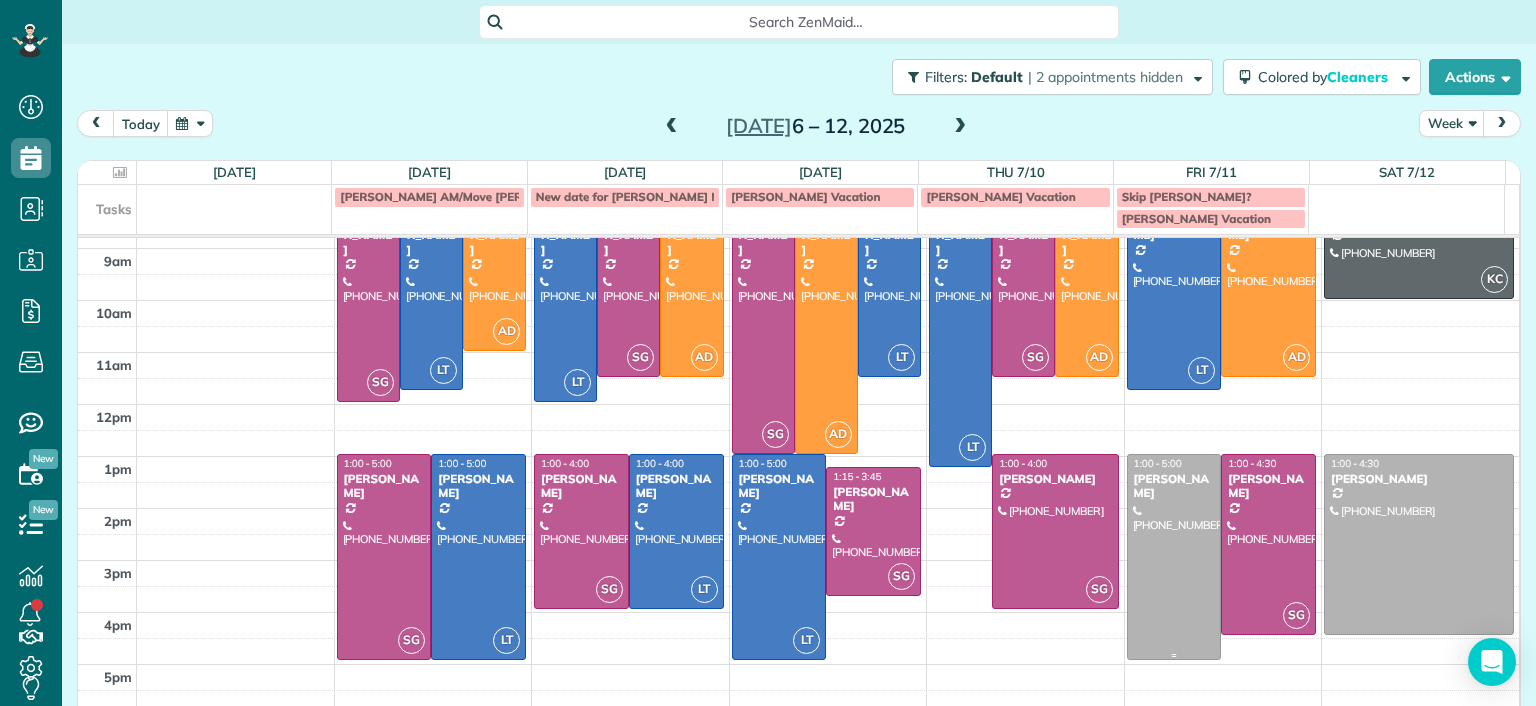 click at bounding box center [1174, 557] 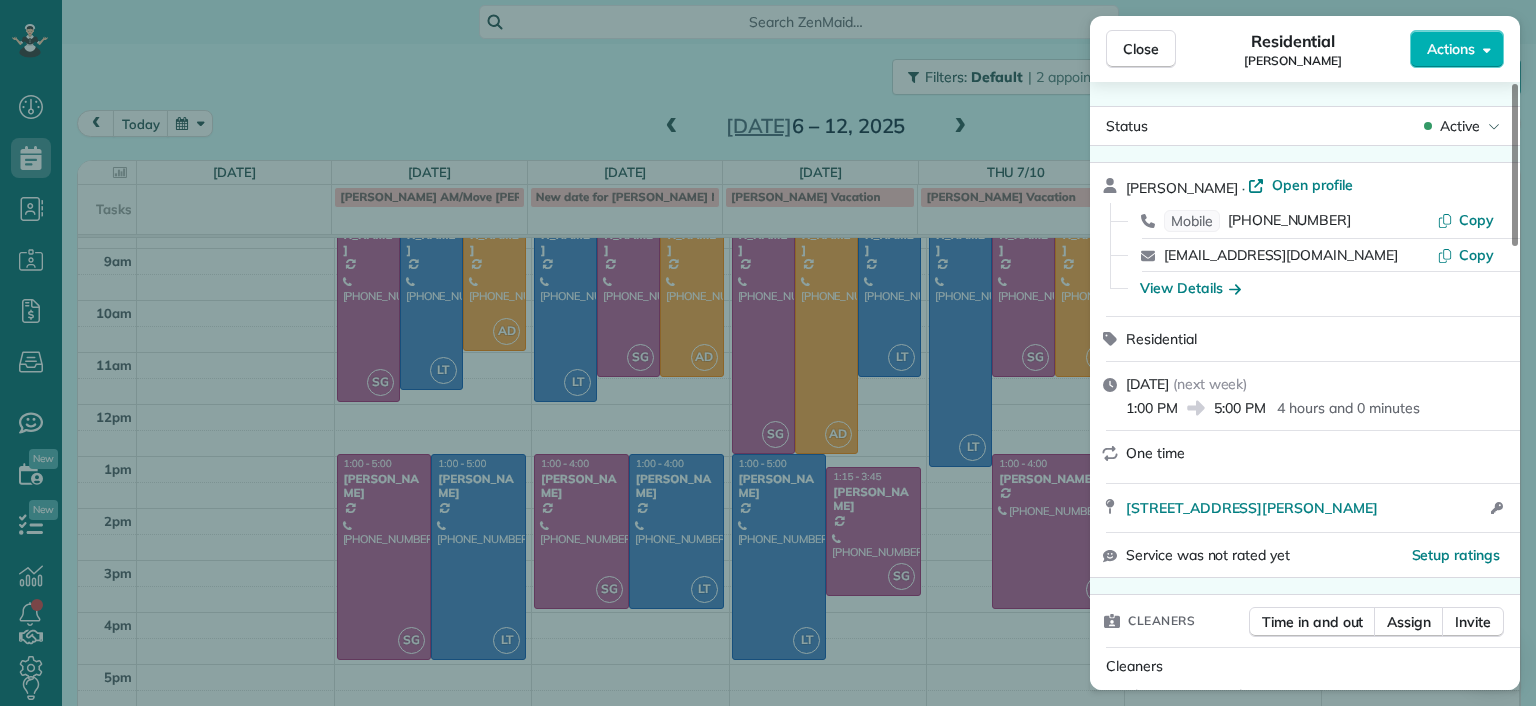 click on "Close Residential Carla Bowman Actions Status Active Carla Bowman · Open profile Mobile (804) 380-9936 Copy cbow5@aol.com Copy View Details Residential Friday, July 11, 2025 ( next week ) 1:00 PM 5:00 PM 4 hours and 0 minutes One time 5805 Christopher Lane Richmond VA 23226 Open access information Service was not rated yet Setup ratings Cleaners Time in and out Assign Invite Cleaners No cleaners assigned yet Checklist Try Now Keep this appointment up to your standards. Stay on top of every detail, keep your cleaners organised, and your client happy. Assign a checklist Watch a 5 min demo Billing Billing actions Price $0.00 Overcharge $0.00 Discount $0.00 Coupon discount - Primary tax - Secondary tax - Total appointment price $0.00 Tips collected New feature! $0.00 Mark as paid Total including tip $0.00 Get paid online in no-time! Send an invoice and reward your cleaners with tips Charge customer credit card Appointment custom fields Man Hours 10 Type of Cleaning  Move In/Move Out Cleaning  Reason for Skip - 0" at bounding box center [768, 353] 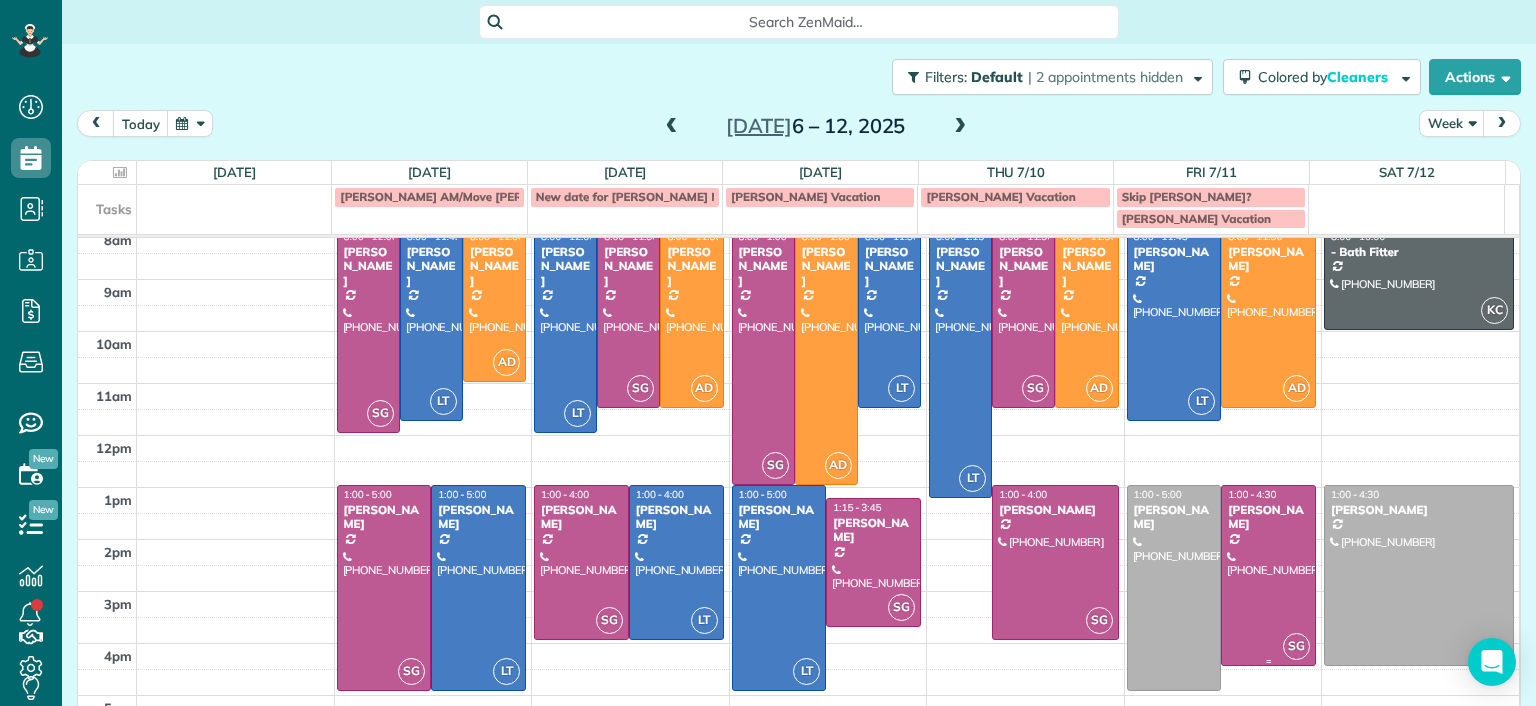 scroll, scrollTop: 93, scrollLeft: 0, axis: vertical 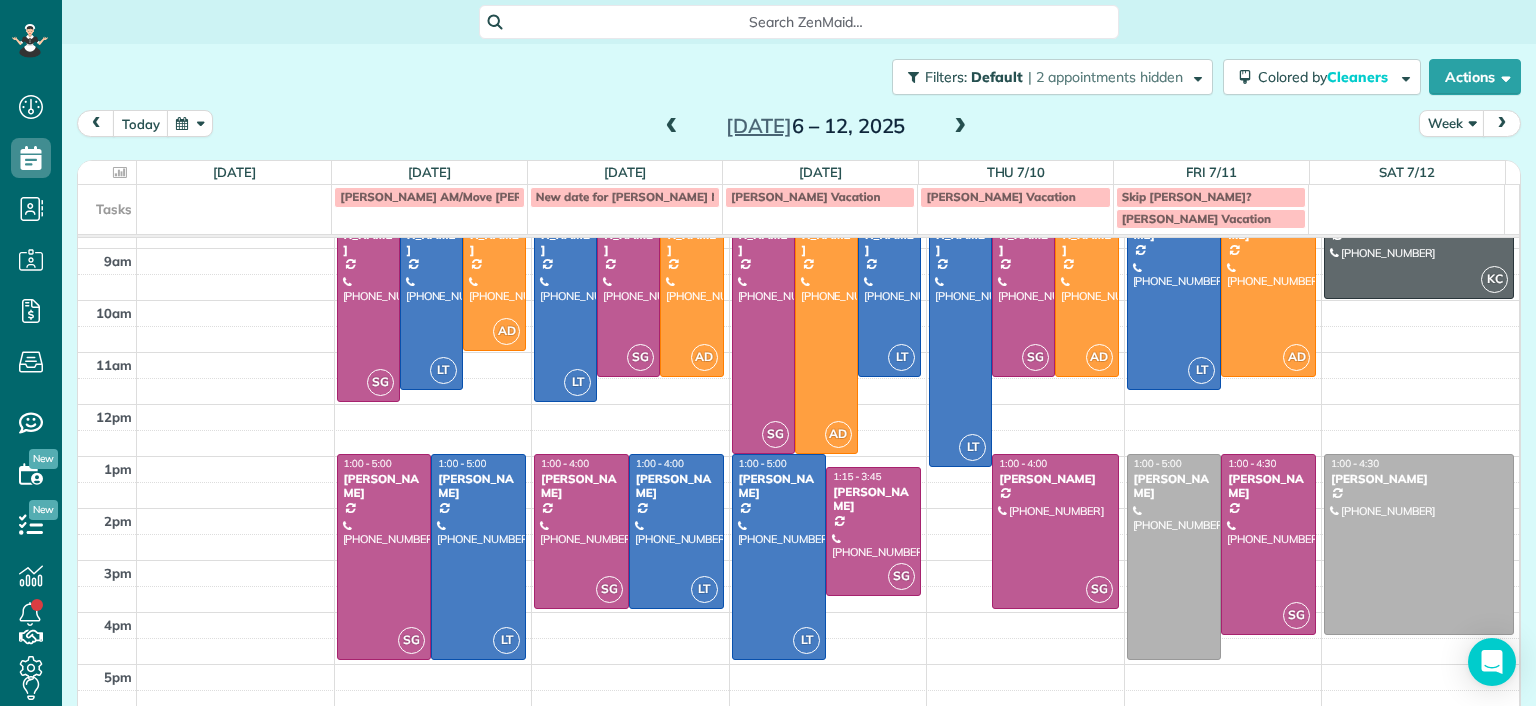 click at bounding box center [672, 127] 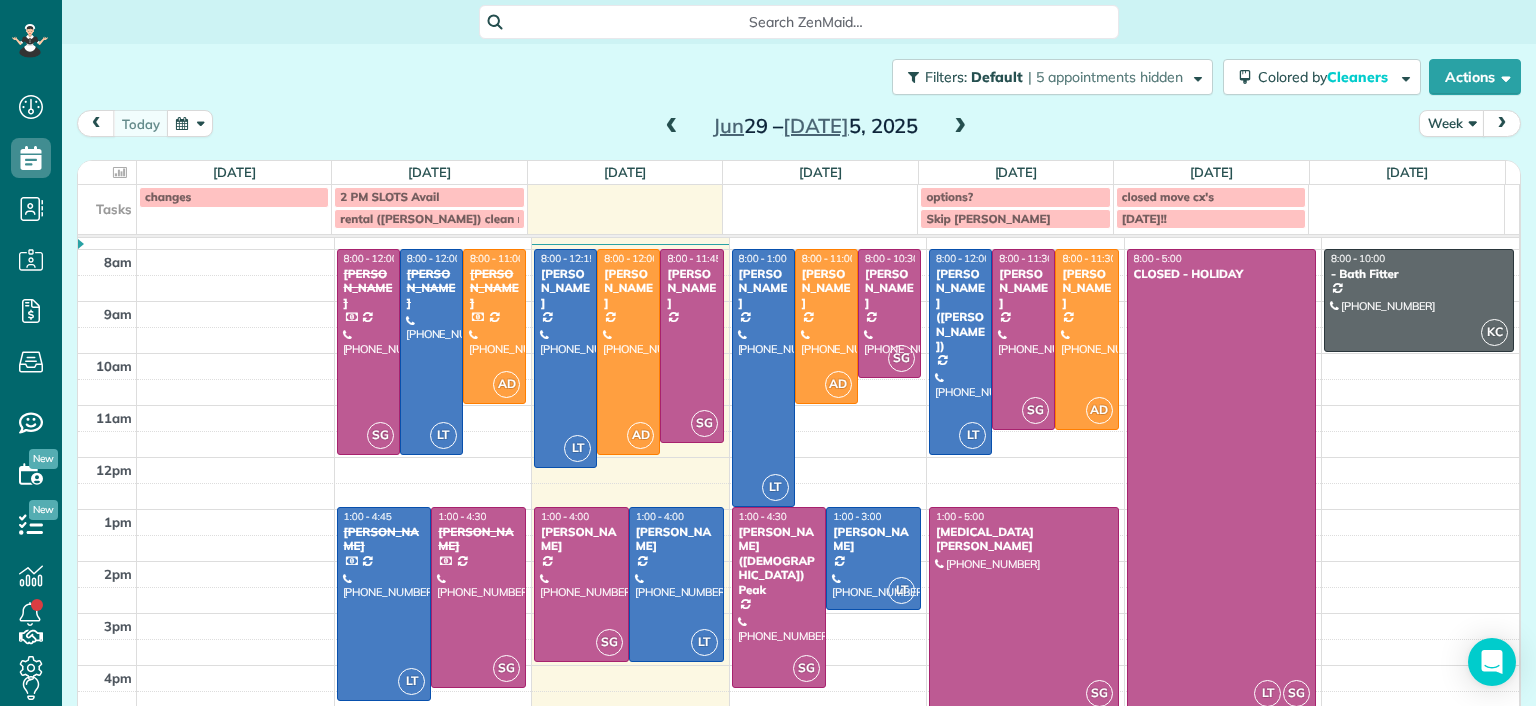 scroll, scrollTop: 93, scrollLeft: 0, axis: vertical 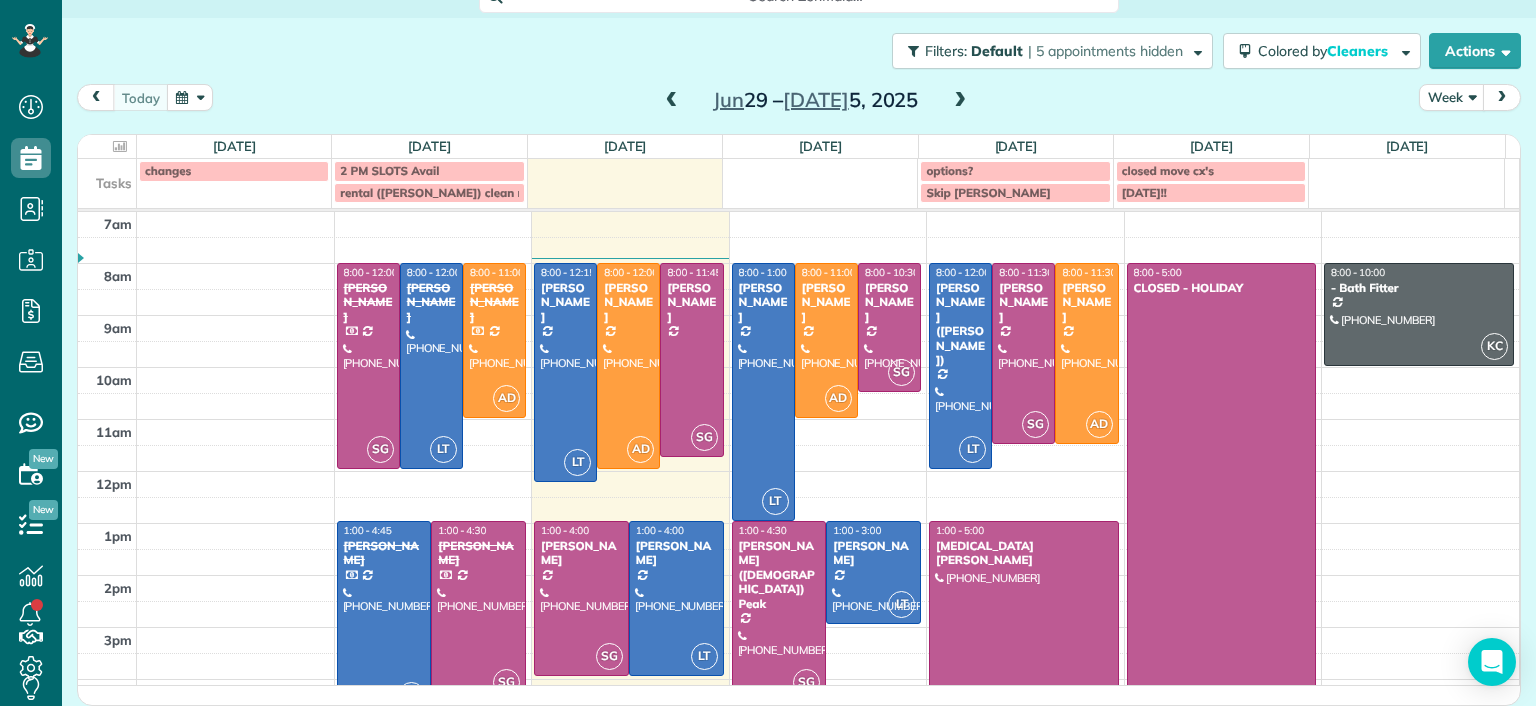 click at bounding box center [960, 101] 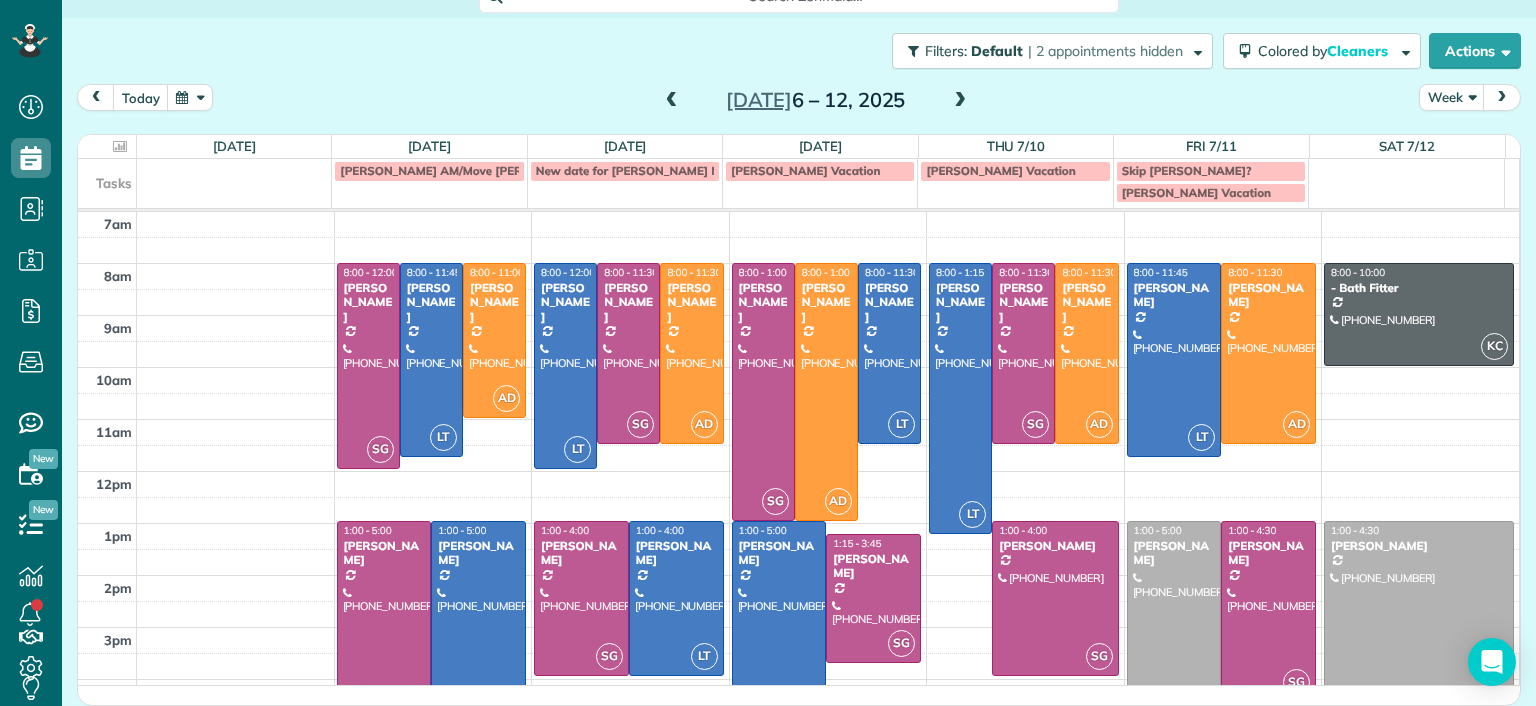 click at bounding box center (672, 101) 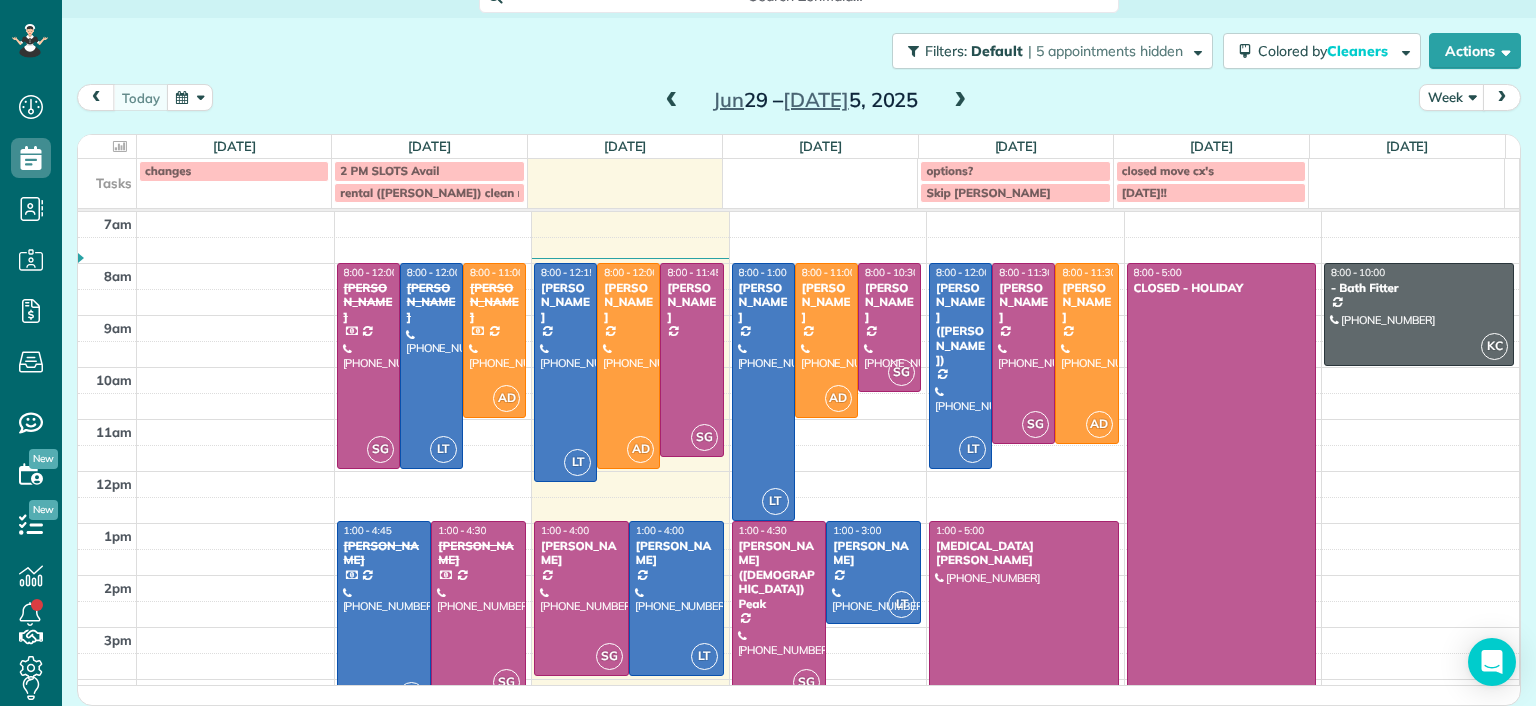 click at bounding box center [960, 101] 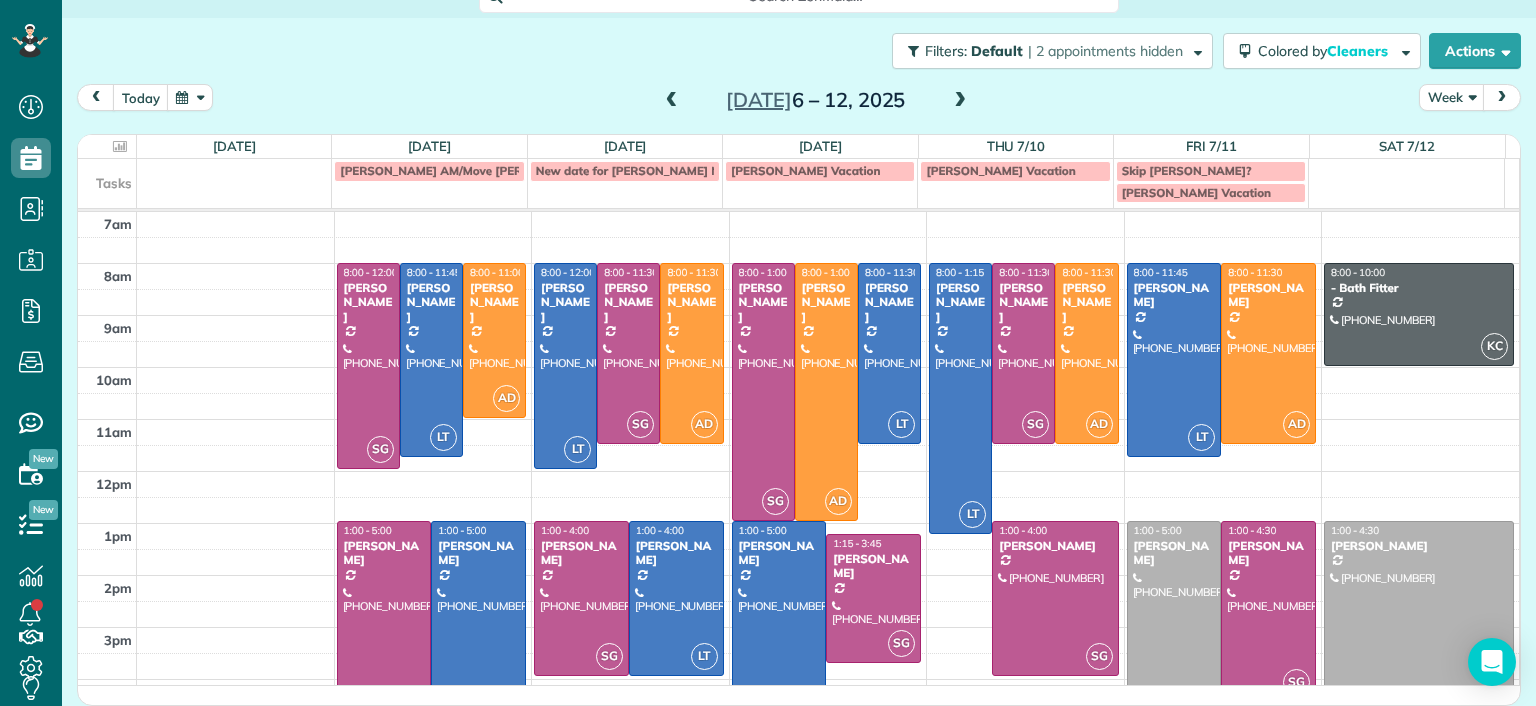 click at bounding box center [960, 101] 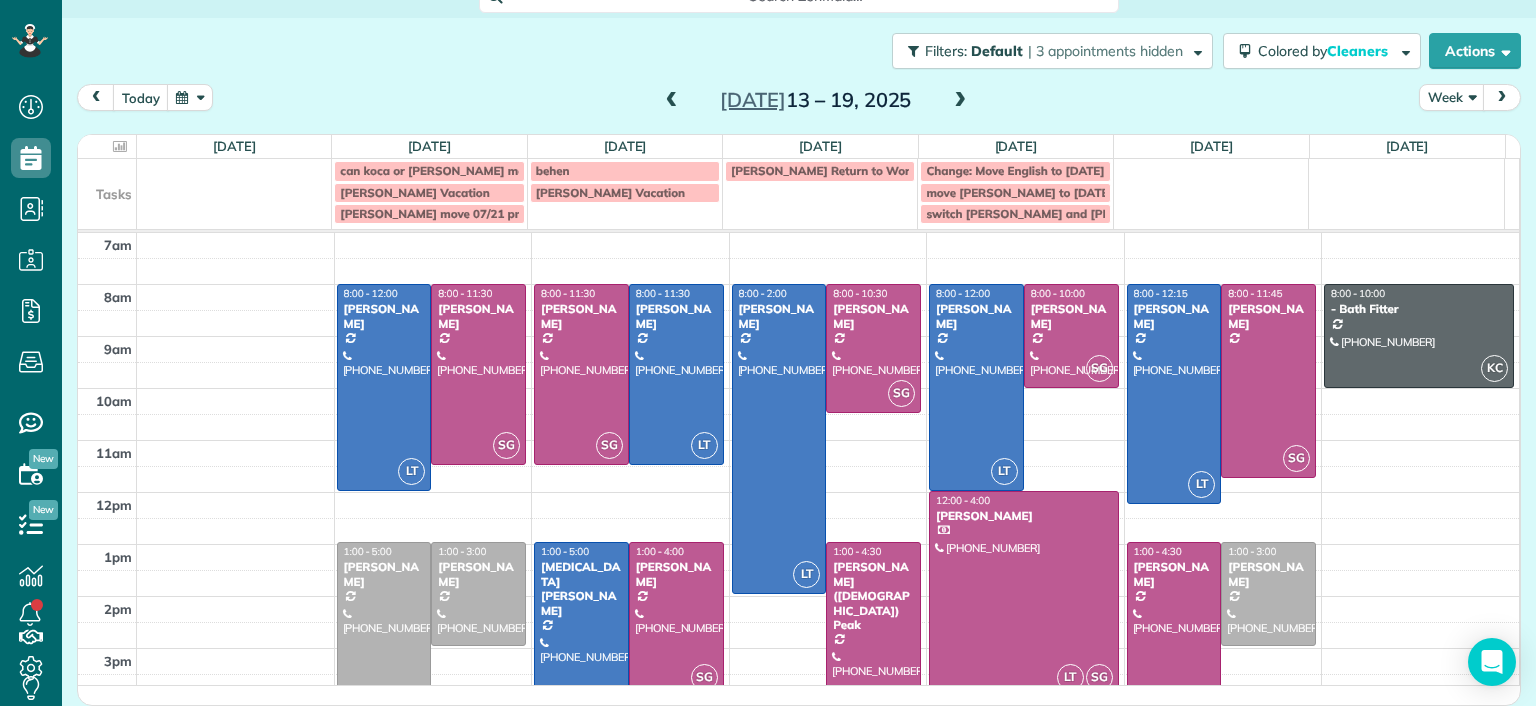 click at bounding box center [672, 101] 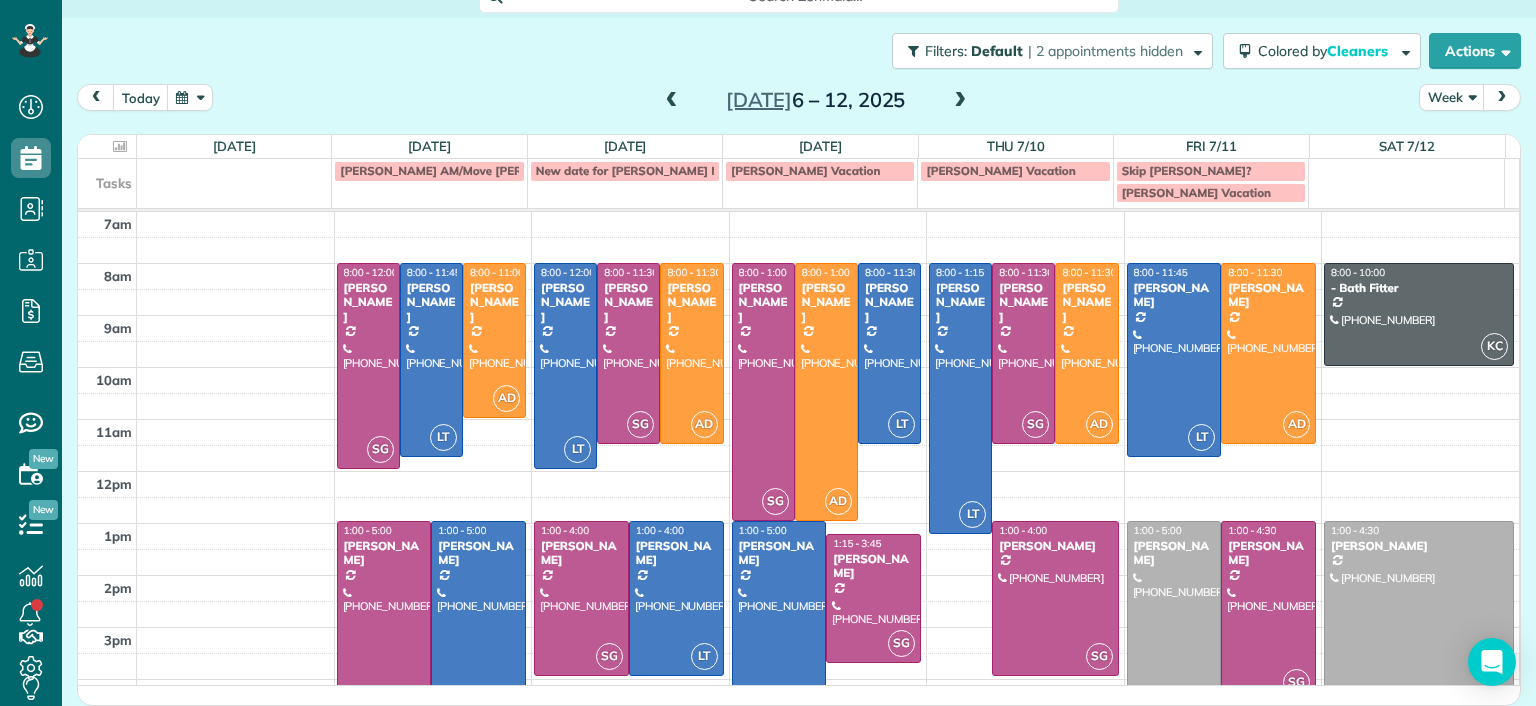 click at bounding box center (960, 101) 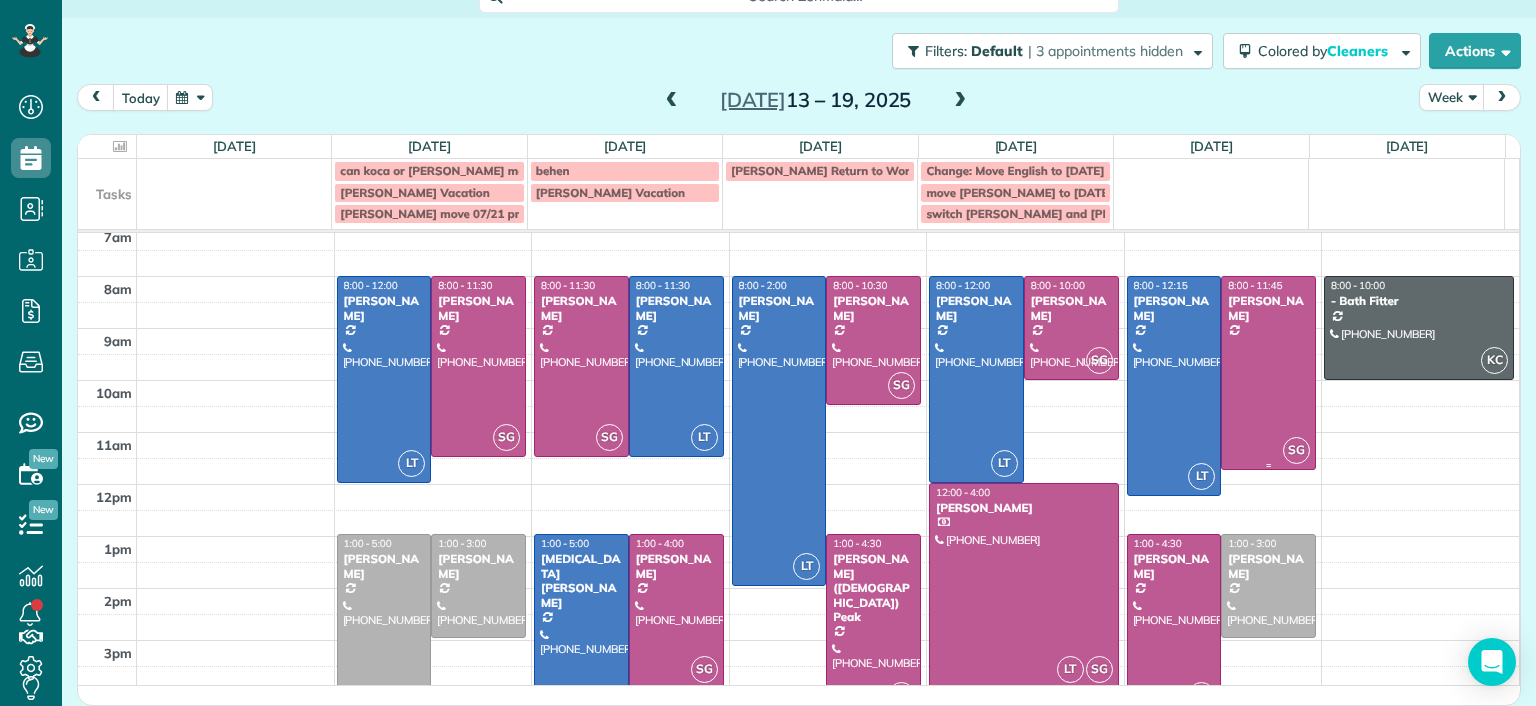 scroll, scrollTop: 0, scrollLeft: 0, axis: both 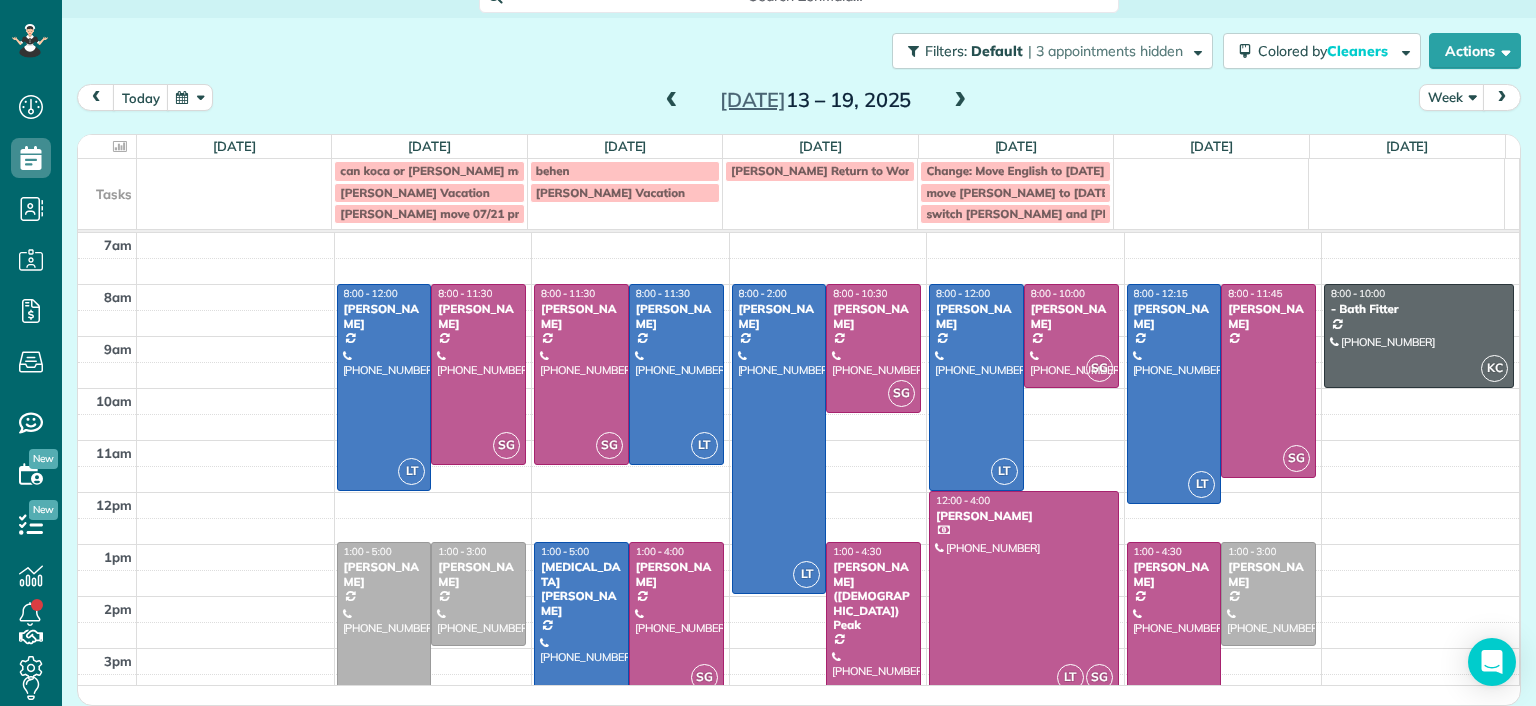 click at bounding box center (384, 645) 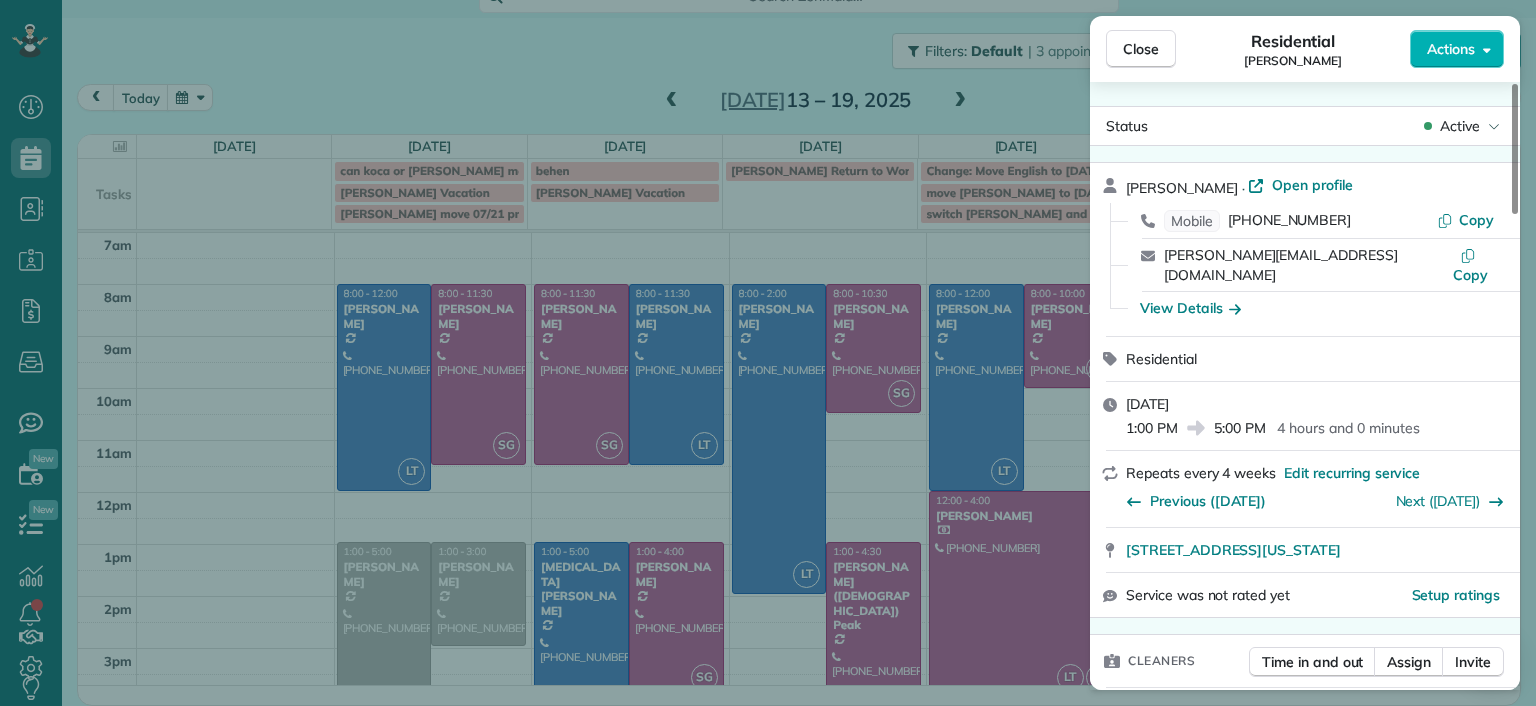 drag, startPoint x: 381, startPoint y: 595, endPoint x: 205, endPoint y: 470, distance: 215.87265 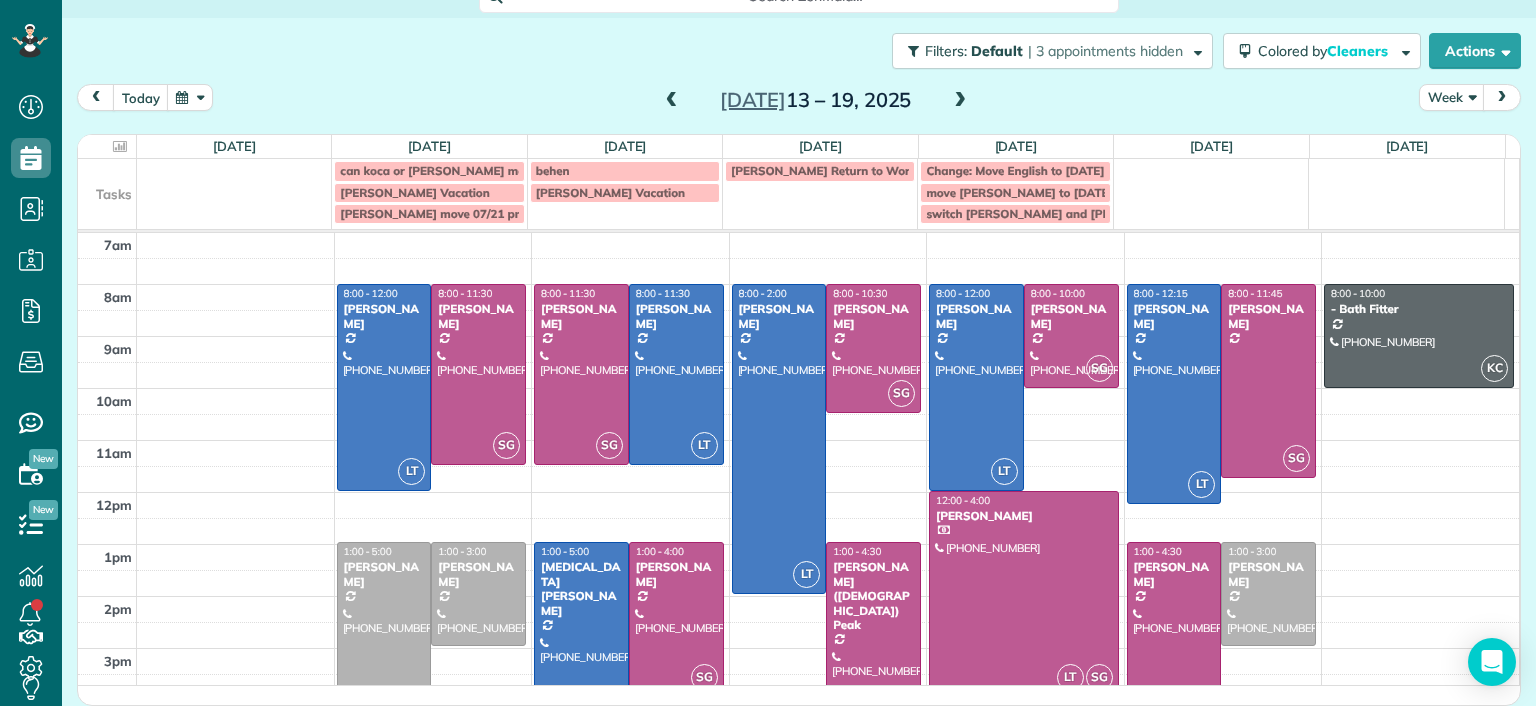 click on "can koca or holmes move to pm??" at bounding box center (461, 170) 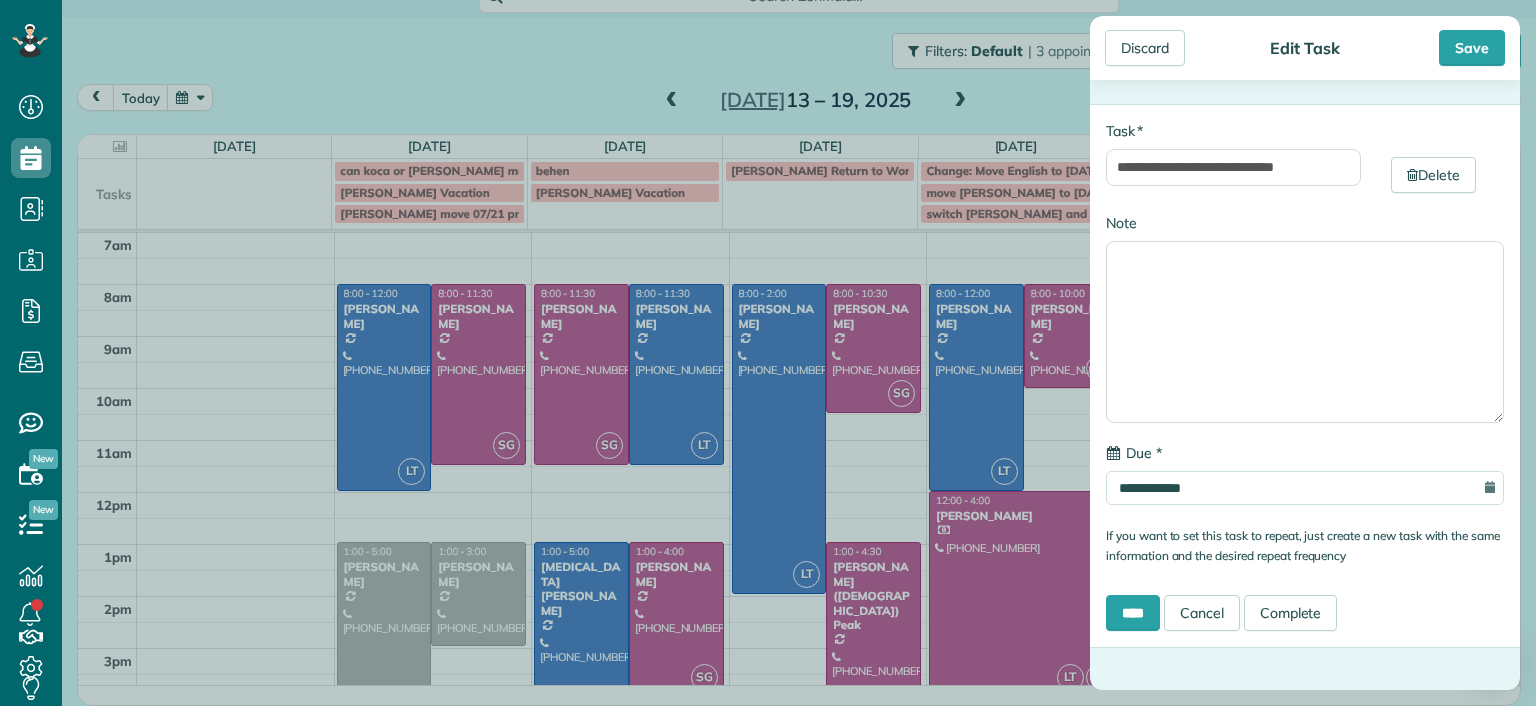 click on "**********" at bounding box center (768, 353) 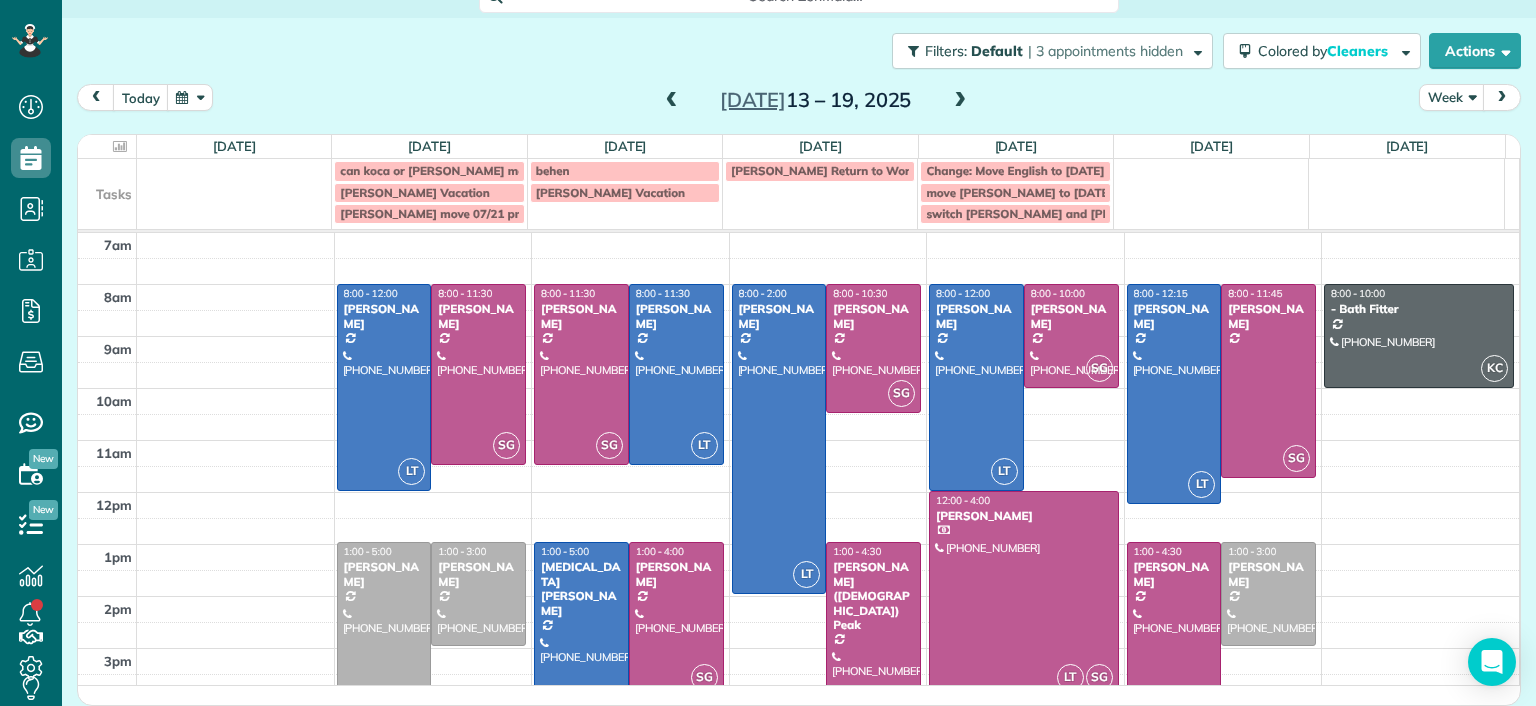 click on "Whitlow move 07/21 pm?" at bounding box center (429, 214) 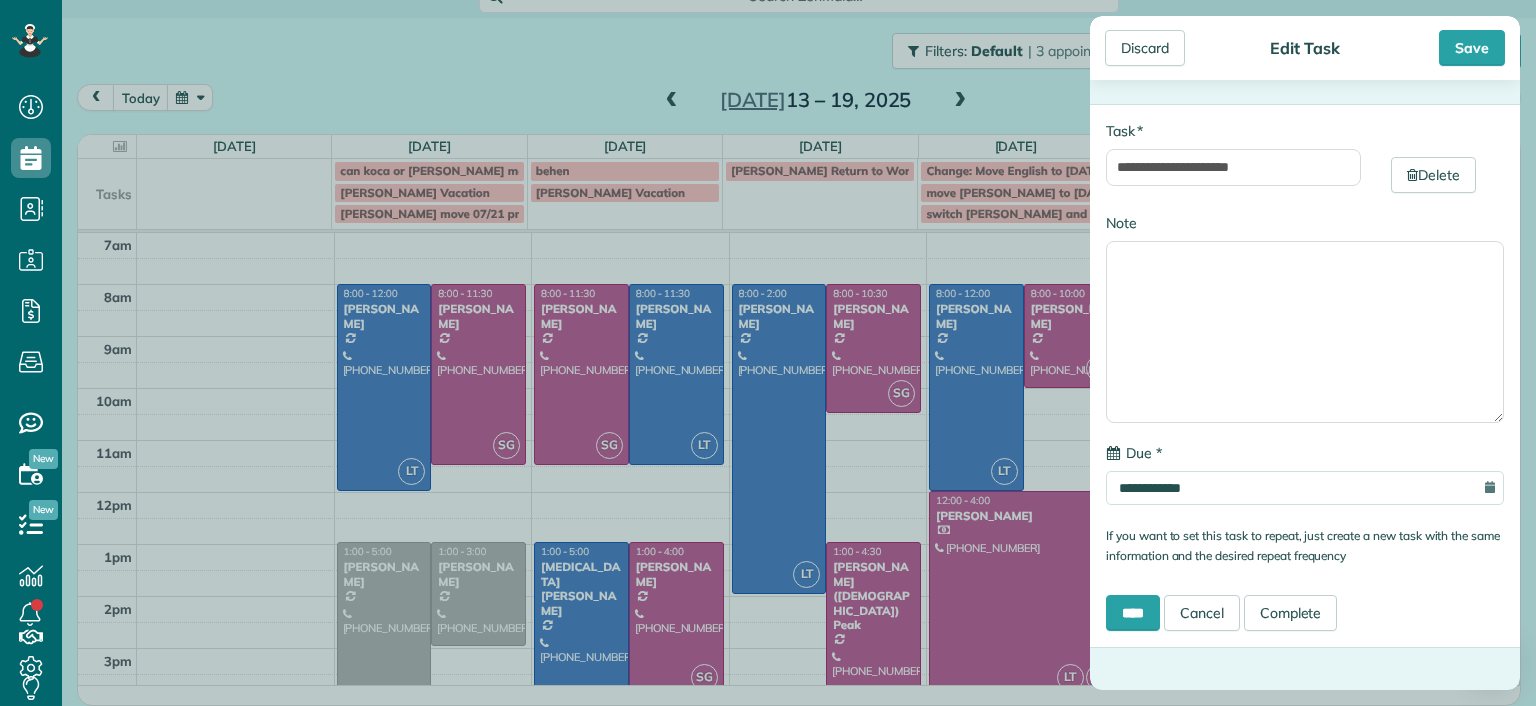 click on "**********" at bounding box center [768, 353] 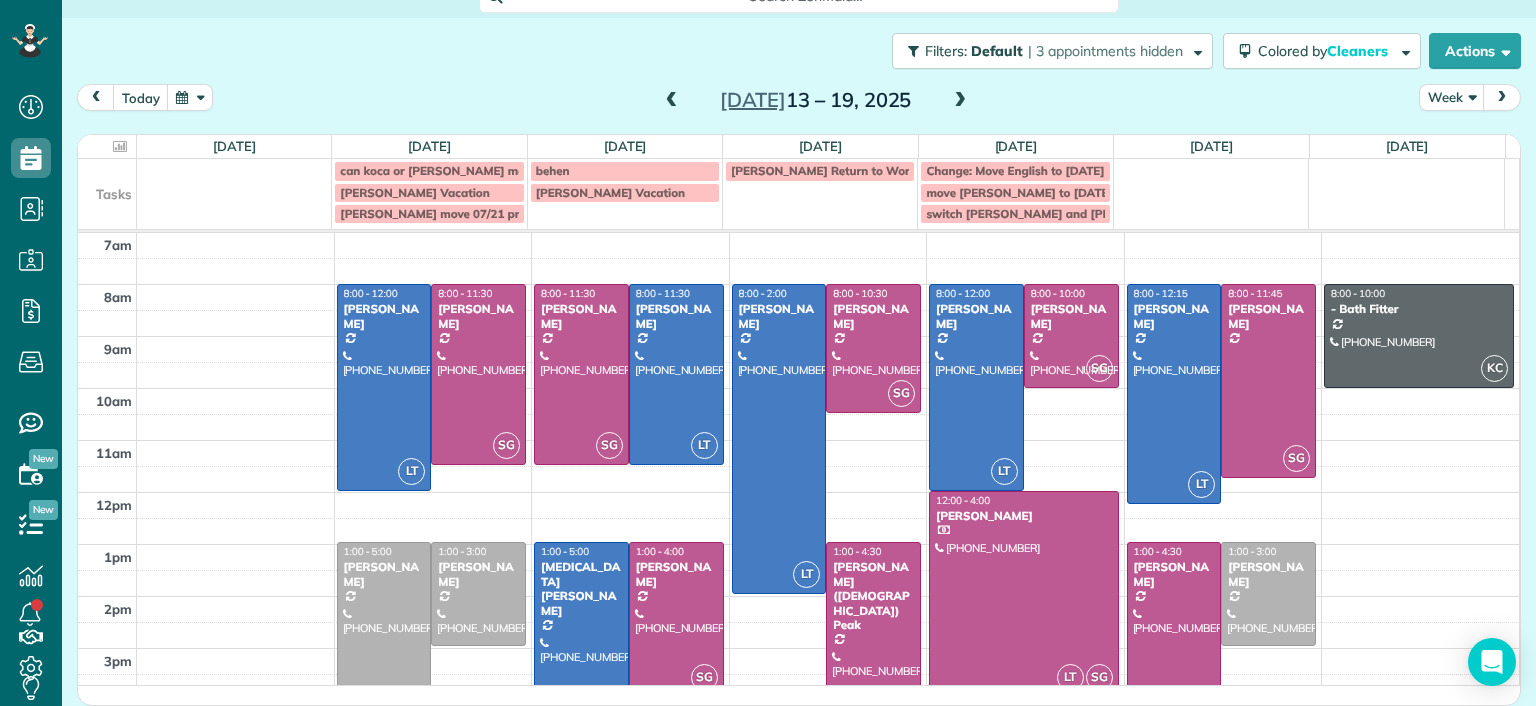 click at bounding box center [384, 645] 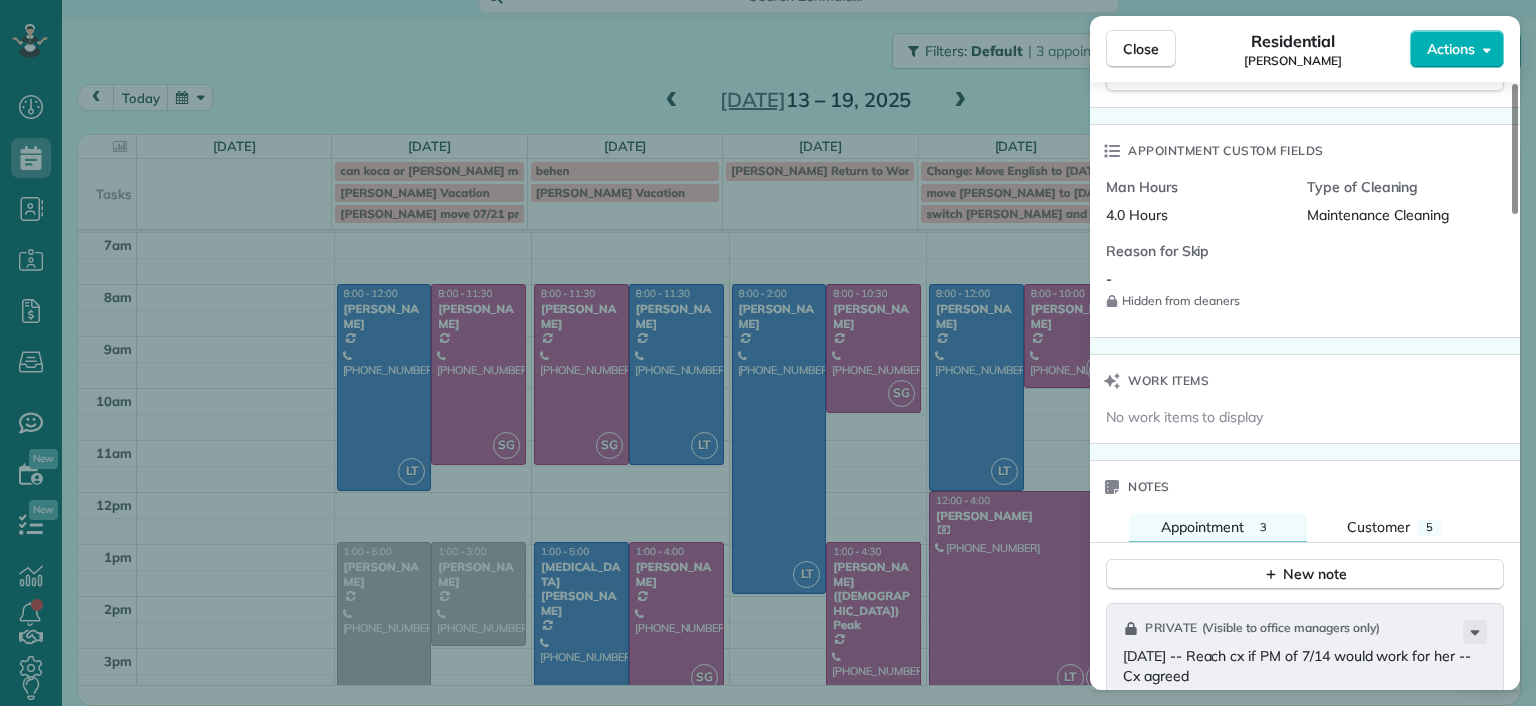 scroll, scrollTop: 1600, scrollLeft: 0, axis: vertical 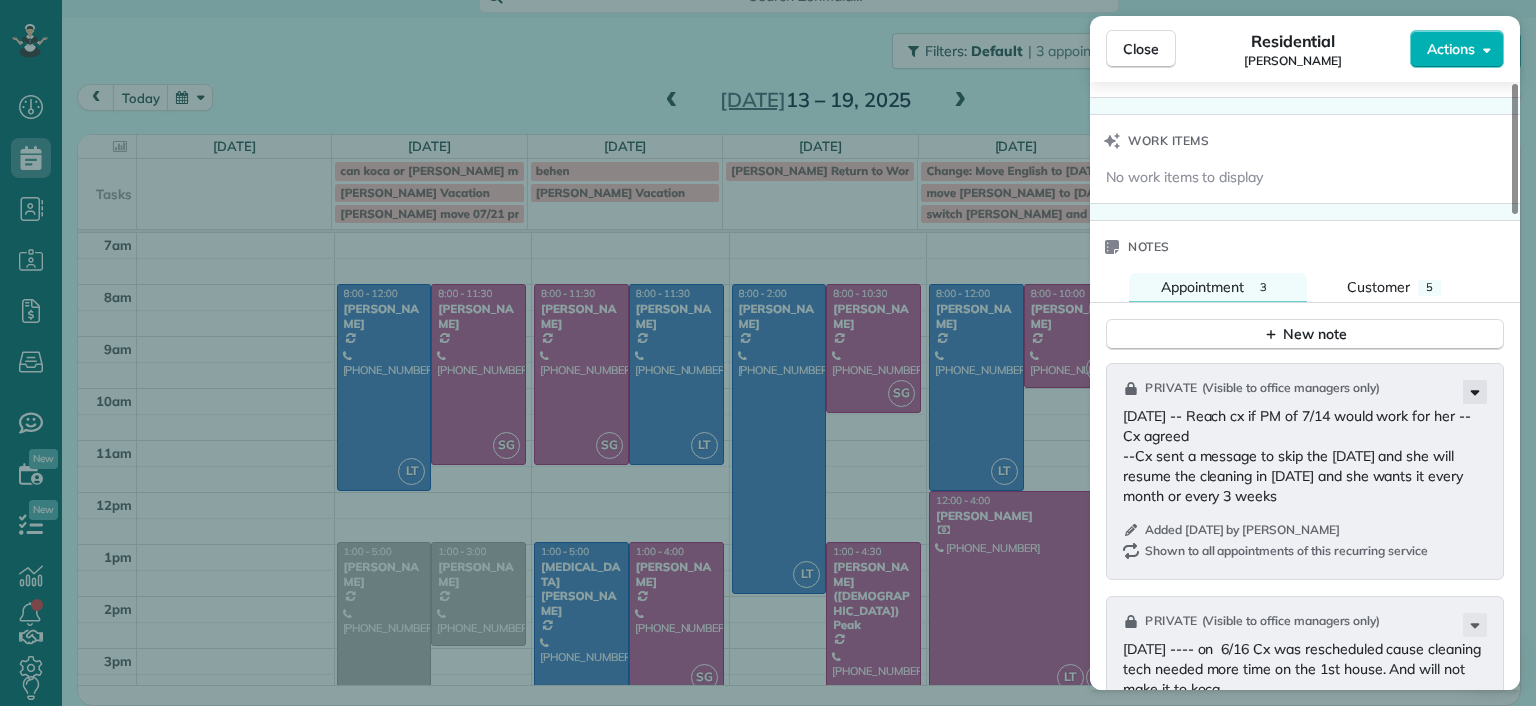click 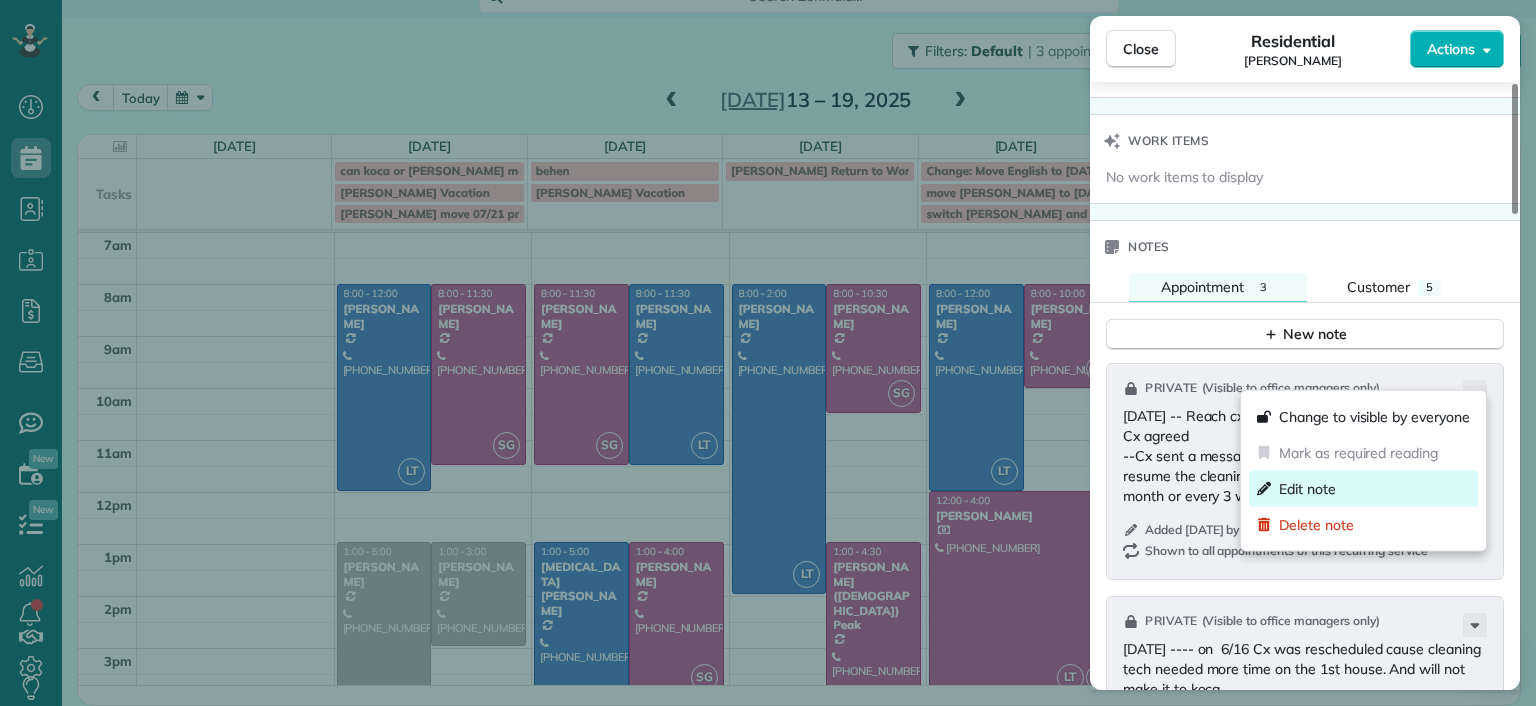 click on "Edit note" at bounding box center (1307, 489) 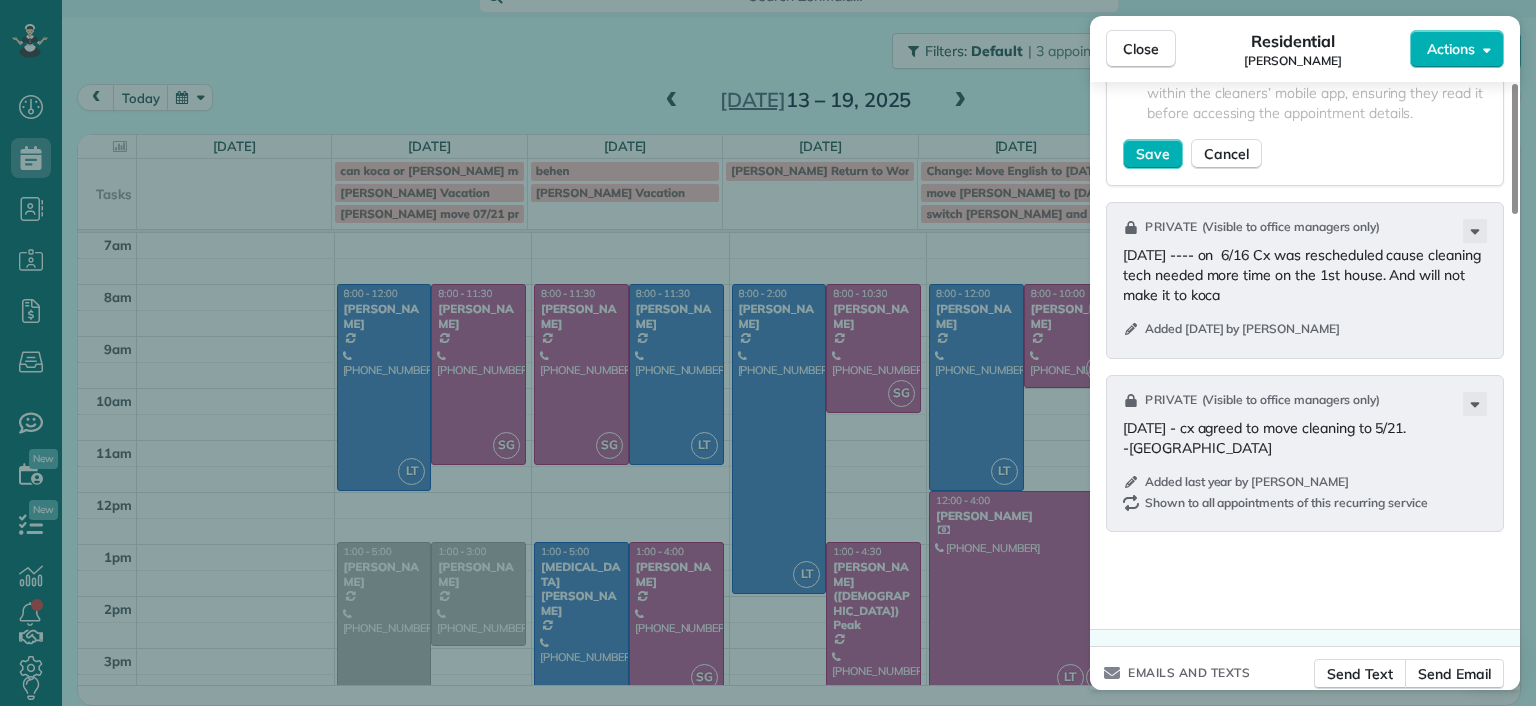 scroll, scrollTop: 2200, scrollLeft: 0, axis: vertical 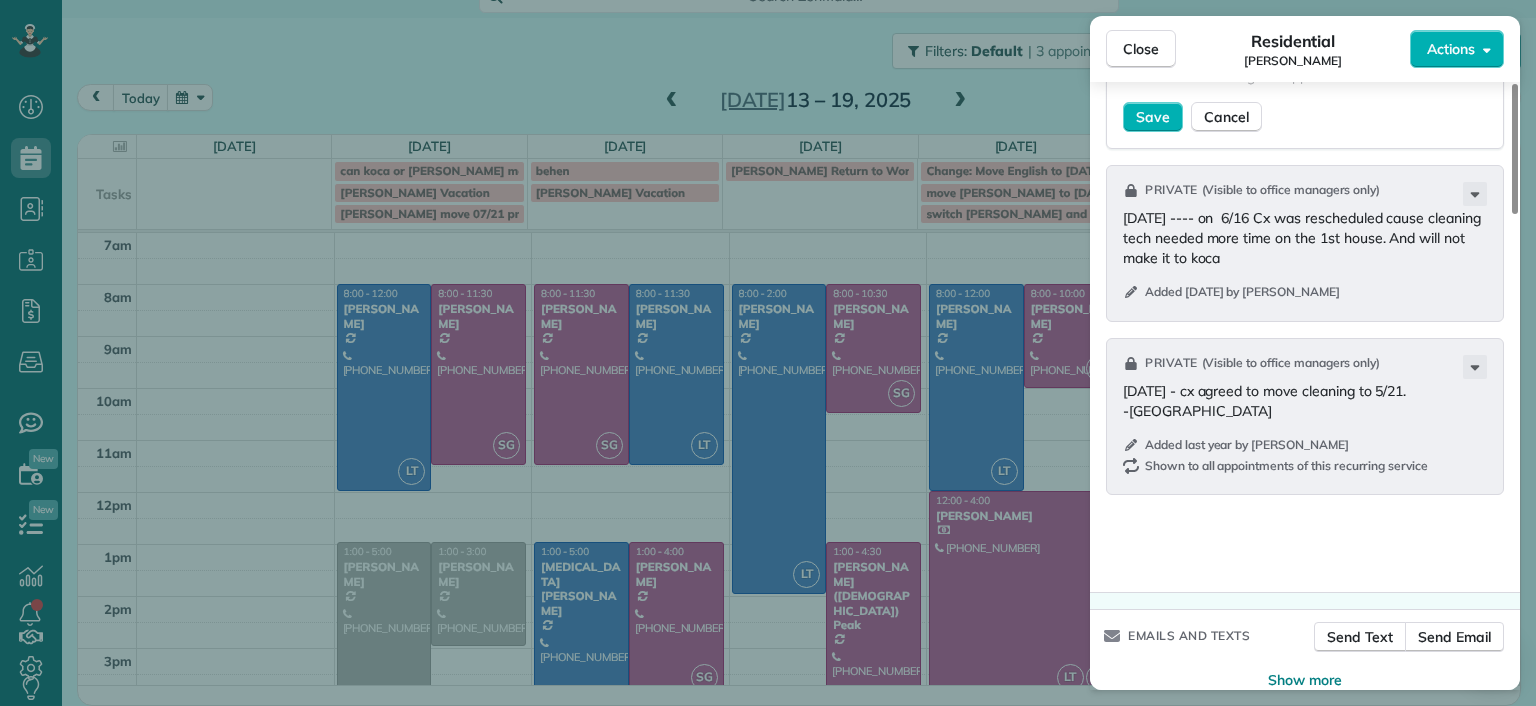 click on "6.30.25 ---- on  6/16 Cx was rescheduled cause cleaning tech needed more time on the 1st house. And will not make it to koca" at bounding box center [1307, 238] 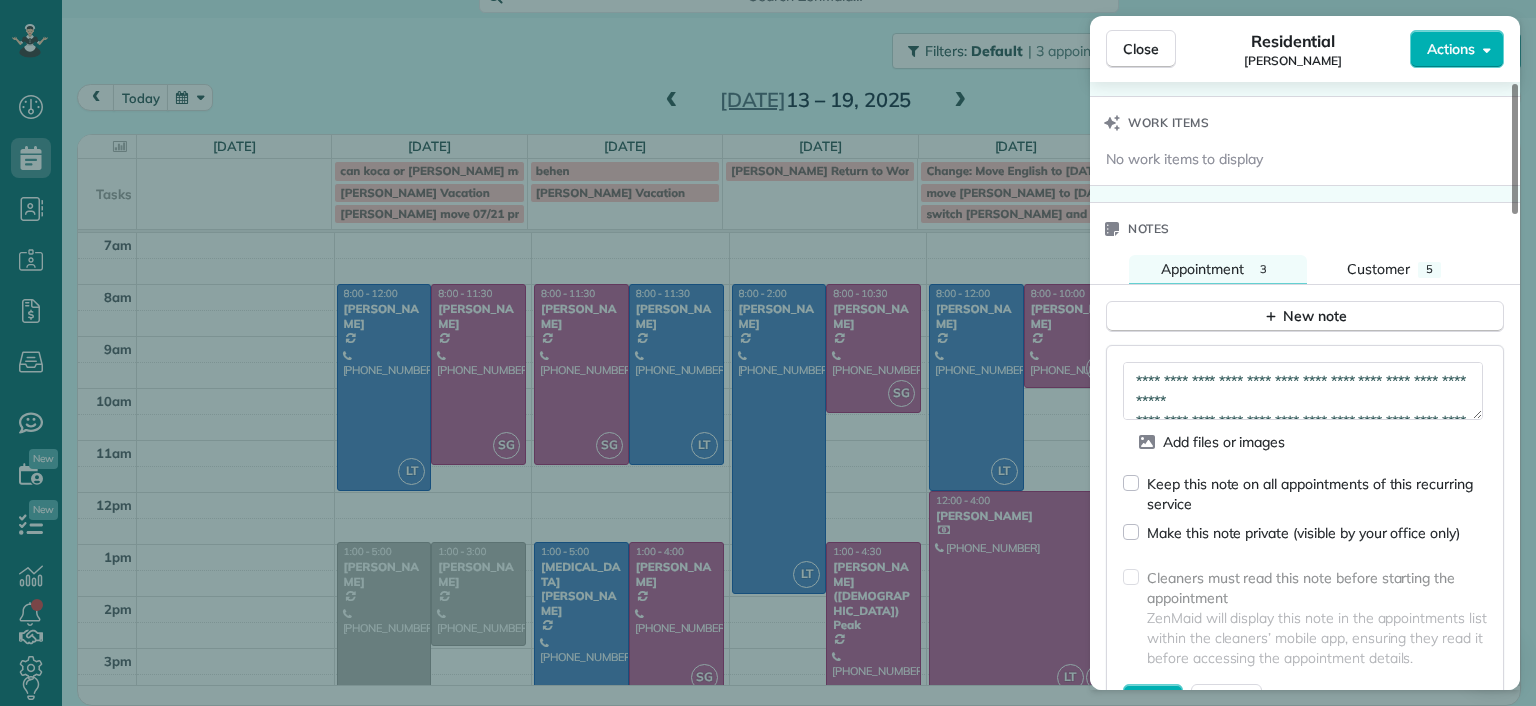 scroll, scrollTop: 1600, scrollLeft: 0, axis: vertical 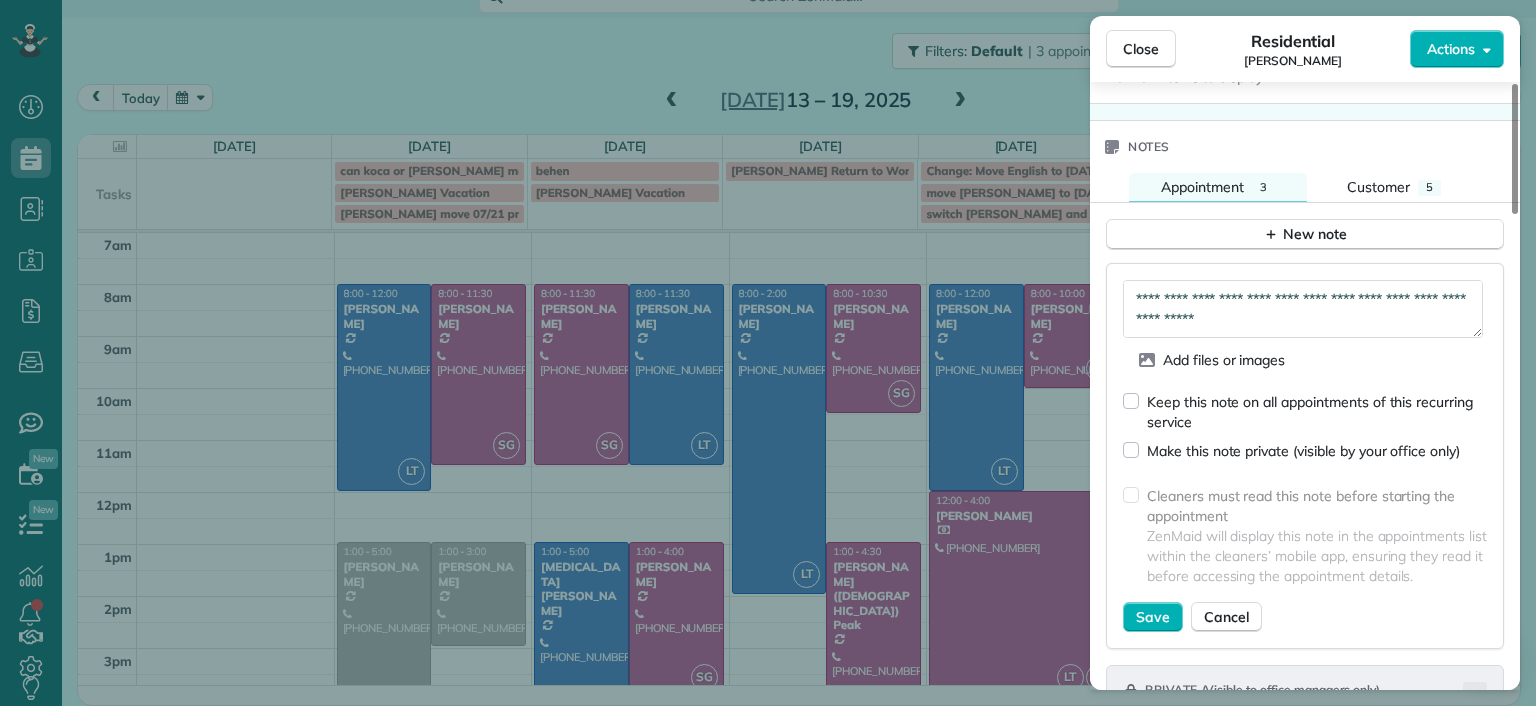 click on "**********" at bounding box center [1303, 309] 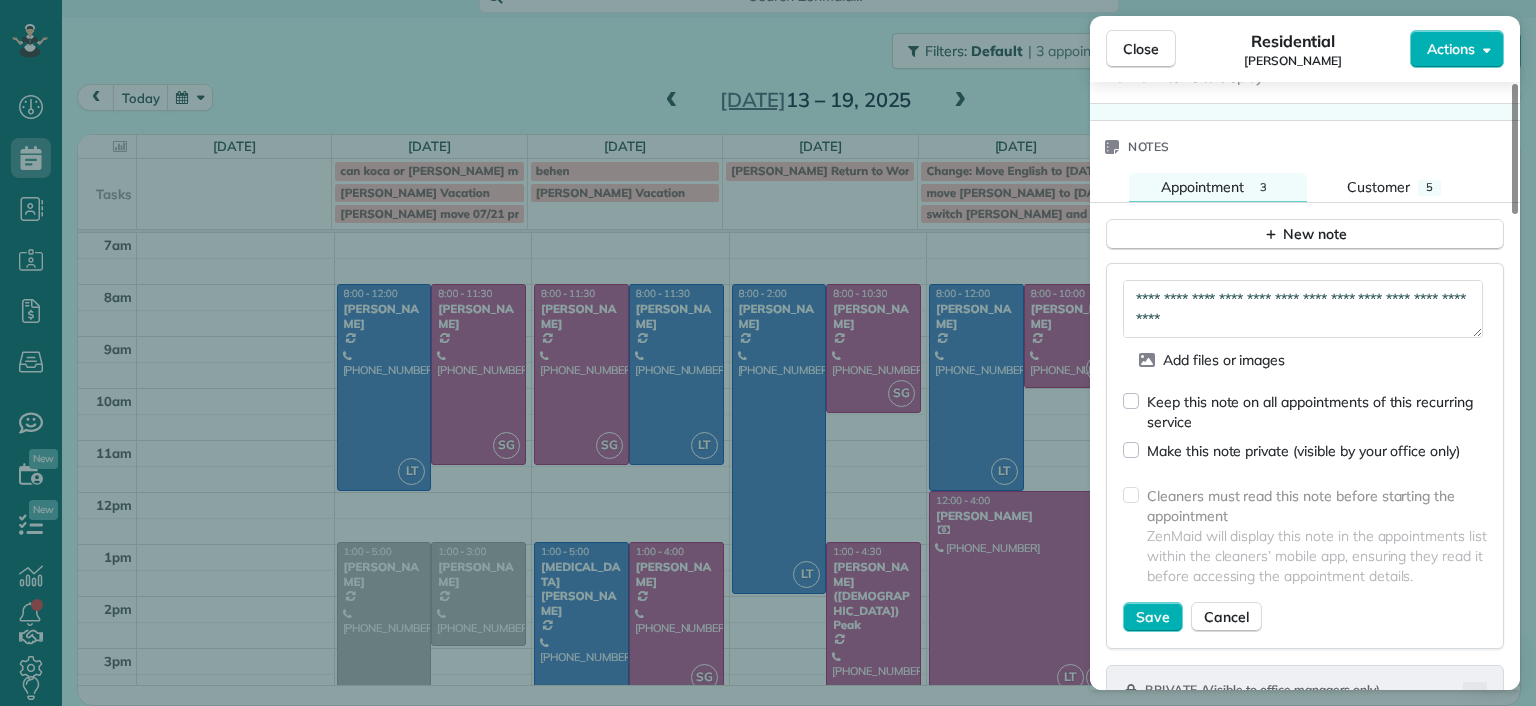 scroll, scrollTop: 80, scrollLeft: 0, axis: vertical 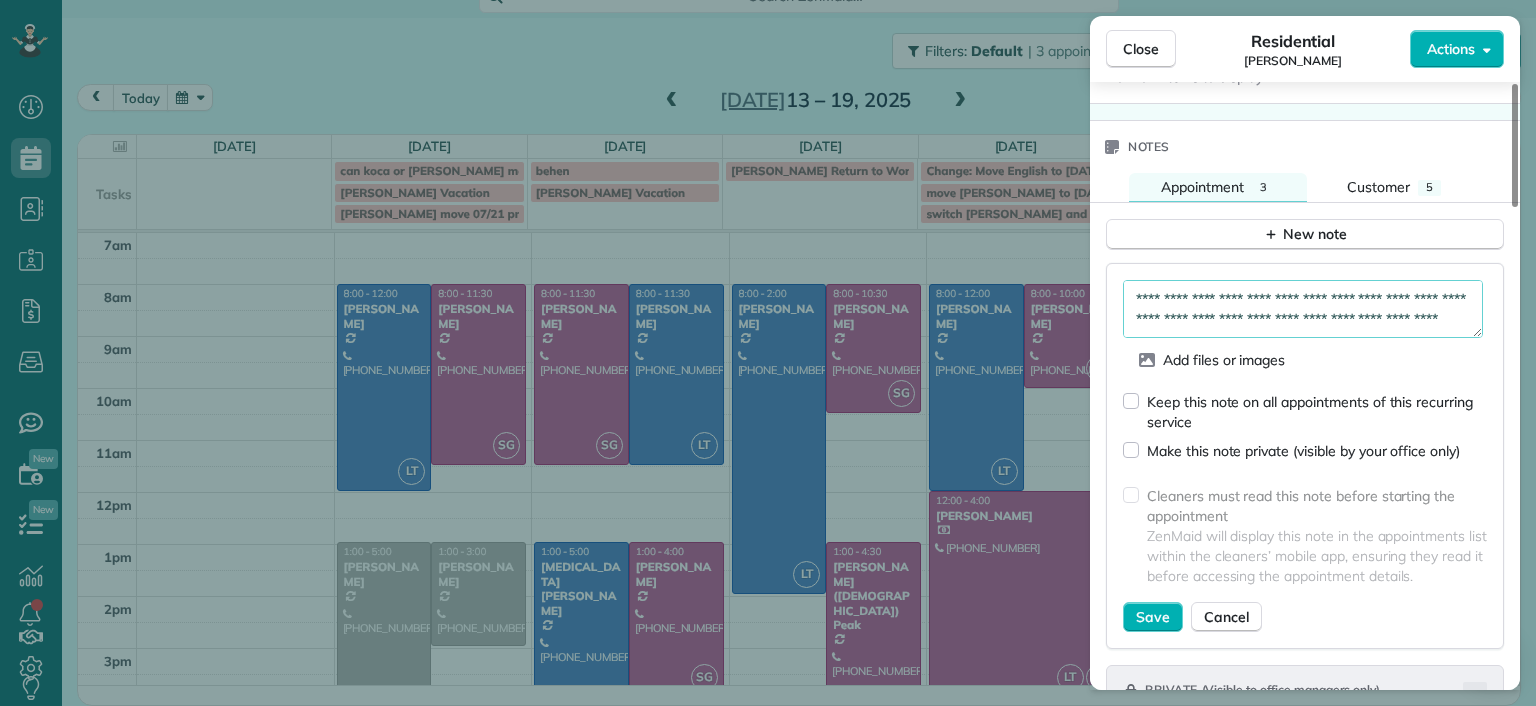 click on "**********" at bounding box center (1303, 309) 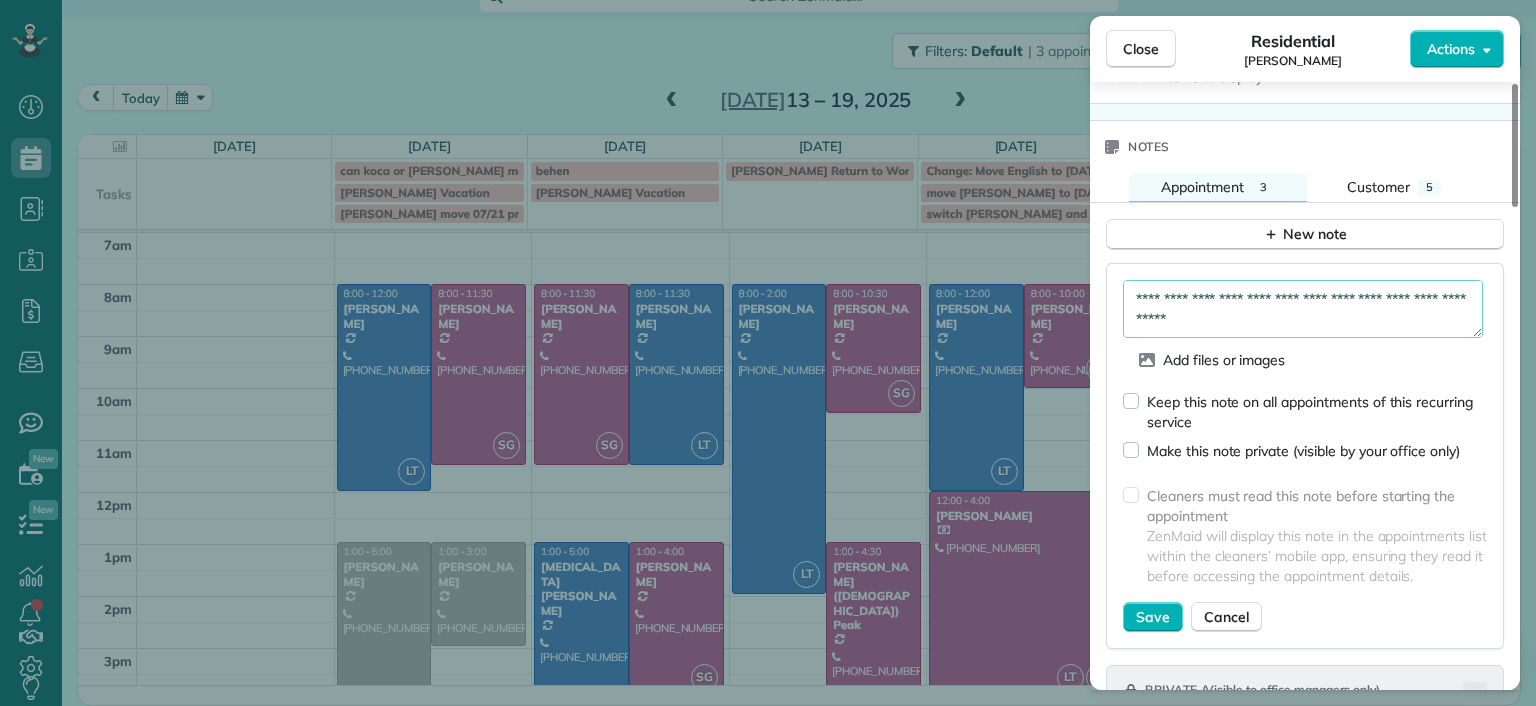 scroll, scrollTop: 91, scrollLeft: 0, axis: vertical 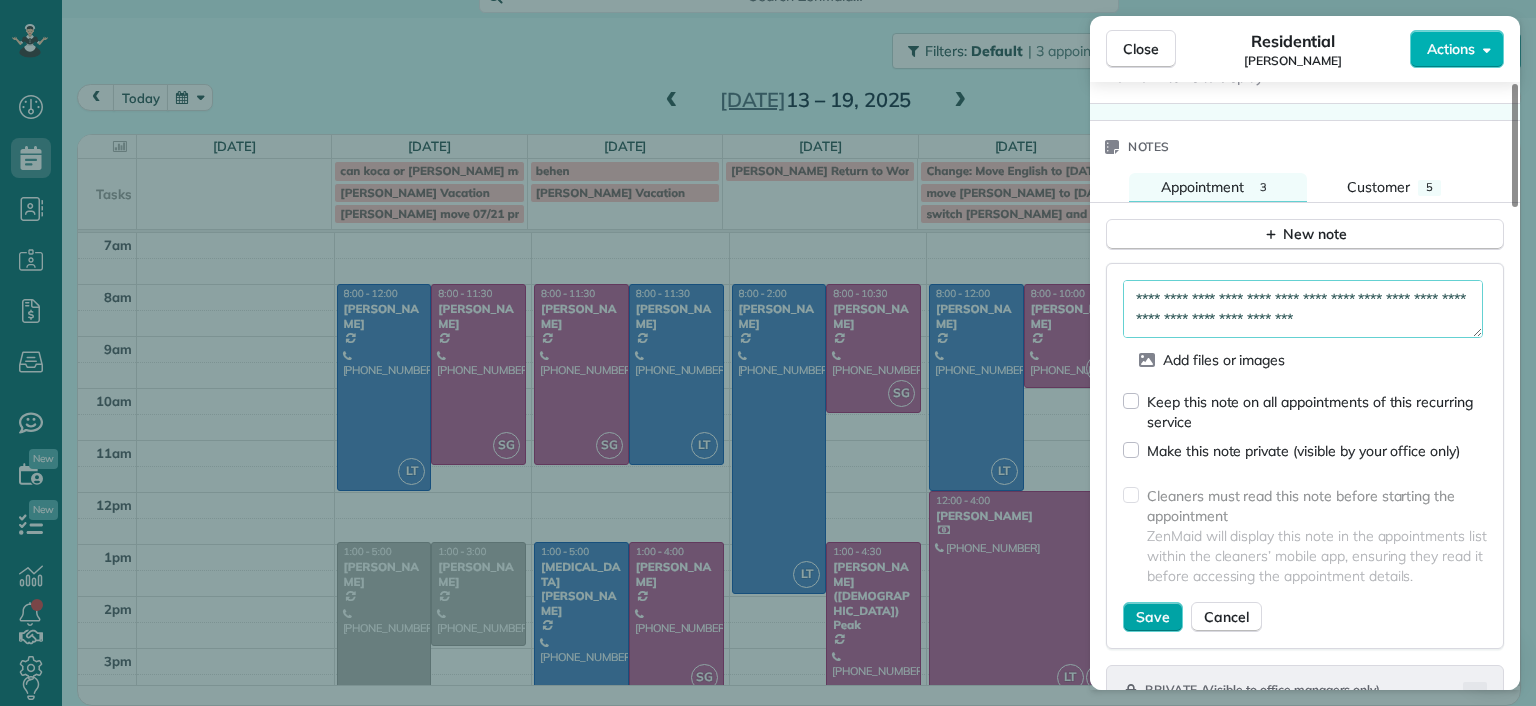 type on "**********" 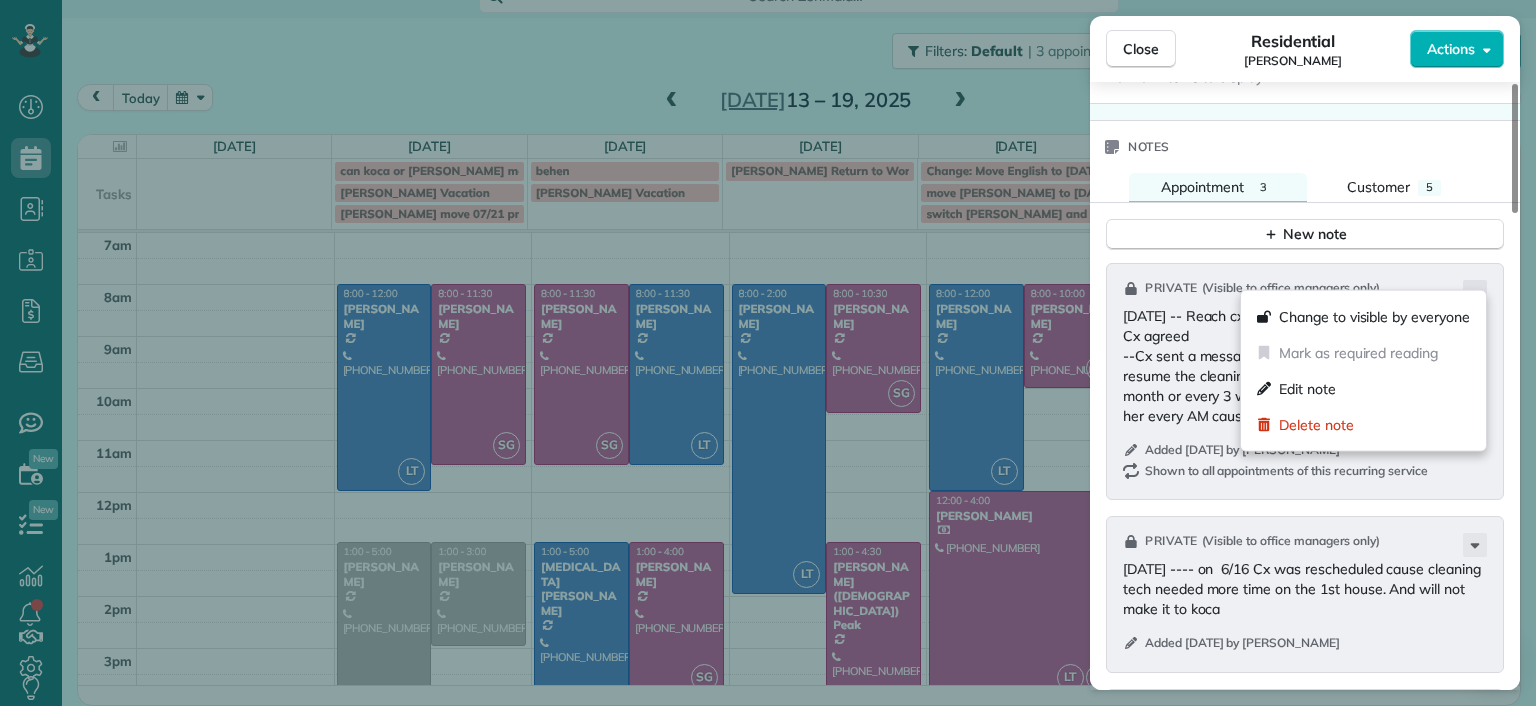 click 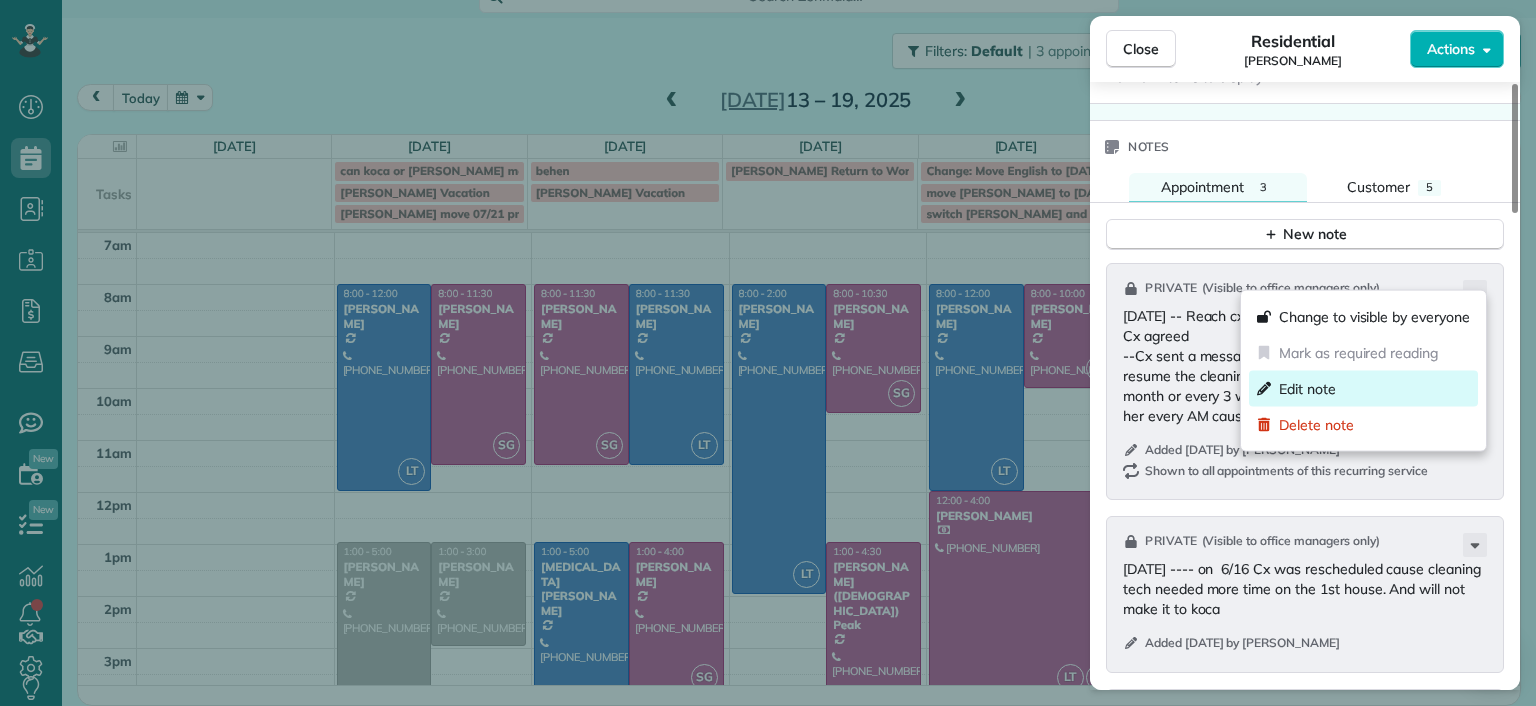 click on "Edit note" at bounding box center (1363, 389) 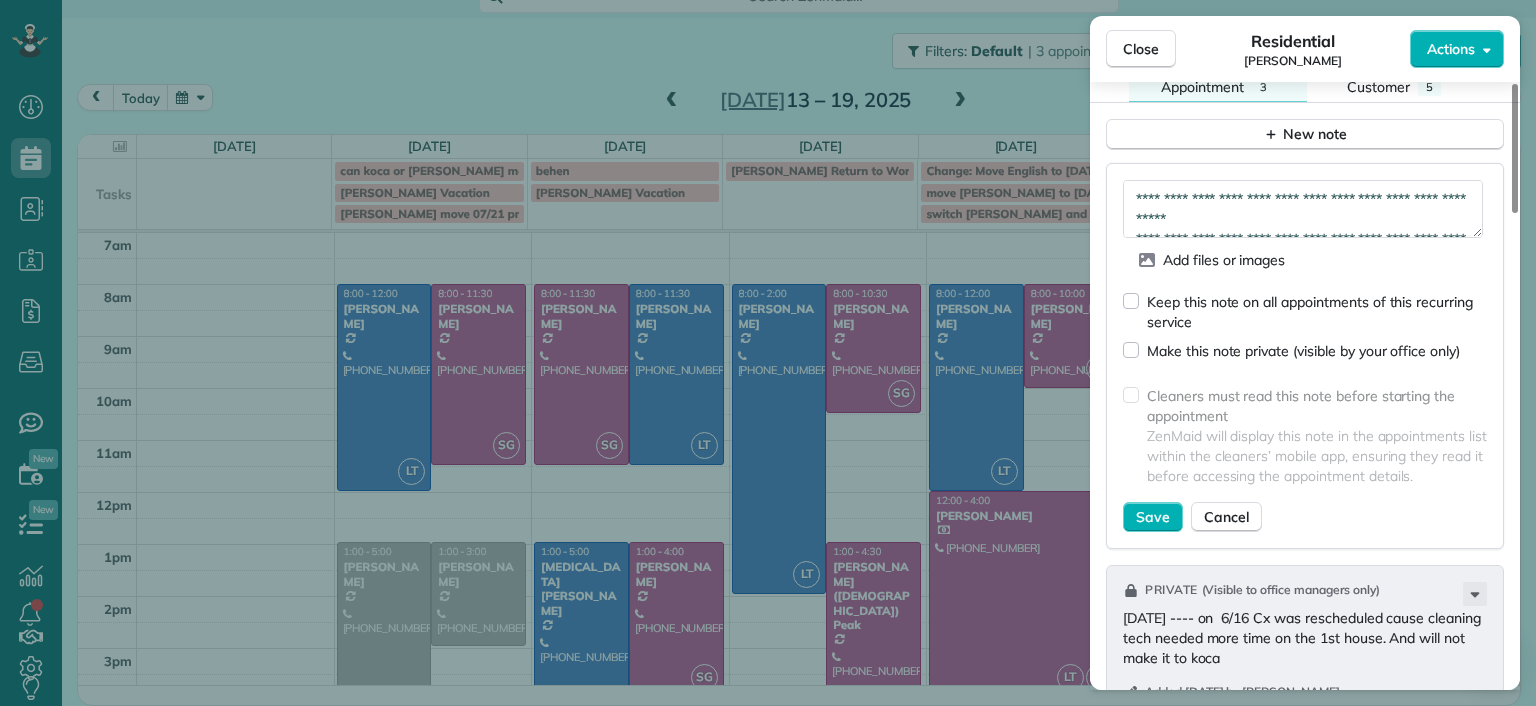 scroll, scrollTop: 1900, scrollLeft: 0, axis: vertical 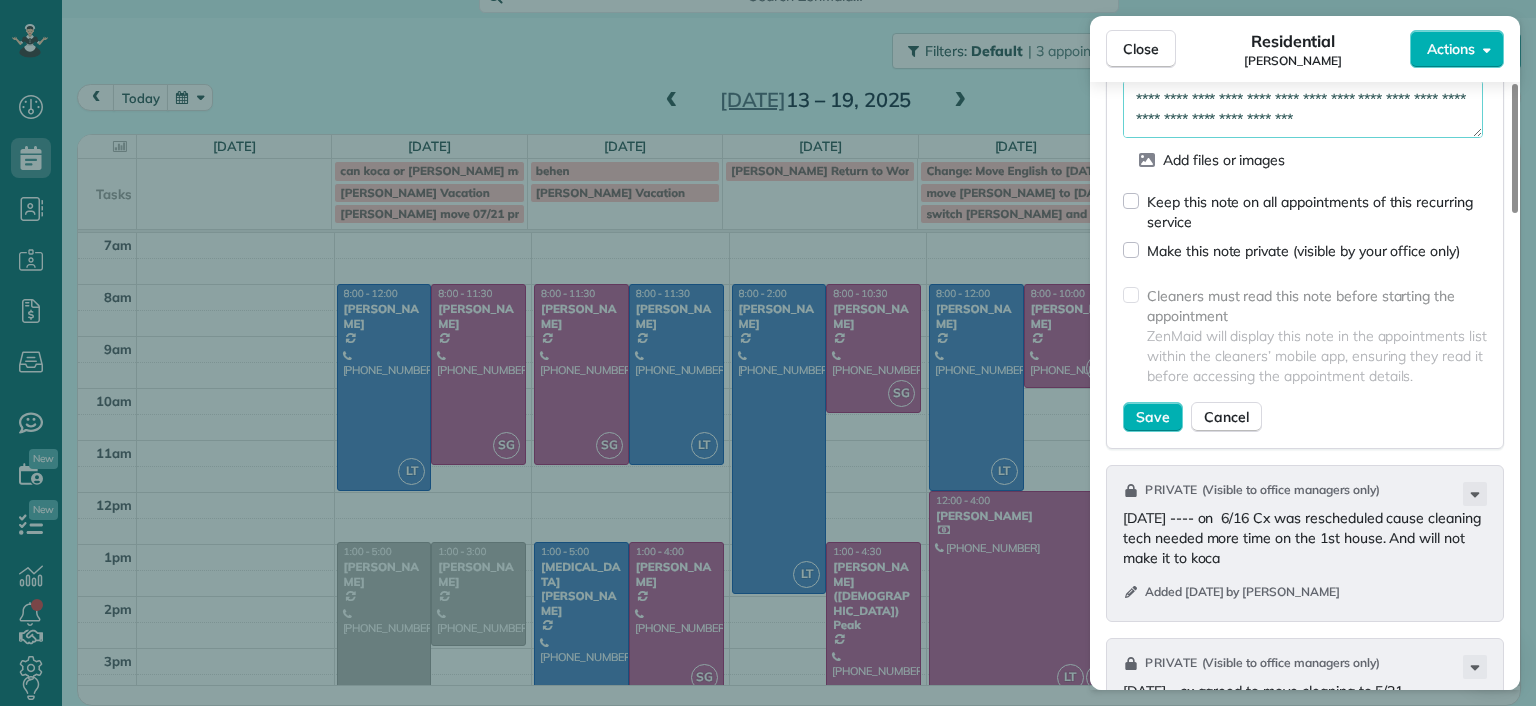 click on "**********" at bounding box center [1303, 109] 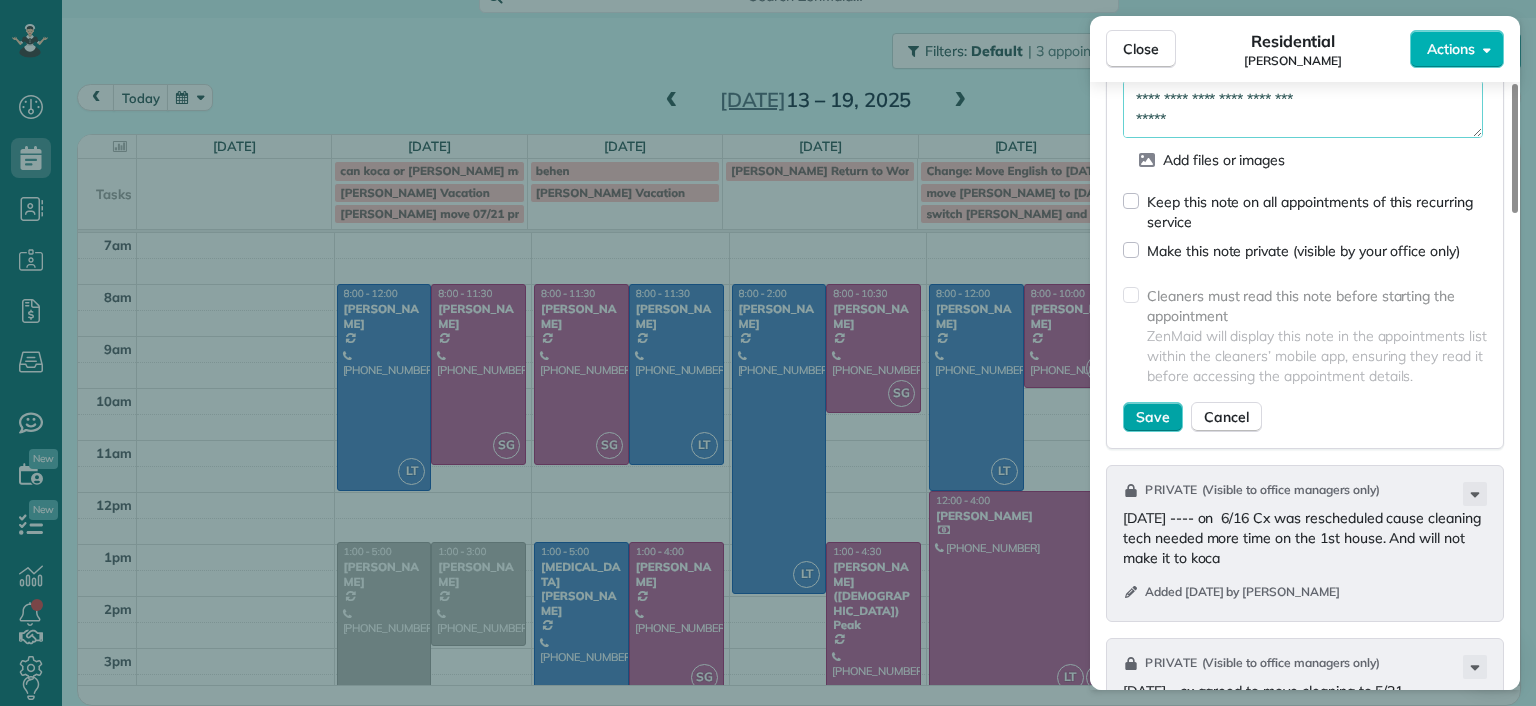 type on "**********" 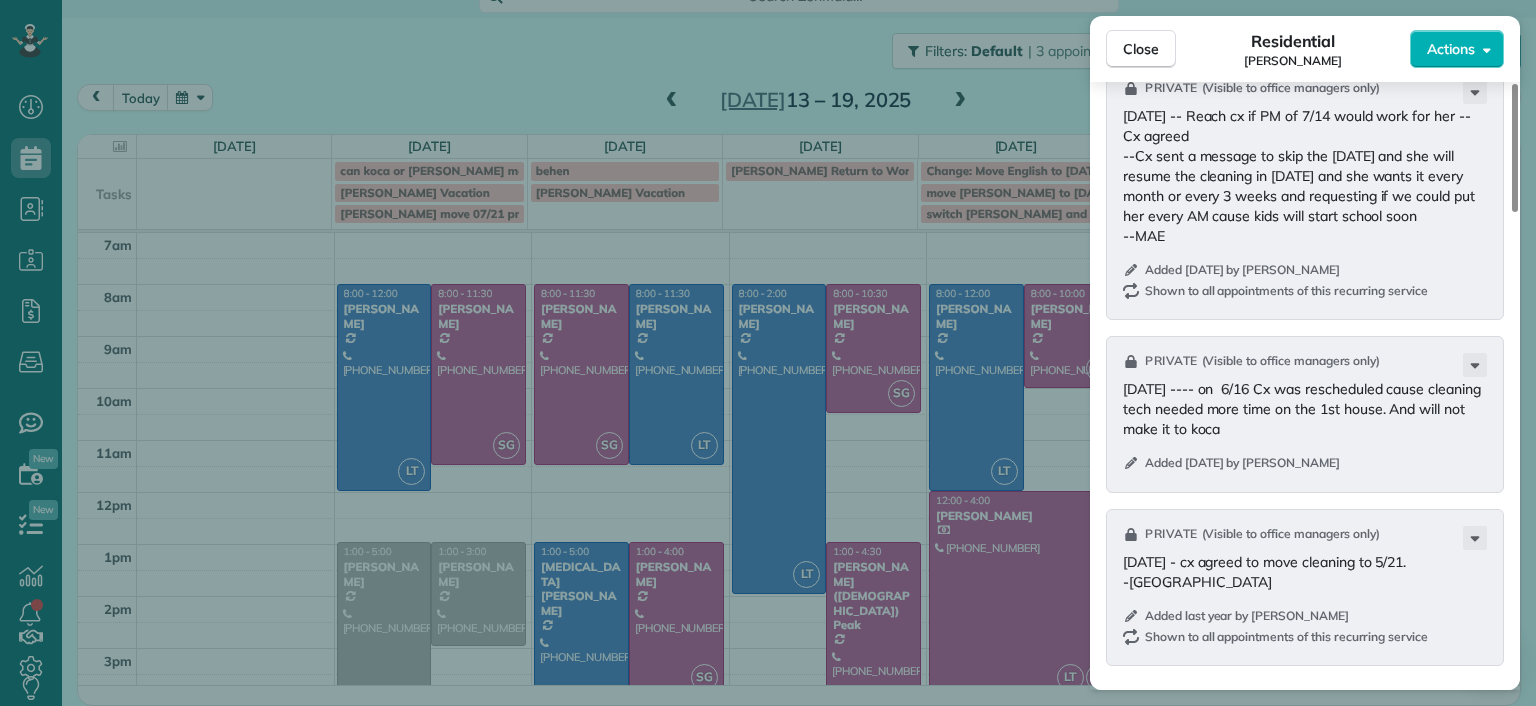 click on "Close Residential Hannah Koca Actions Status Active Hannah Koca · Open profile Mobile (804) 833-0595 Copy hannah.koca@gmail.com Copy View Details Residential Monday, July 14, 2025 1:00 PM 5:00 PM 4 hours and 0 minutes Repeats every 4 weeks Edit recurring service Previous (Jun 18) Next (Aug 11) 1620 Nottoway Avenue Richmond Virginia 23227 Service was not rated yet Setup ratings Cleaners Time in and out Assign Invite Cleaners No cleaners assigned yet Checklist Try Now Keep this appointment up to your standards. Stay on top of every detail, keep your cleaners organised, and your client happy. Assign a checklist Watch a 5 min demo Billing Billing actions Price $208.00 Overcharge $0.00 Discount $0.00 Coupon discount - Primary tax - Secondary tax - Total appointment price $208.00 Tips collected New feature! $0.00 Unpaid Mark as paid Total including tip $208.00 Get paid online in no-time! Send an invoice and reward your cleaners with tips Charge customer credit card Appointment custom fields Man Hours 4.0 Hours - 3" at bounding box center [768, 353] 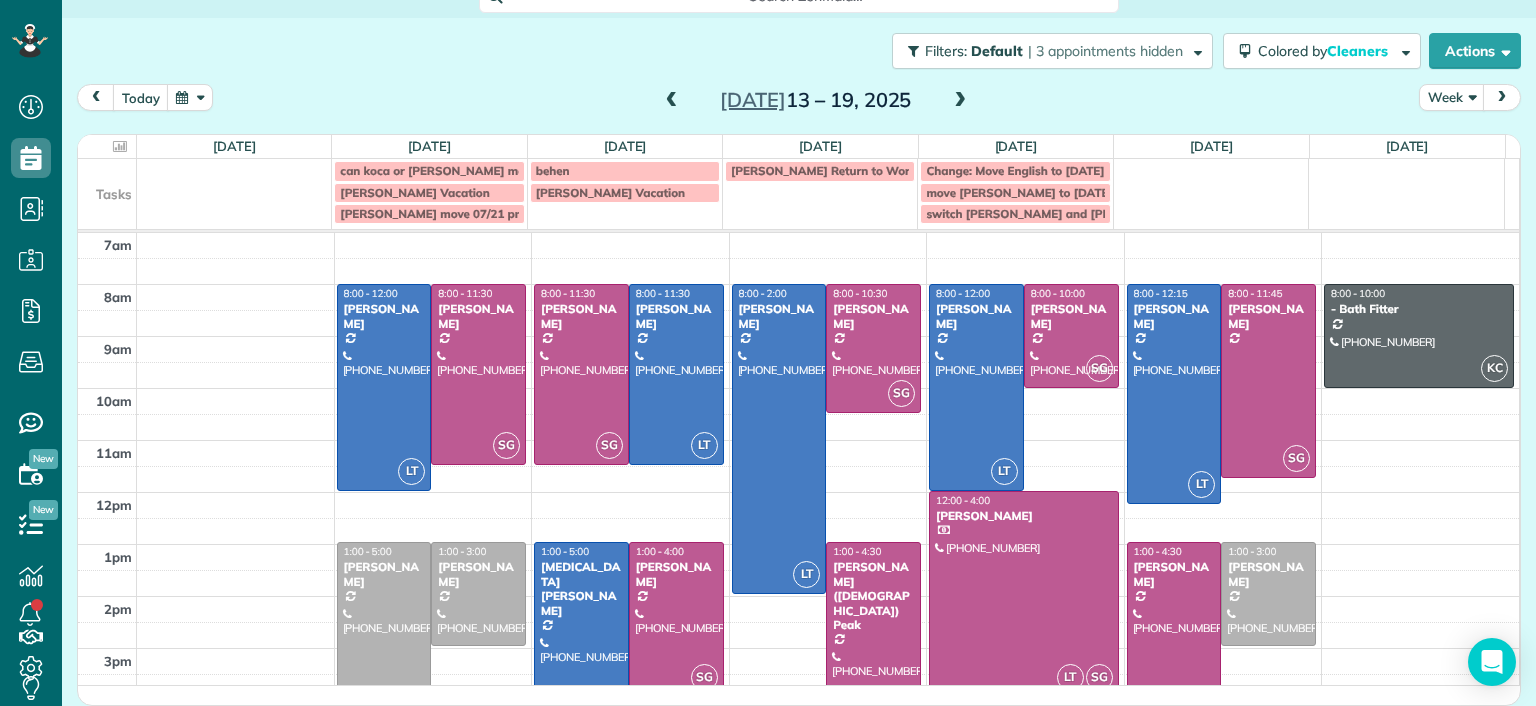 click at bounding box center (960, 101) 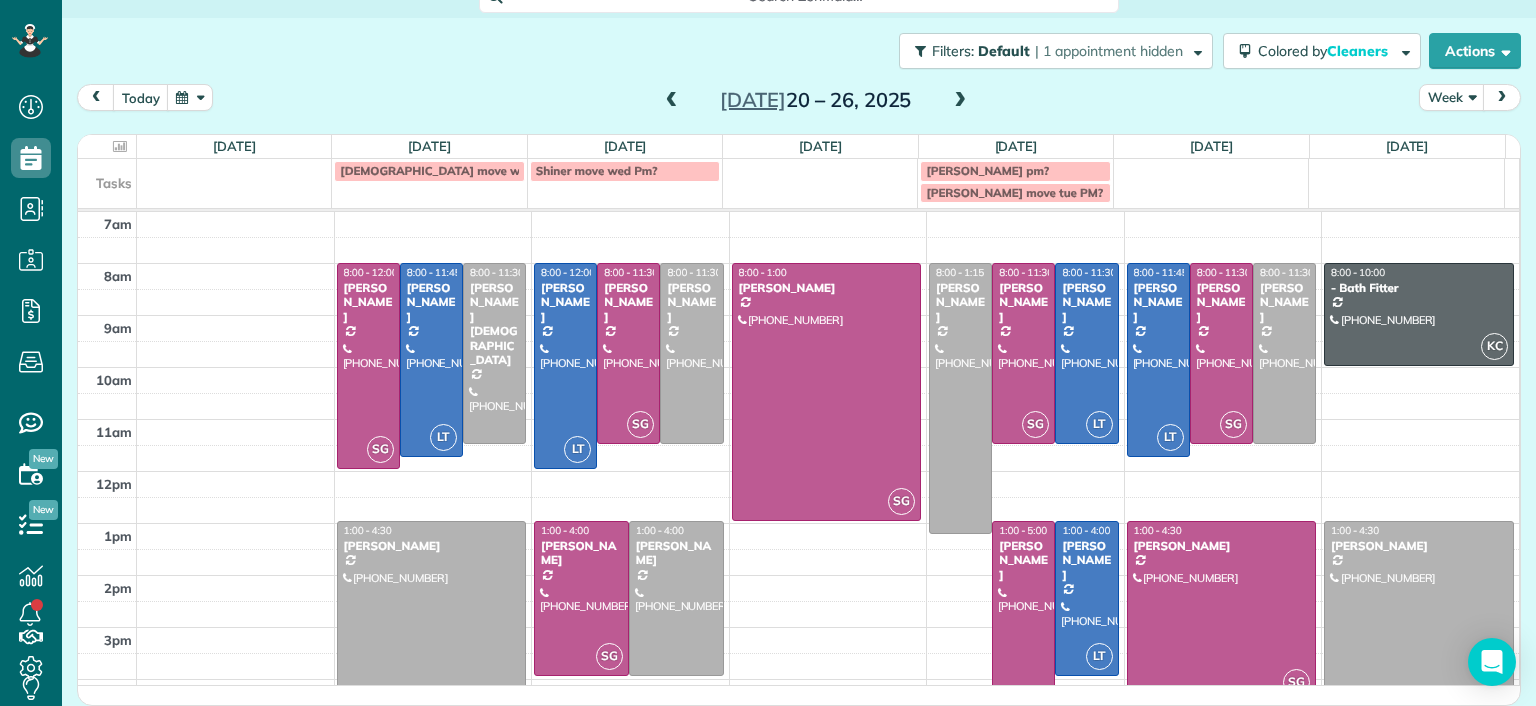 click at bounding box center [960, 101] 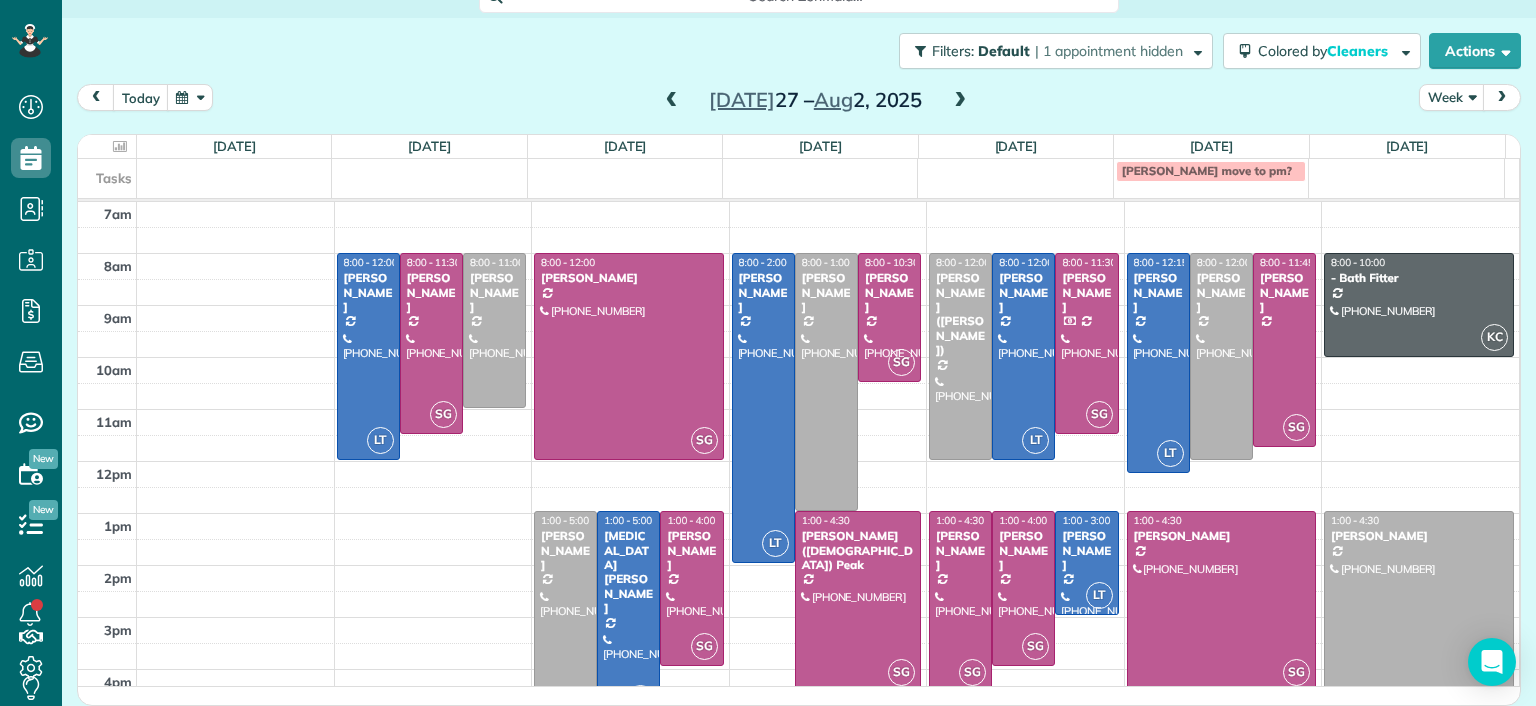 click at bounding box center [960, 101] 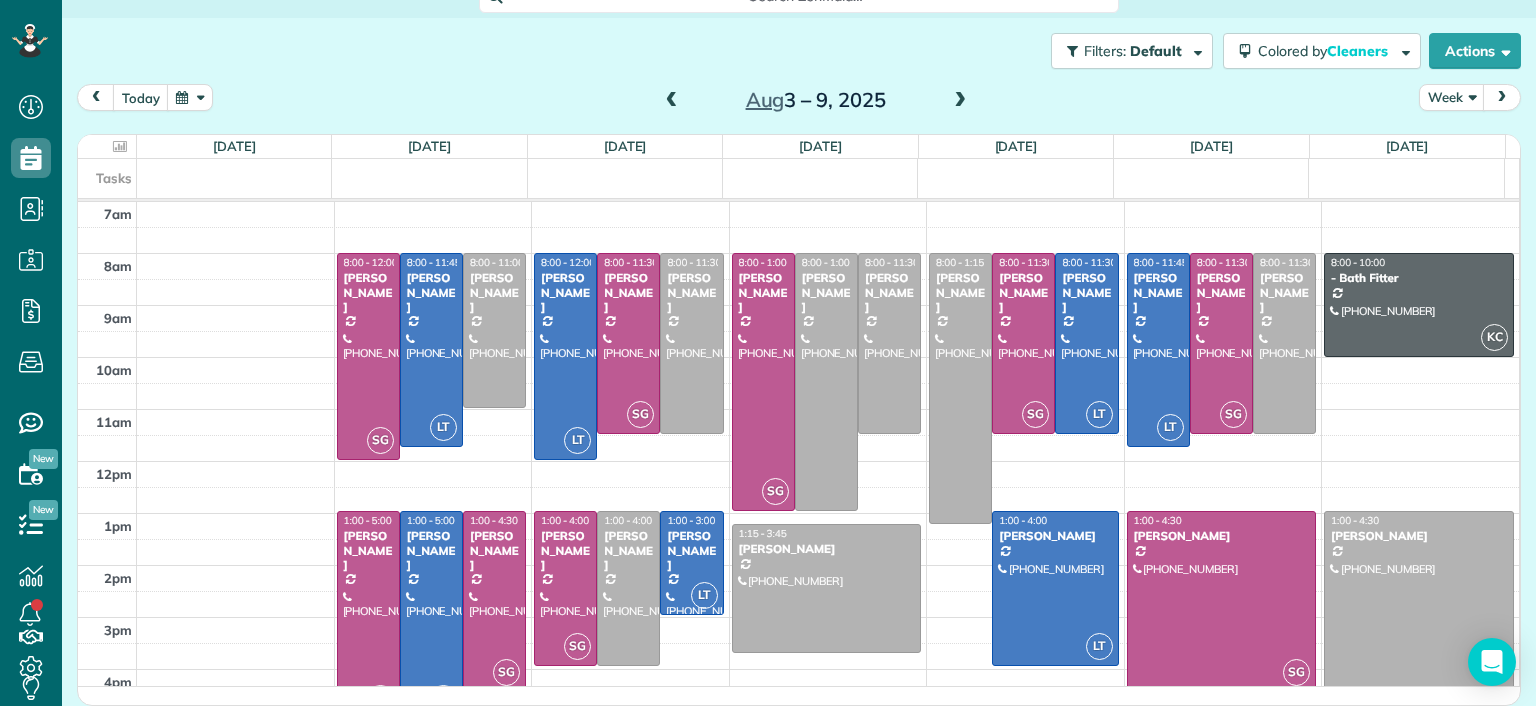 click at bounding box center (960, 101) 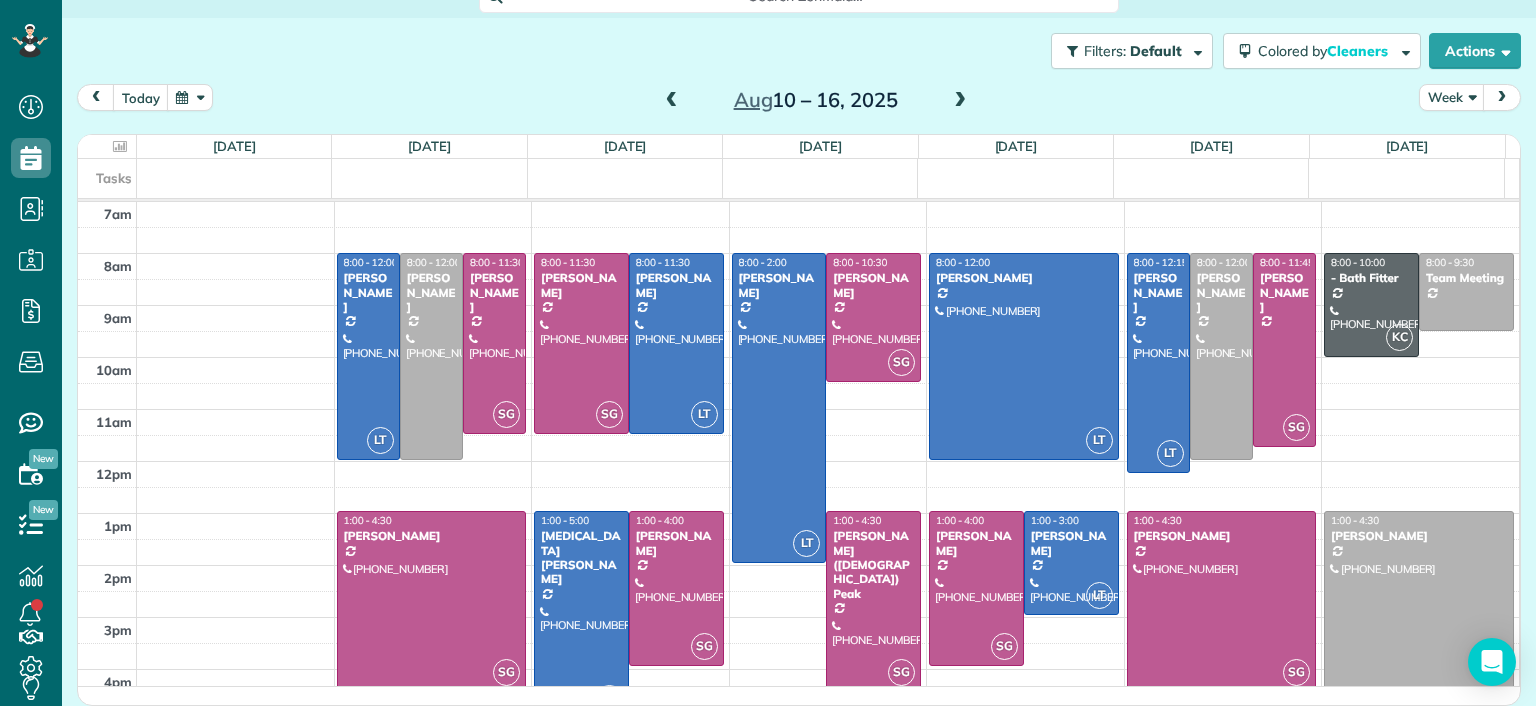 click on "today   Week Aug  10 – 16, 2025" at bounding box center (799, 102) 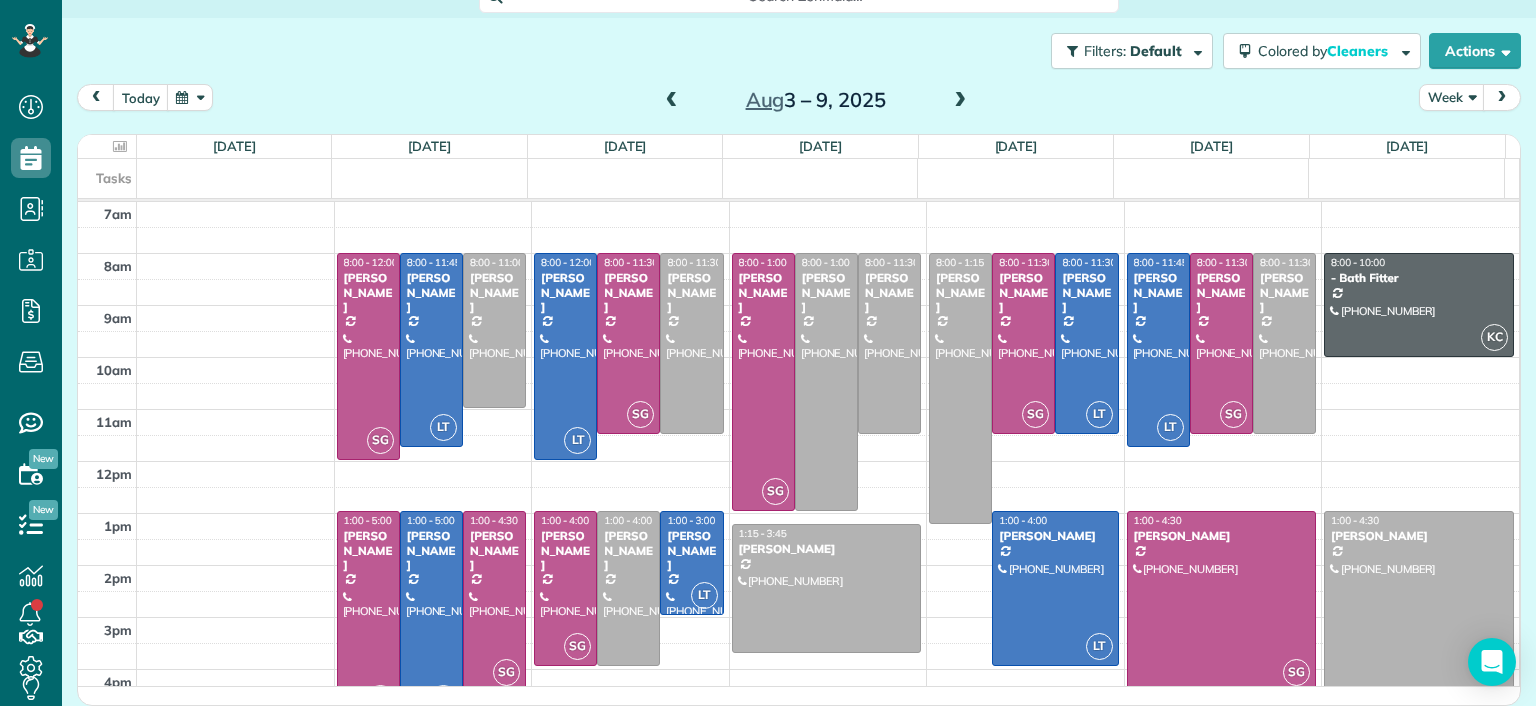 click at bounding box center [672, 101] 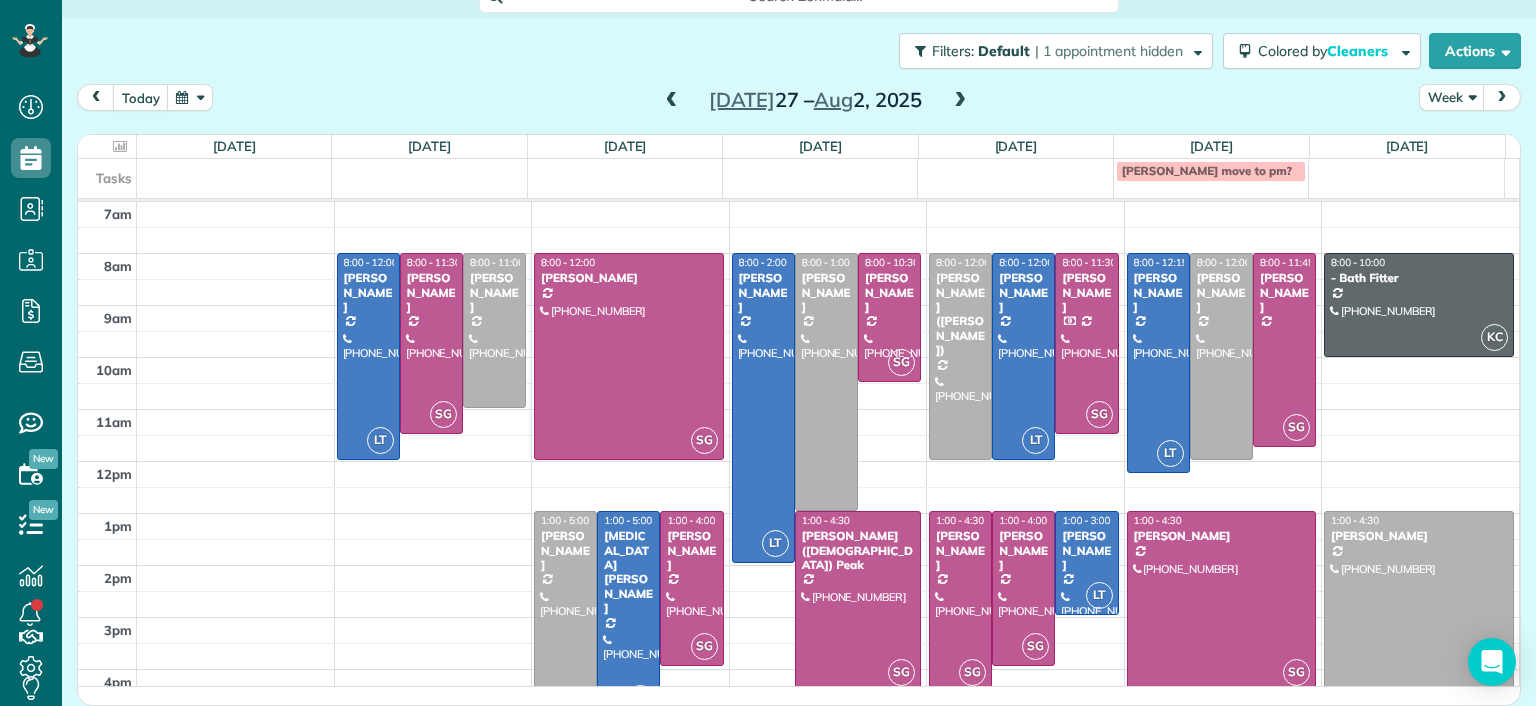 click at bounding box center (672, 101) 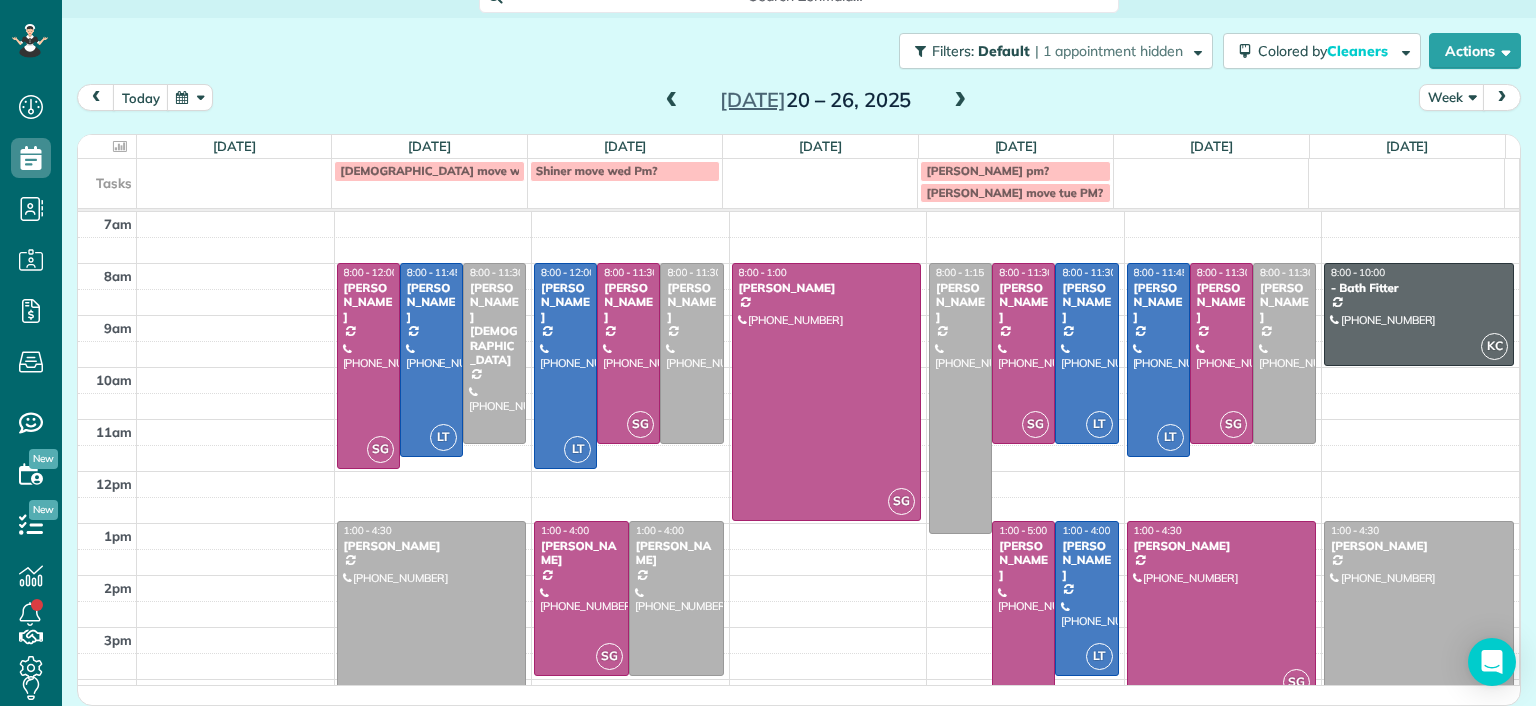 click at bounding box center [672, 101] 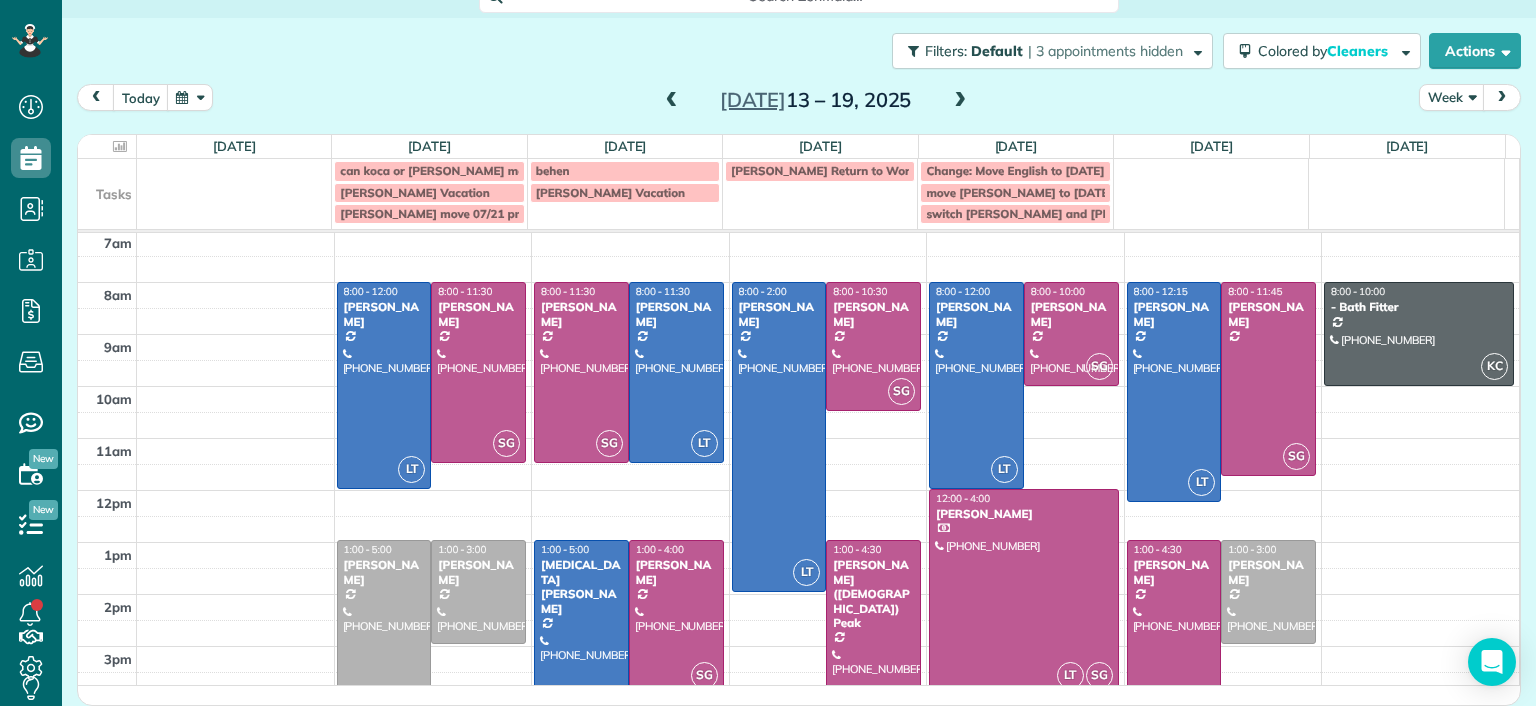 scroll, scrollTop: 0, scrollLeft: 0, axis: both 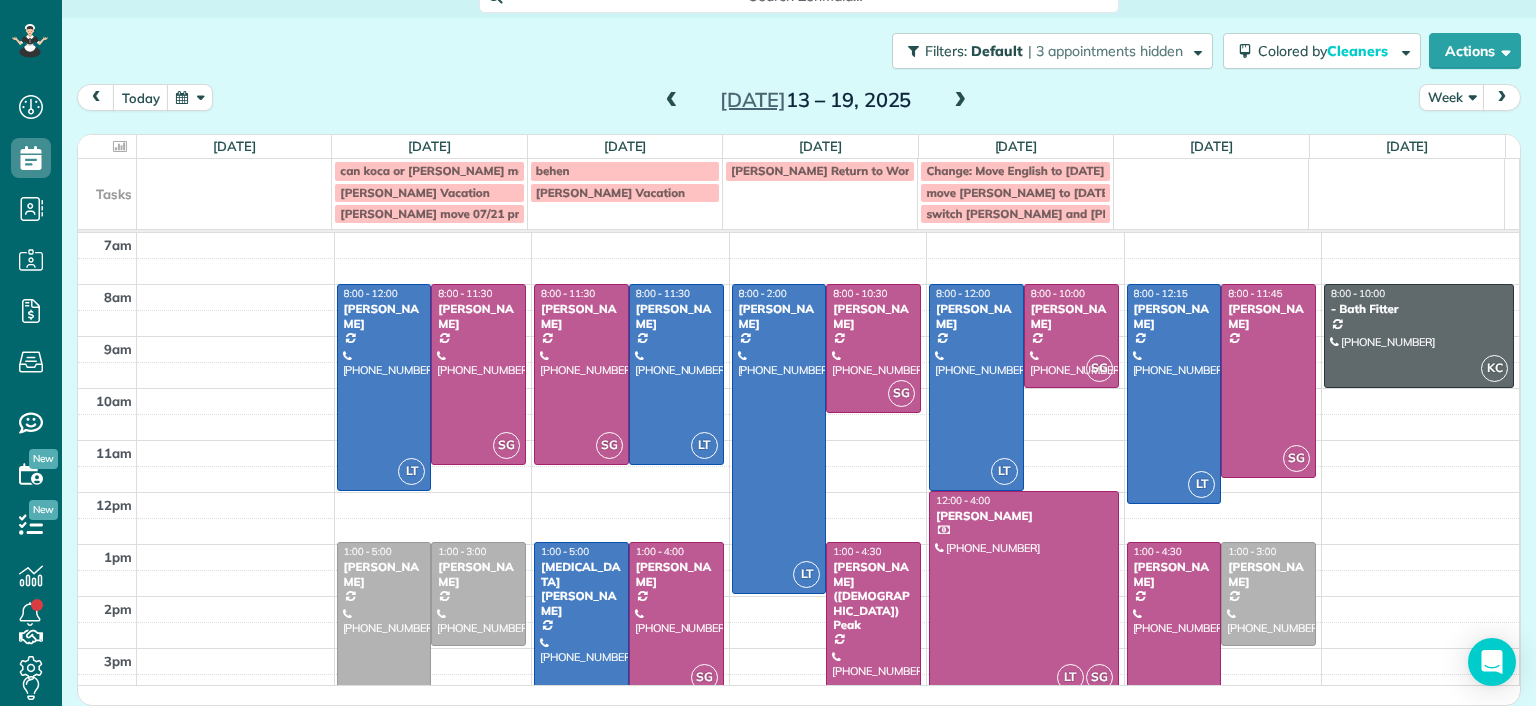 click at bounding box center (960, 101) 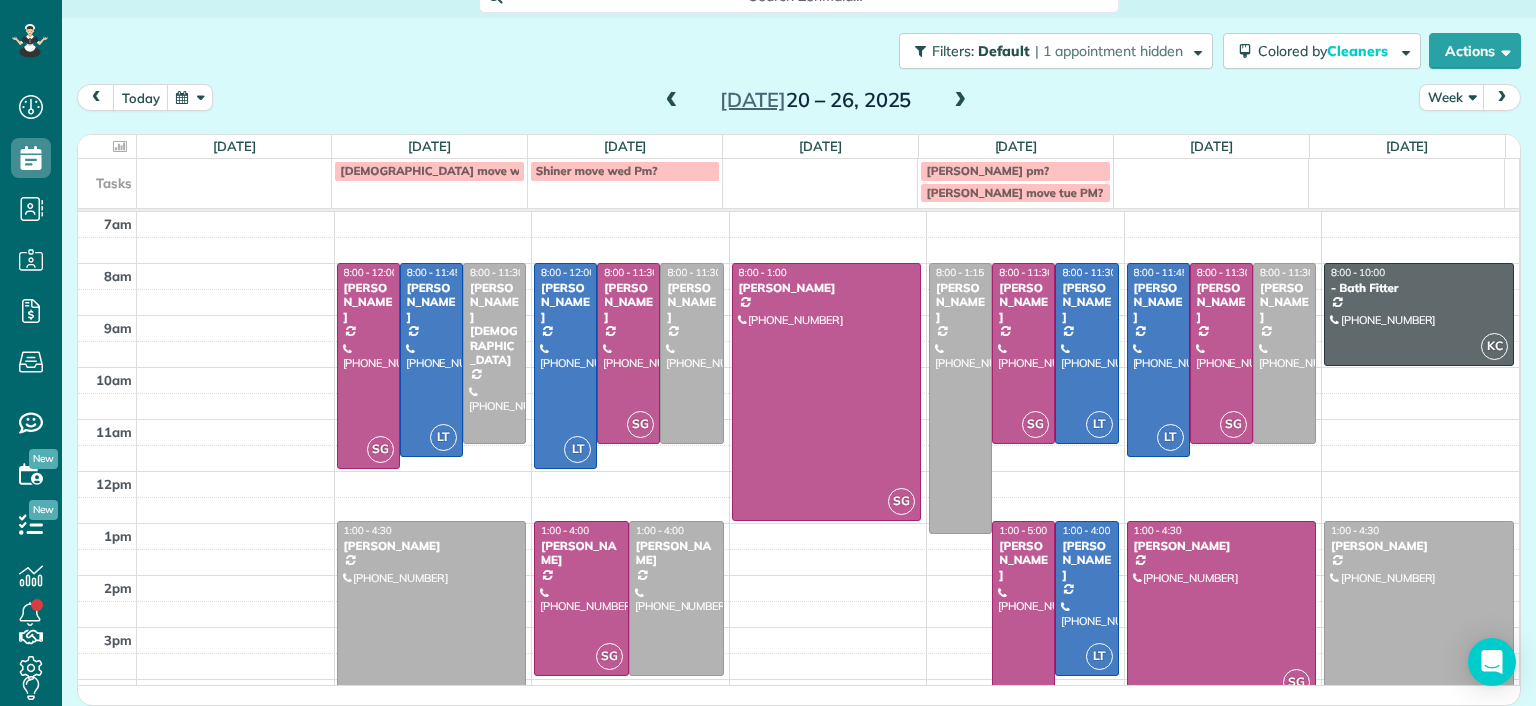 click at bounding box center [672, 101] 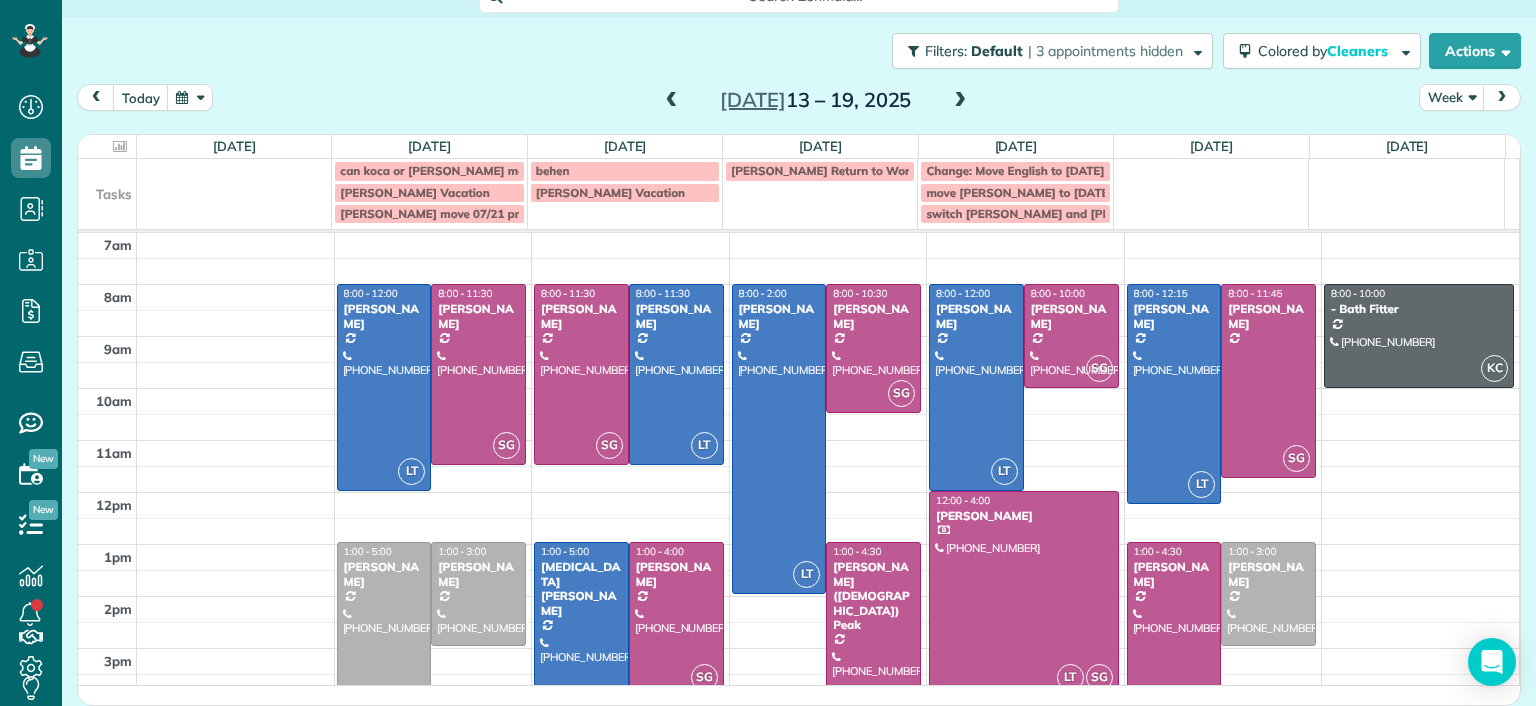 click at bounding box center [672, 101] 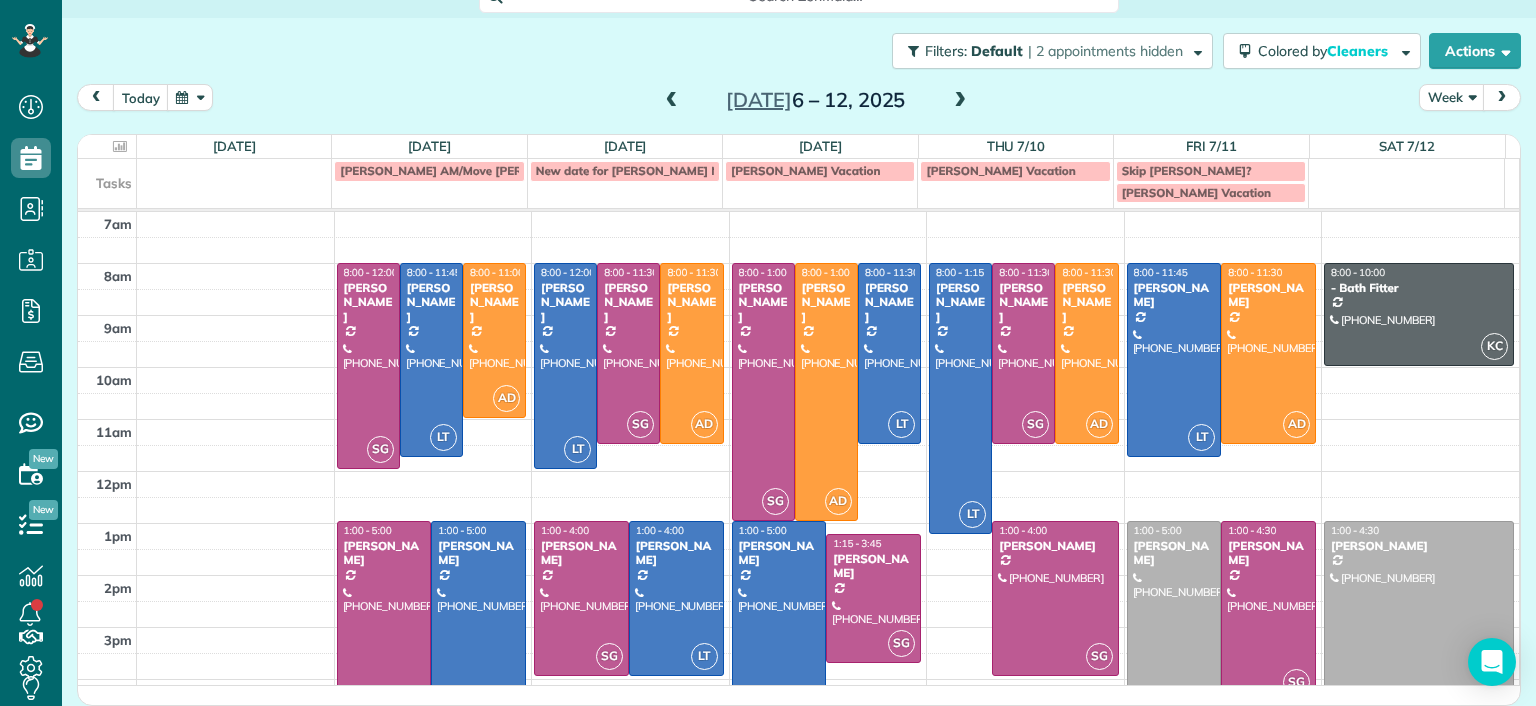 click at bounding box center (672, 101) 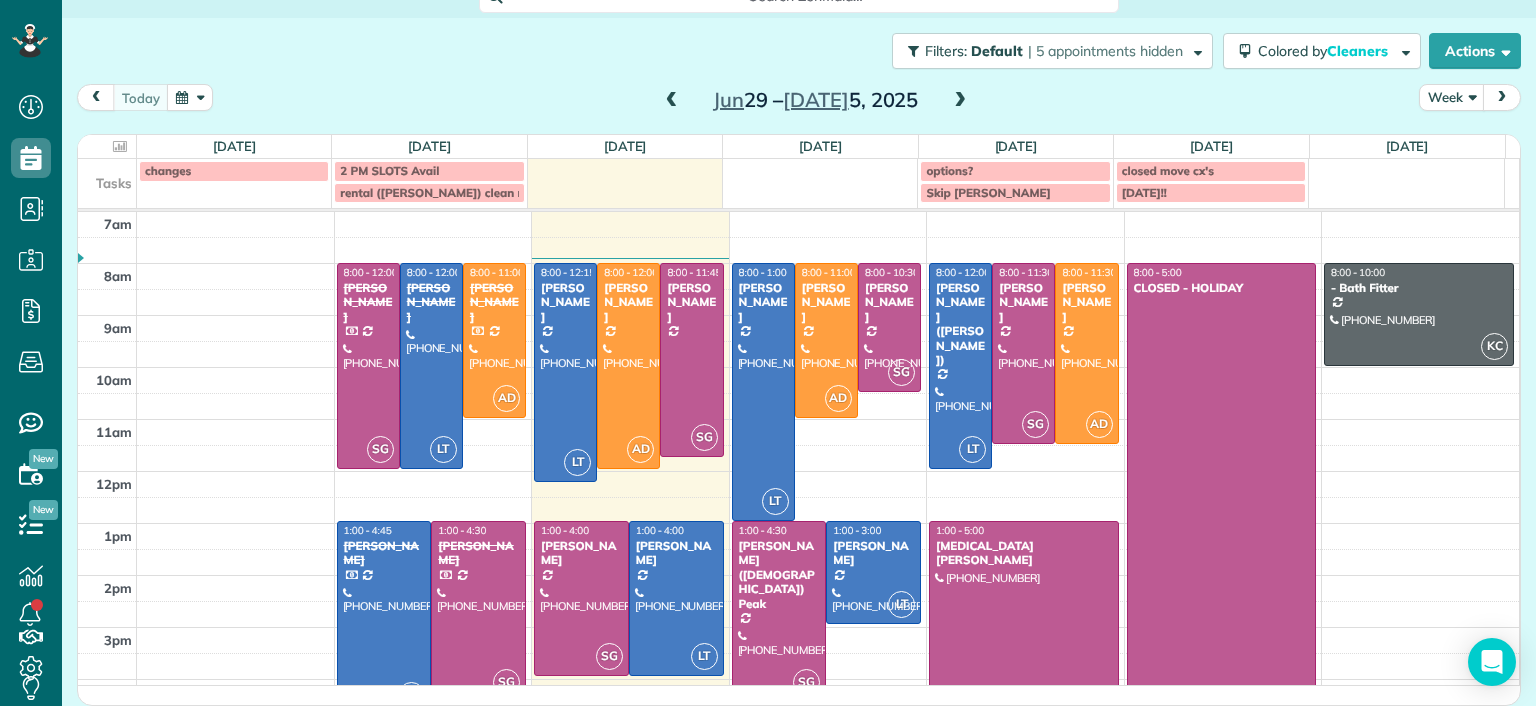 click at bounding box center [960, 101] 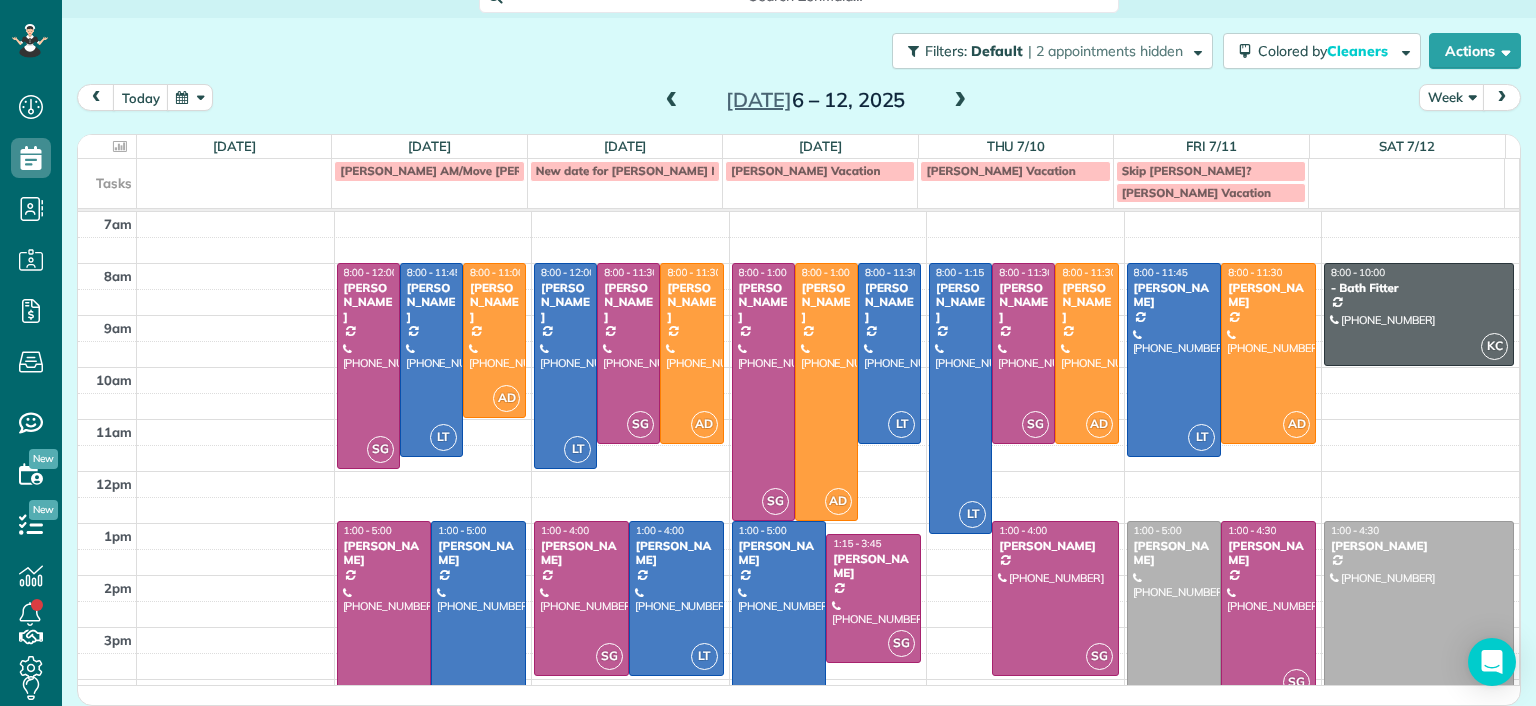click at bounding box center [960, 101] 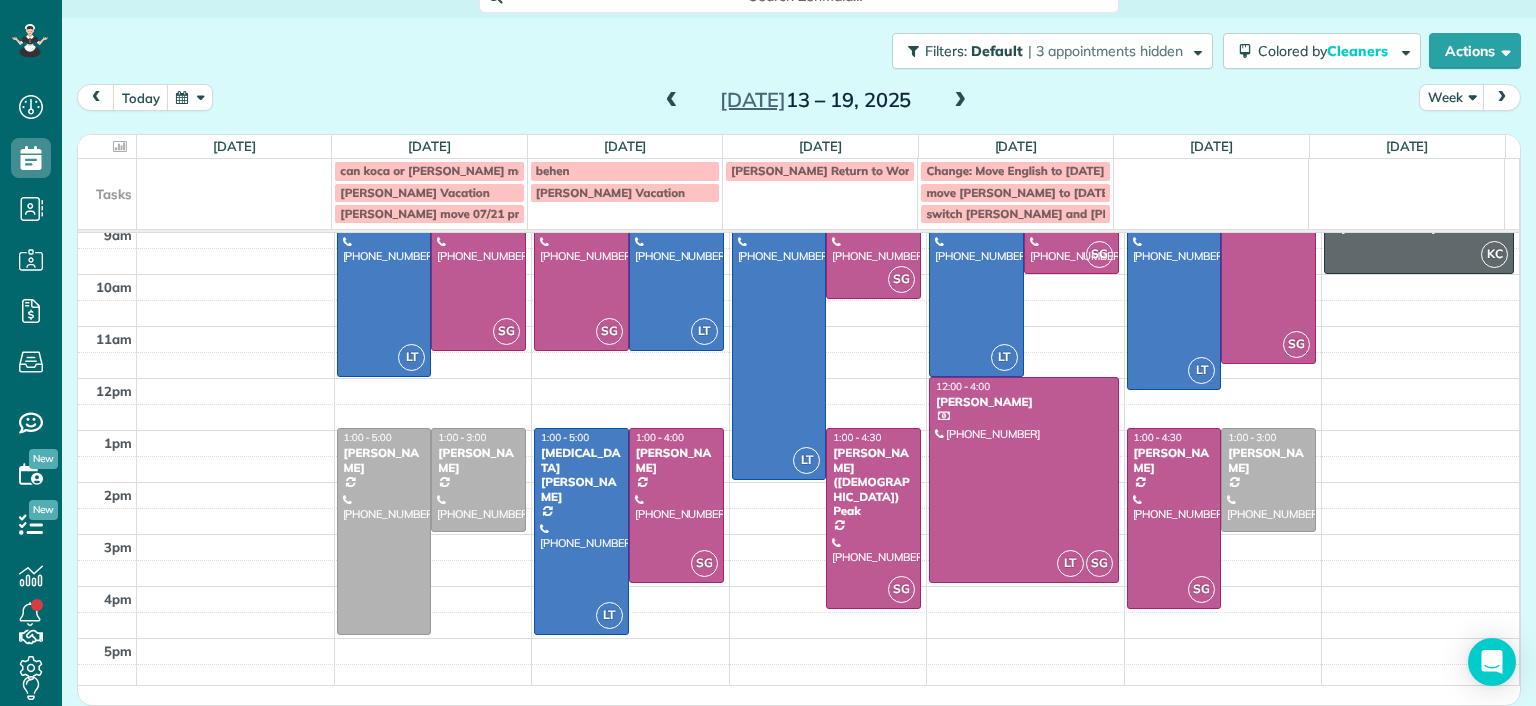 scroll, scrollTop: 115, scrollLeft: 0, axis: vertical 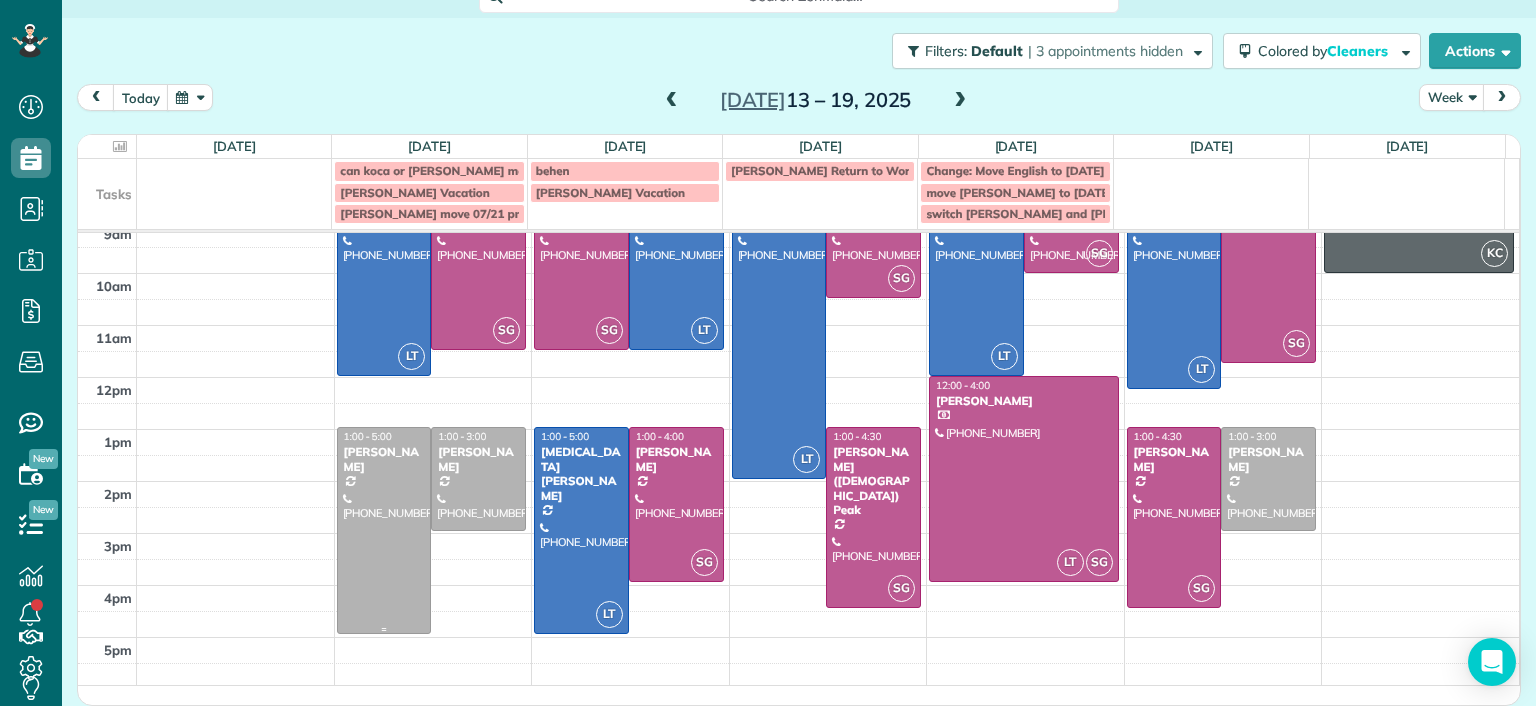 click at bounding box center [384, 530] 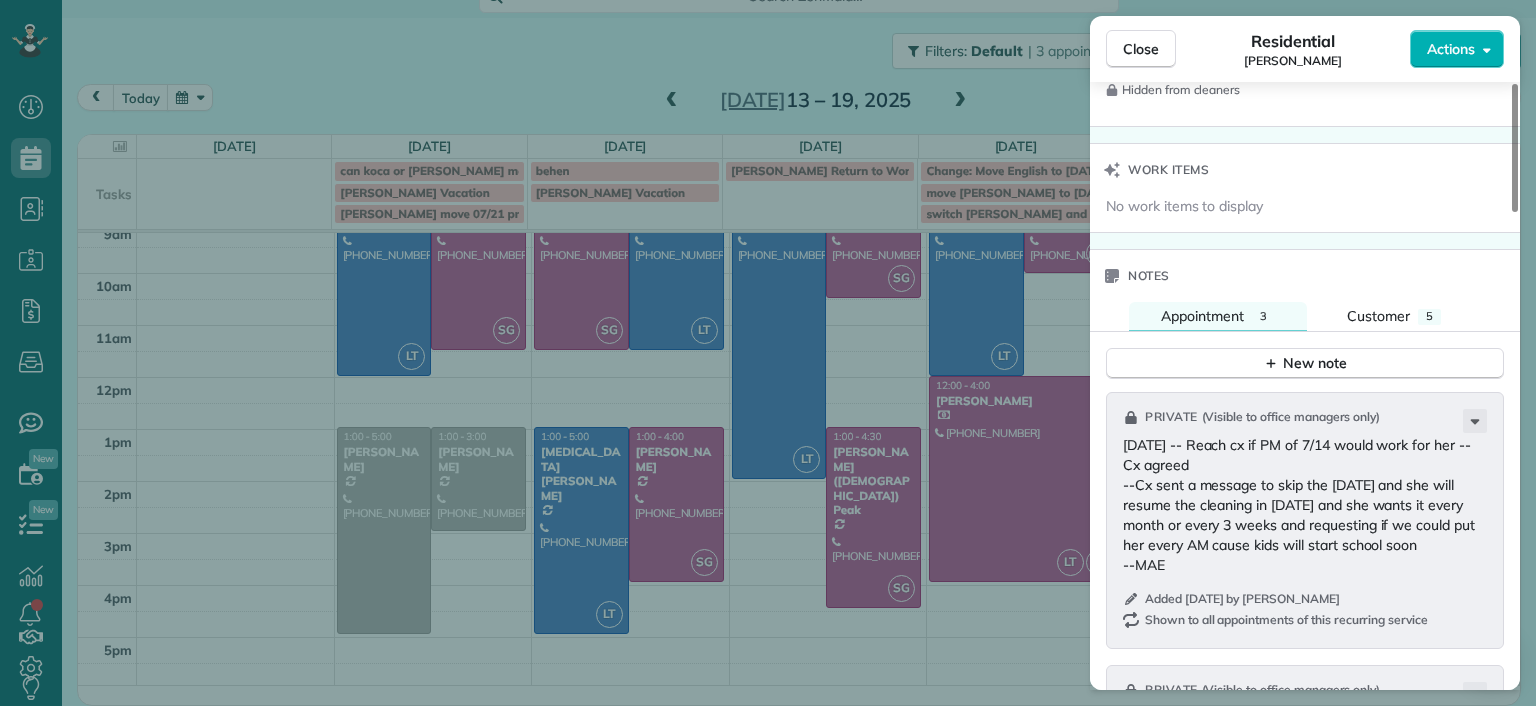 scroll, scrollTop: 1600, scrollLeft: 0, axis: vertical 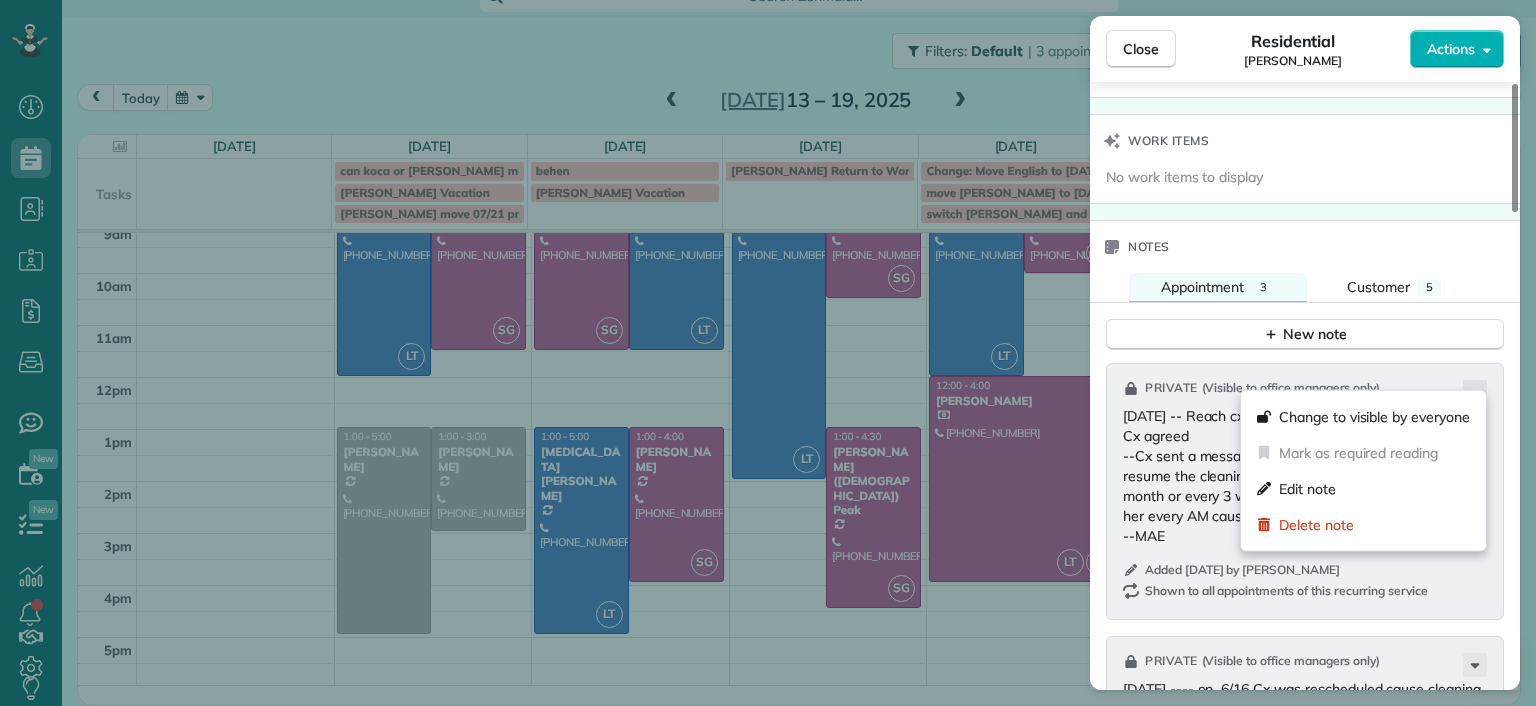 click 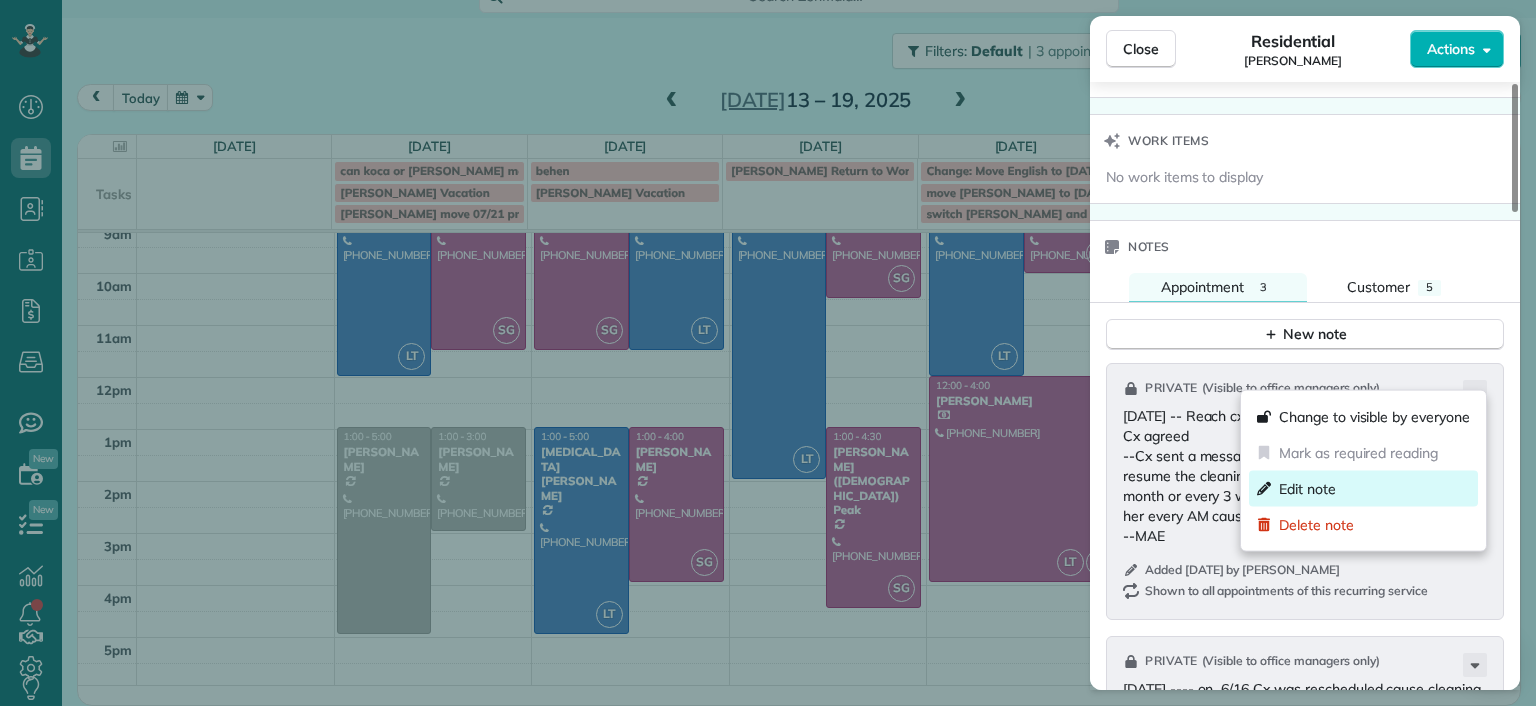 click on "Edit note" at bounding box center [1363, 489] 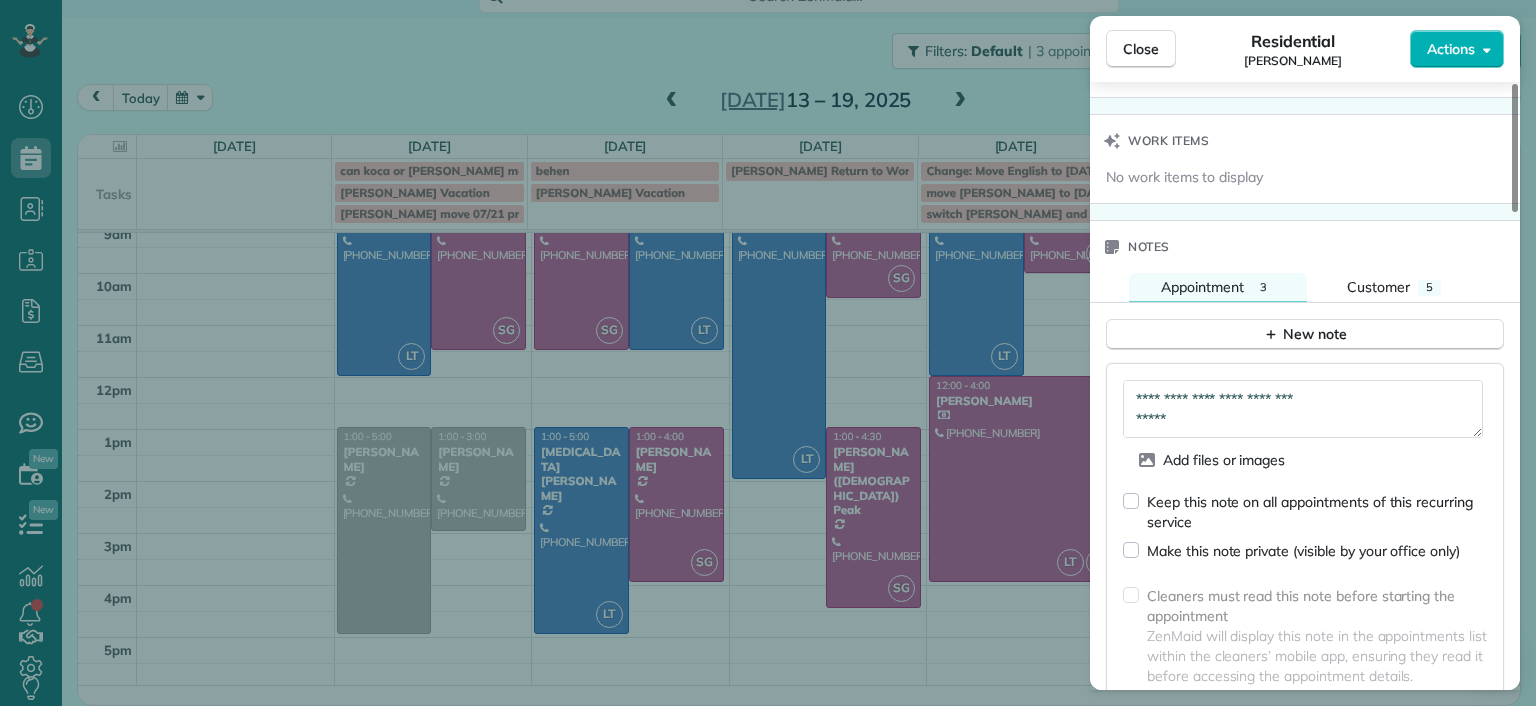 scroll, scrollTop: 20, scrollLeft: 0, axis: vertical 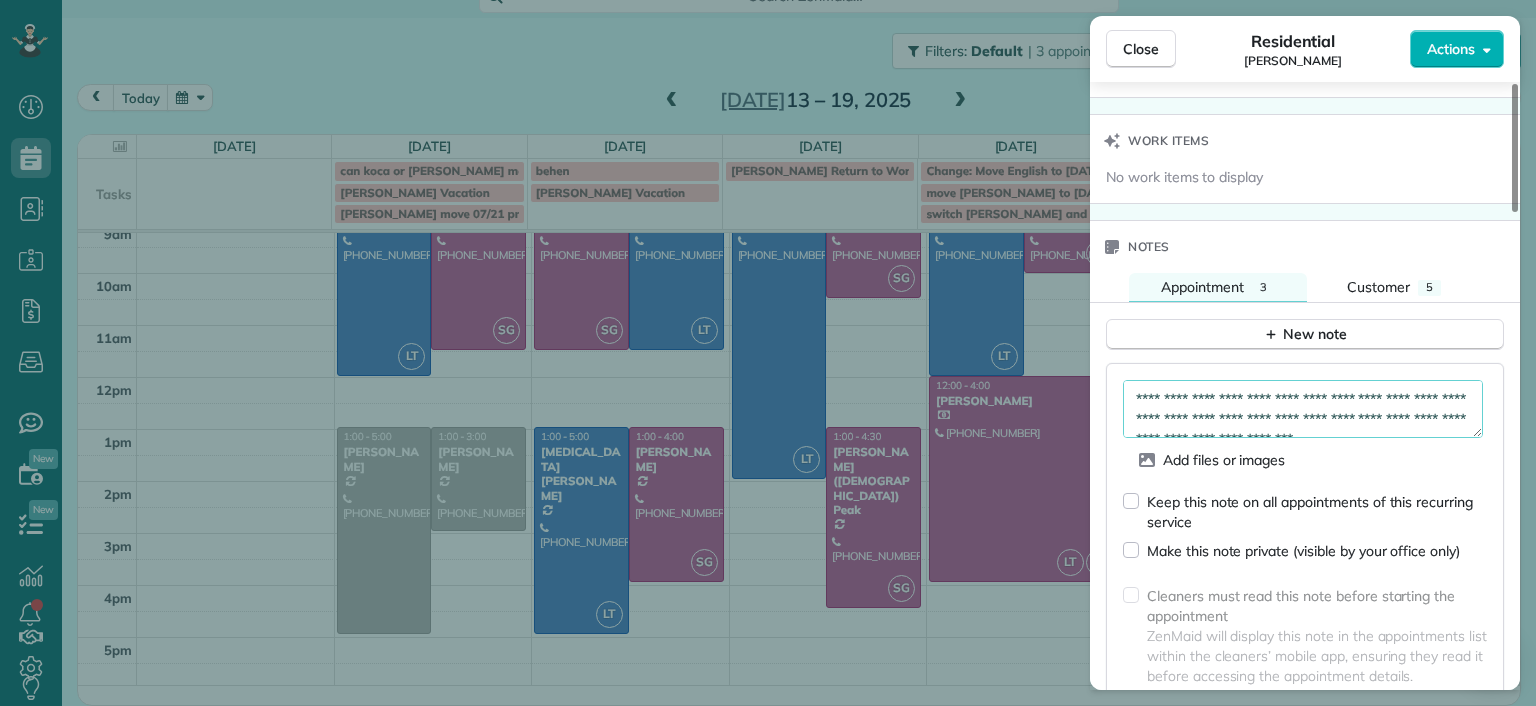 click on "**********" at bounding box center [1303, 409] 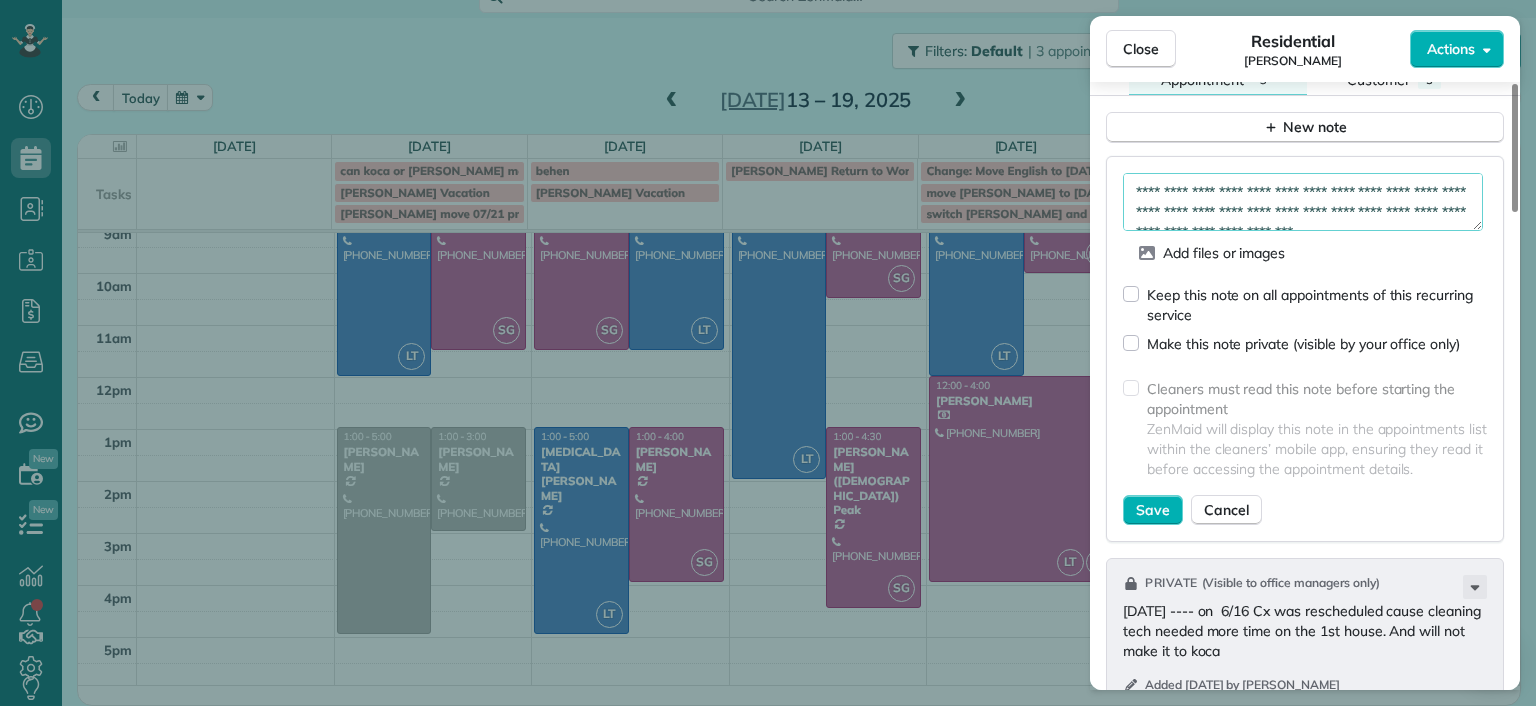 scroll, scrollTop: 1800, scrollLeft: 0, axis: vertical 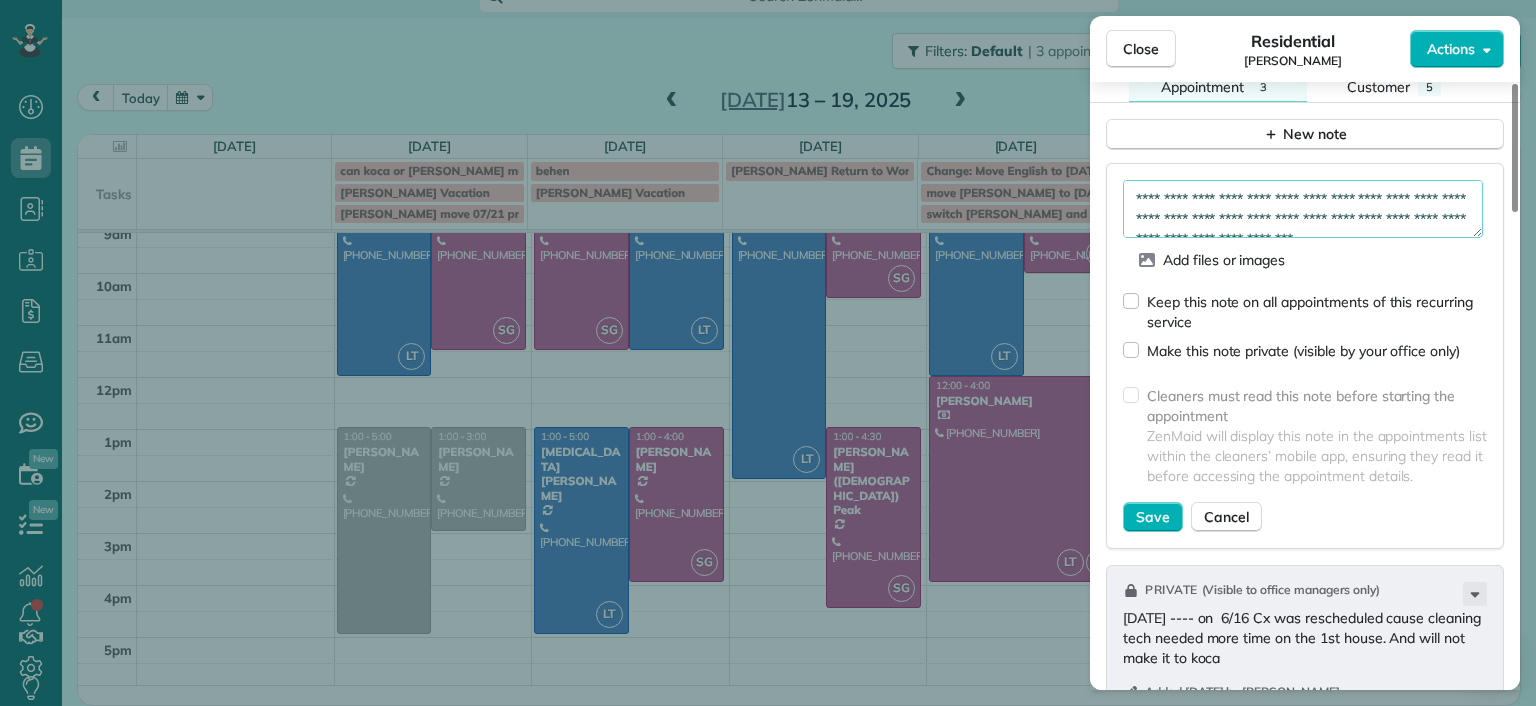 type on "**********" 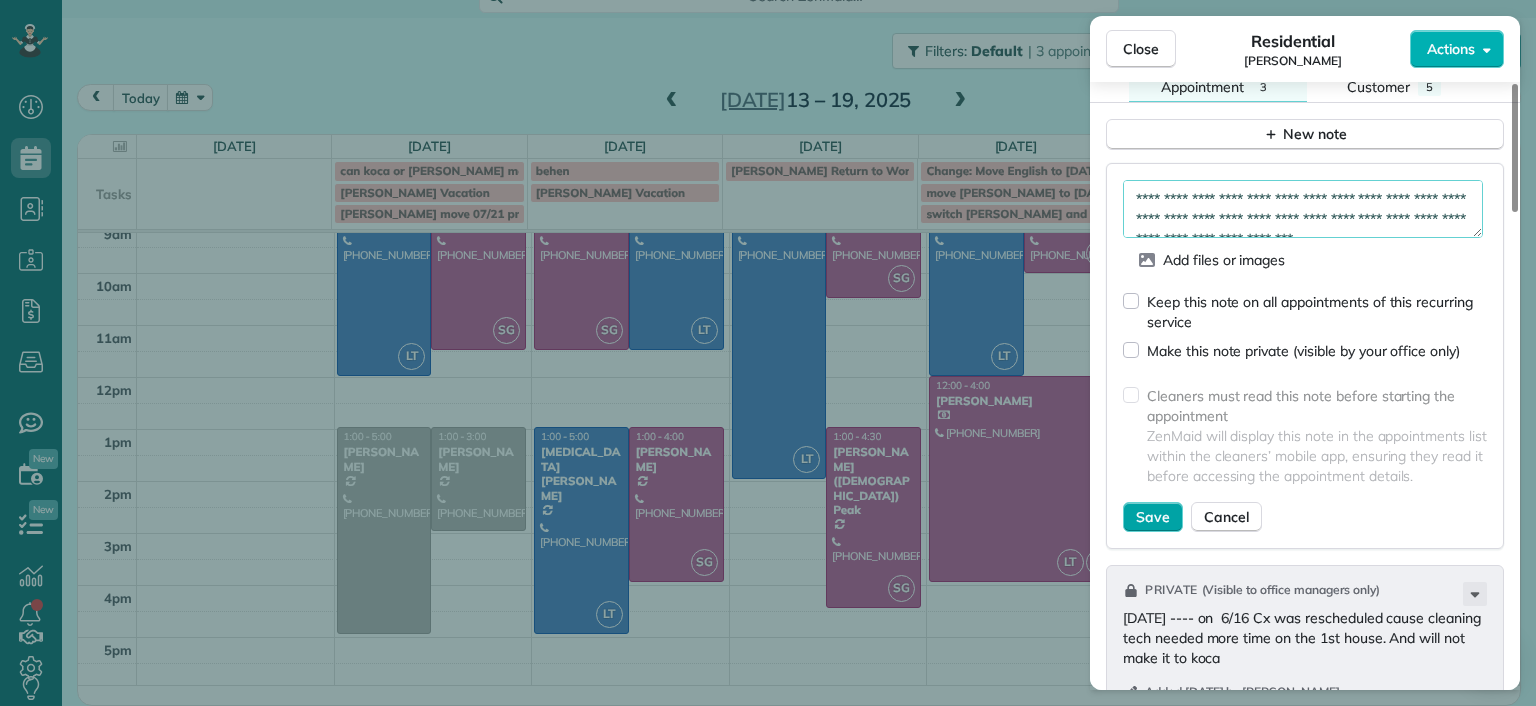 click on "Save" at bounding box center (1153, 517) 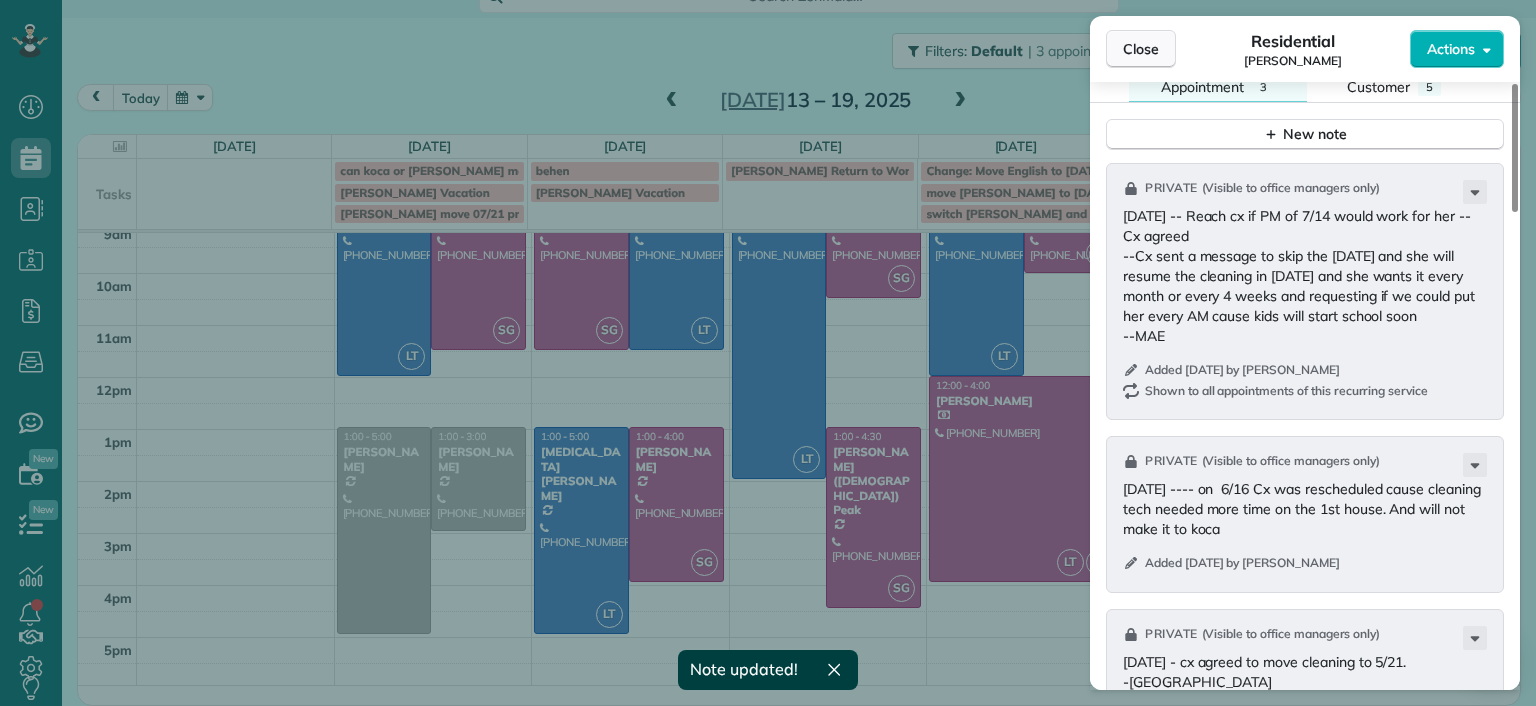 click on "Close" at bounding box center [1141, 49] 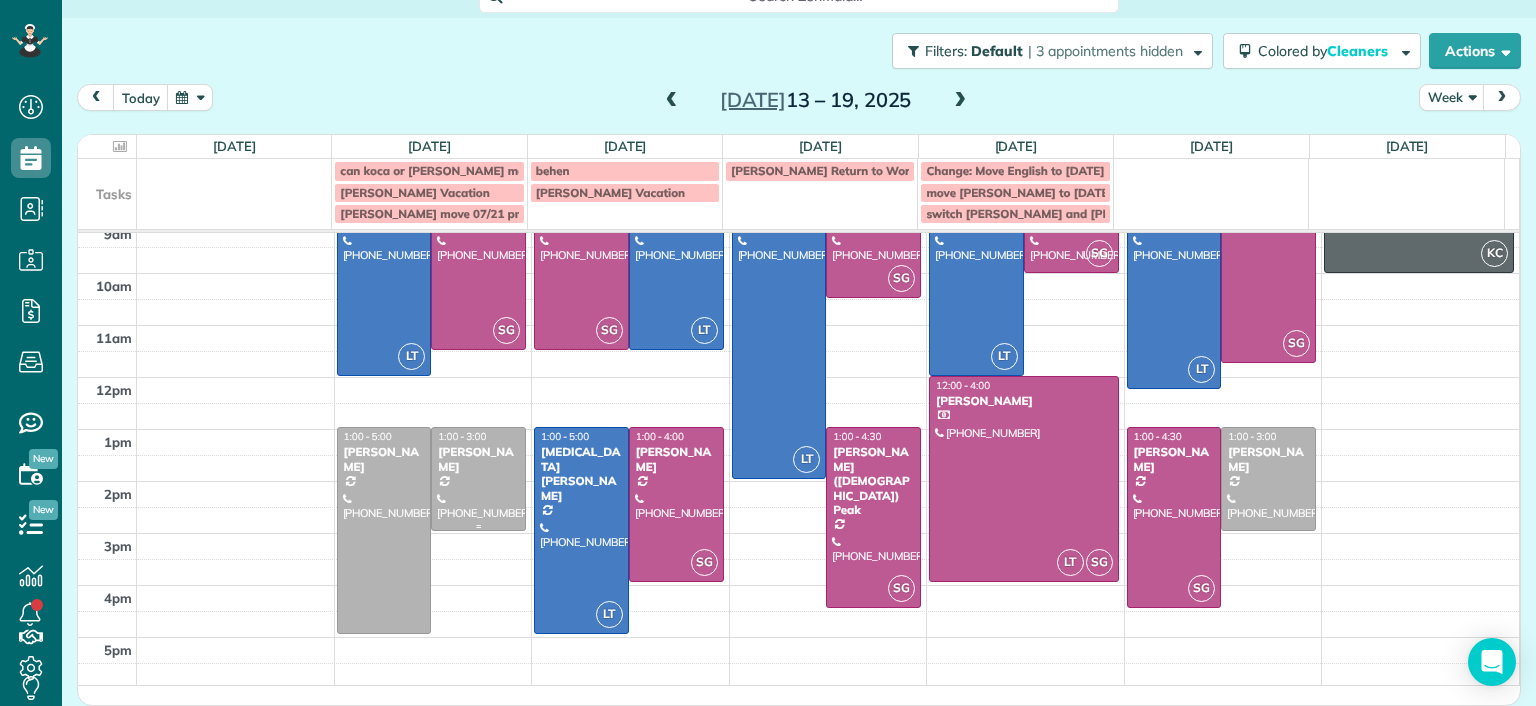click at bounding box center [478, 478] 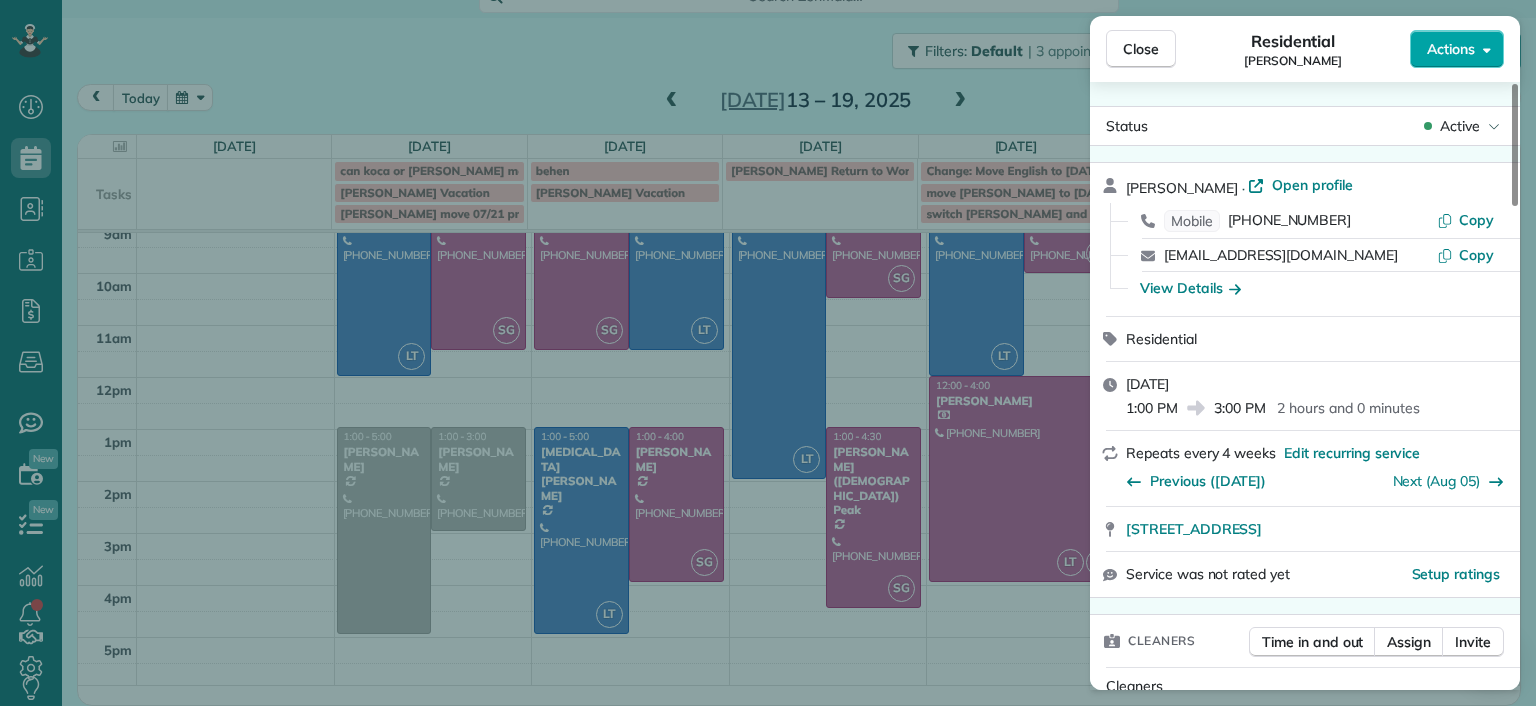 click on "Actions" at bounding box center [1451, 49] 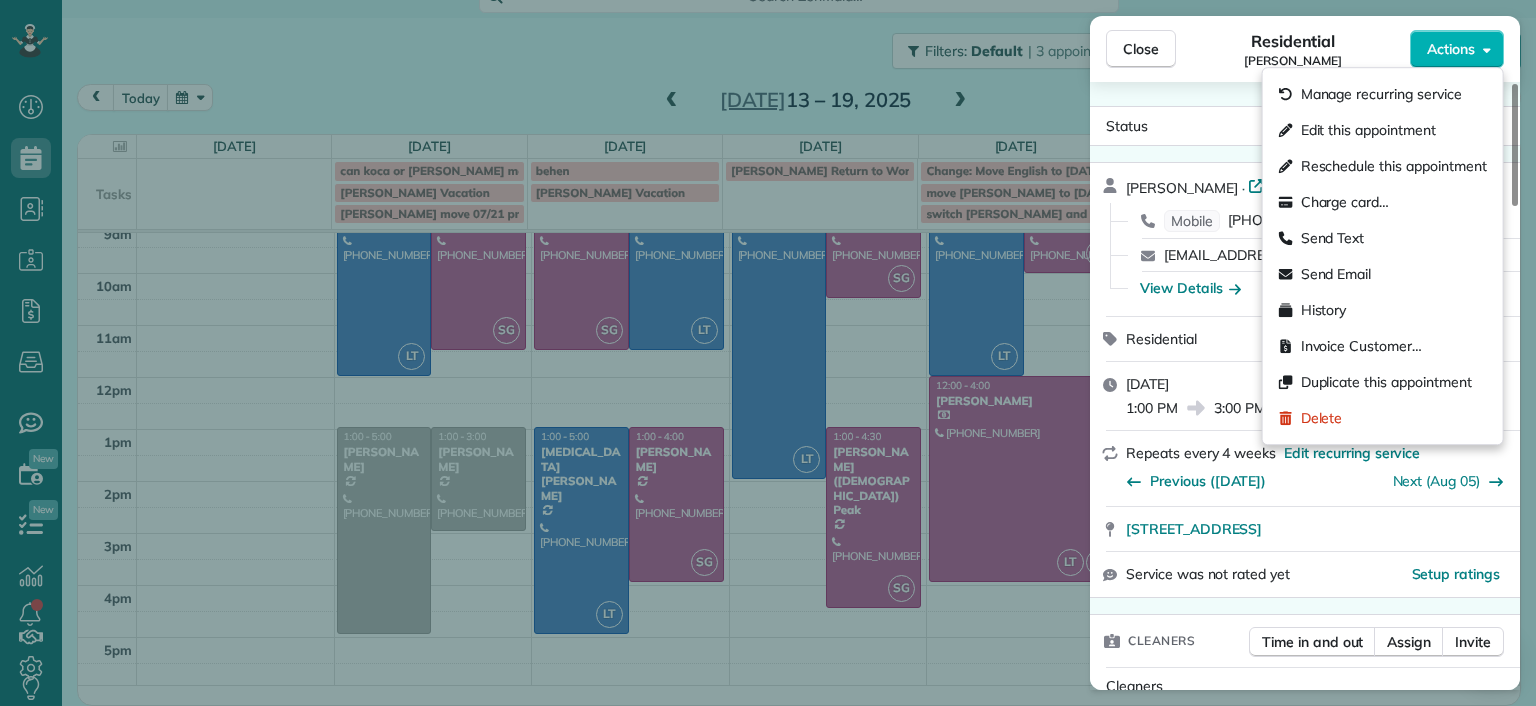 click on "Close Residential Ann Whitlow Actions Status Active Ann Whitlow · Open profile Mobile (804) 337-2320 Copy arwhokie@gmail.com Copy View Details Residential Monday, July 14, 2025 1:00 PM 3:00 PM 2 hours and 0 minutes Repeats every 4 weeks Edit recurring service Previous (Jun 10) Next (Aug 05) 619 Roseneath Road Richmond VA 23221 Service was not rated yet Setup ratings Cleaners Time in and out Assign Invite Cleaners No cleaners assigned yet Checklist Try Now Keep this appointment up to your standards. Stay on top of every detail, keep your cleaners organised, and your client happy. Assign a checklist Watch a 5 min demo Billing Billing actions Price $138.00 Overcharge $0.00 Discount $0.00 Coupon discount - Primary tax - Secondary tax - Total appointment price $138.00 Tips collected New feature! $0.00 Unpaid Mark as paid Total including tip $138.00 Get paid online in no-time! Send an invoice and reward your cleaners with tips Charge customer credit card Appointment custom fields Man Hours 2.0 Hours - Work items 3" at bounding box center (768, 353) 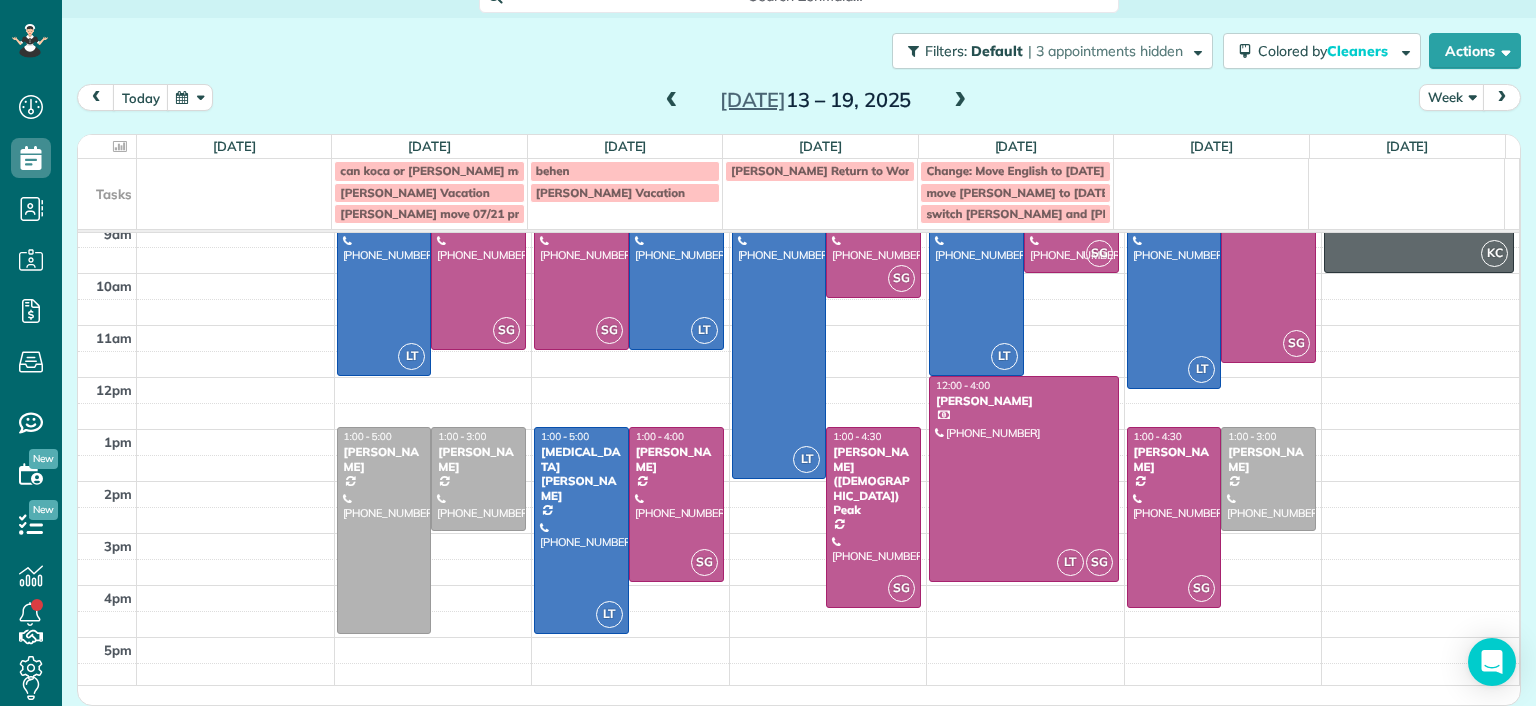 click at bounding box center (672, 101) 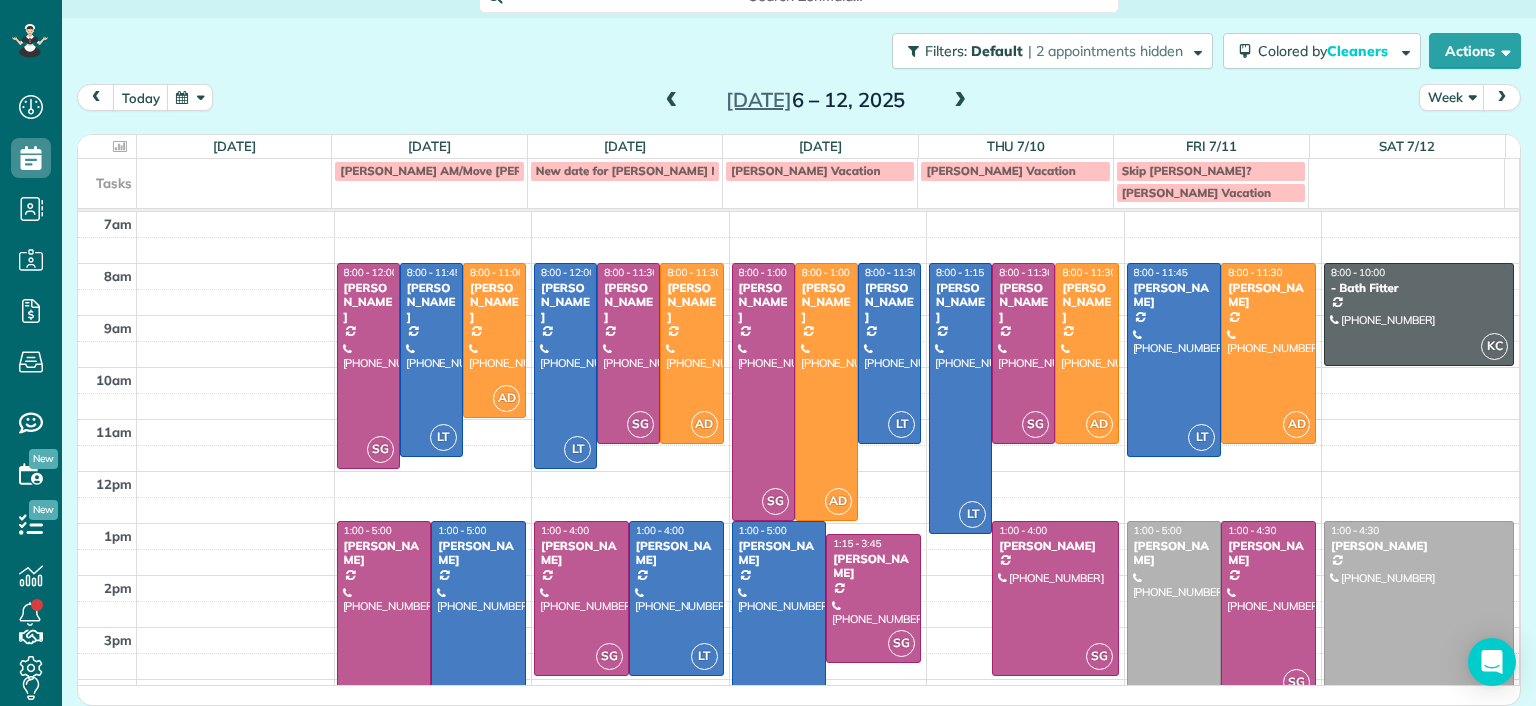 click at bounding box center [960, 101] 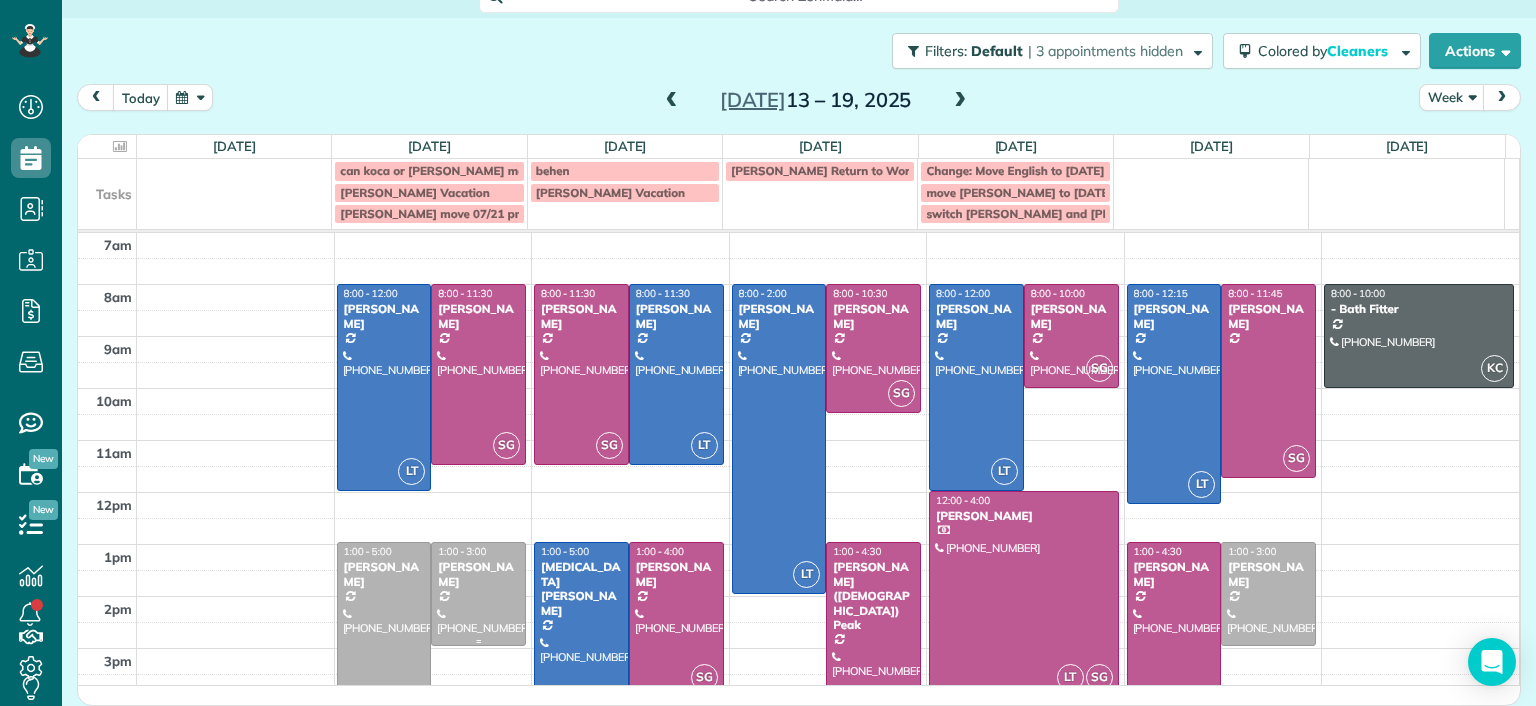 click at bounding box center [478, 593] 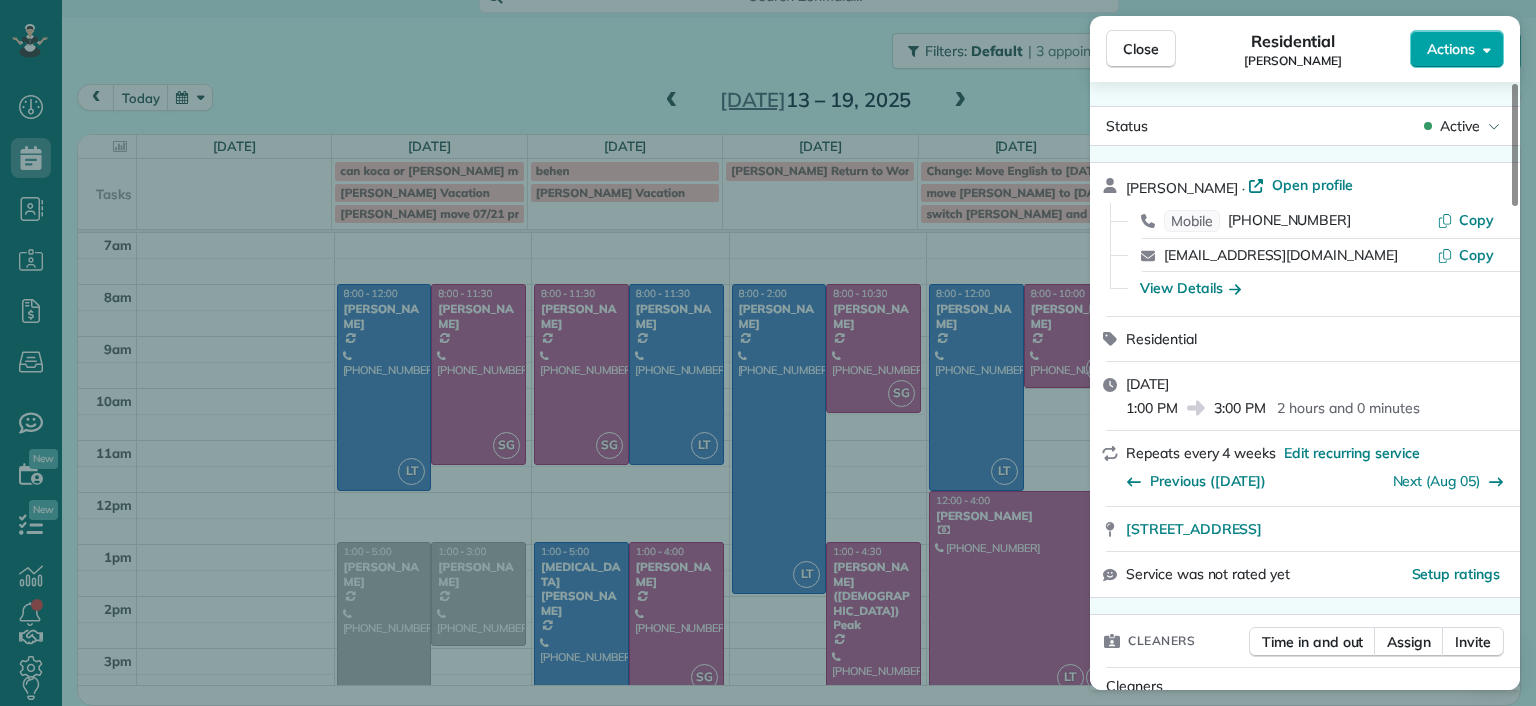 click on "Actions" at bounding box center (1457, 49) 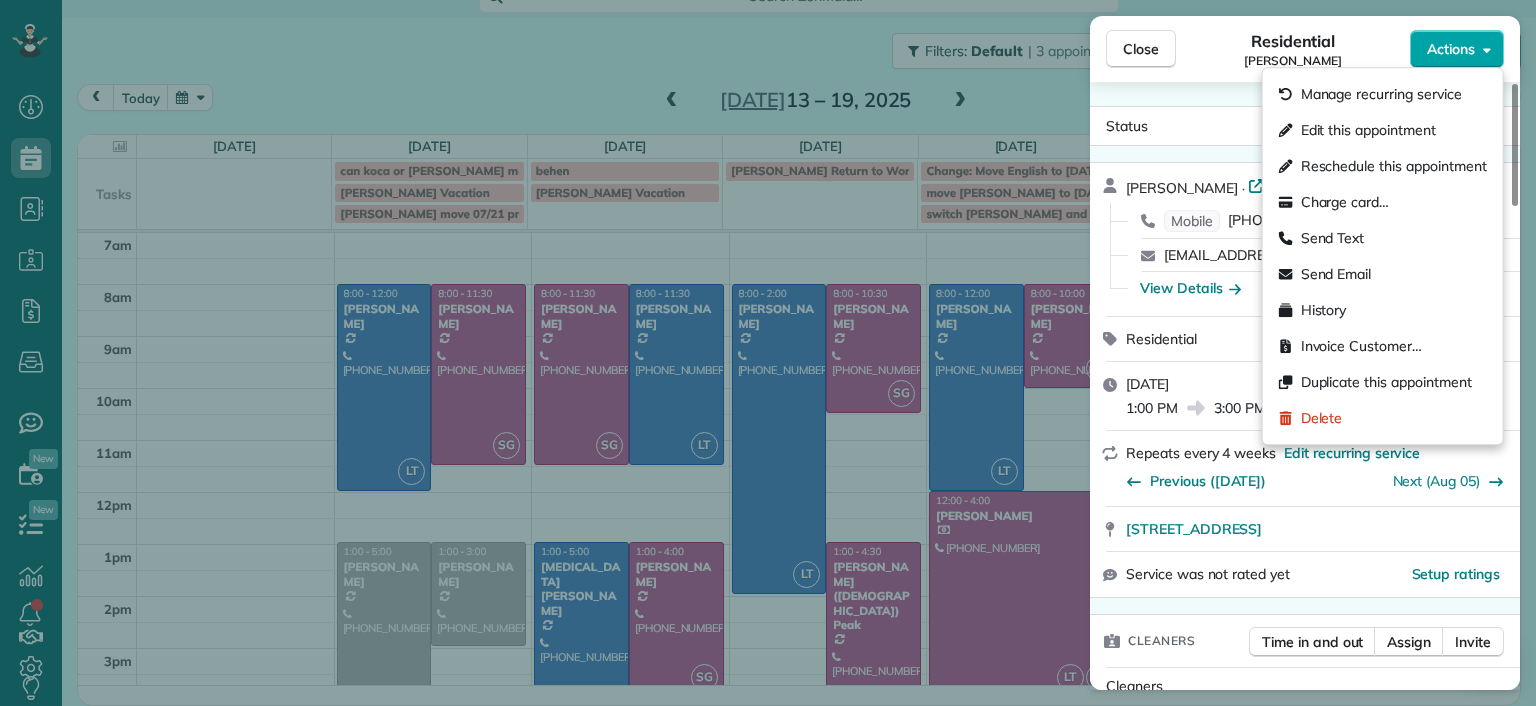 click on "Actions" at bounding box center [1457, 49] 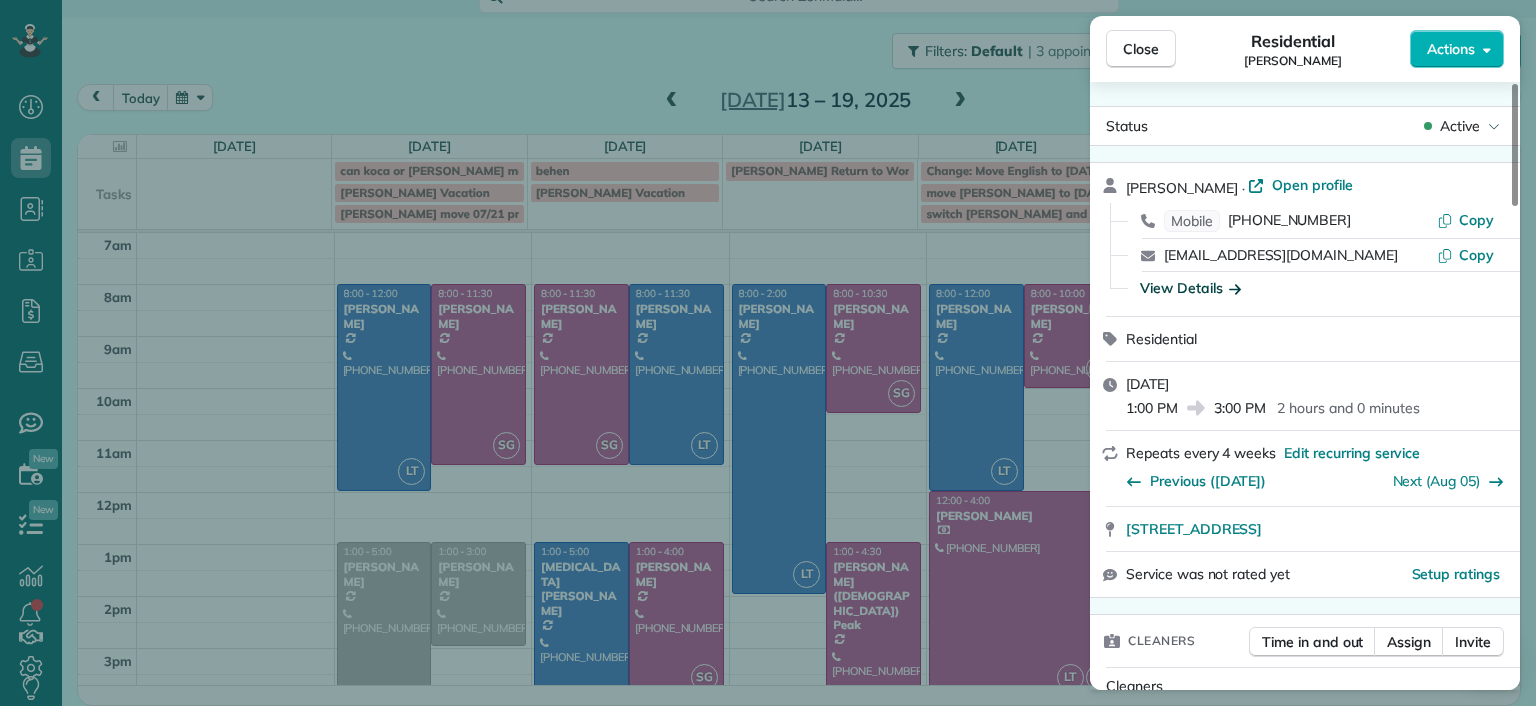click on "View Details" at bounding box center [1190, 288] 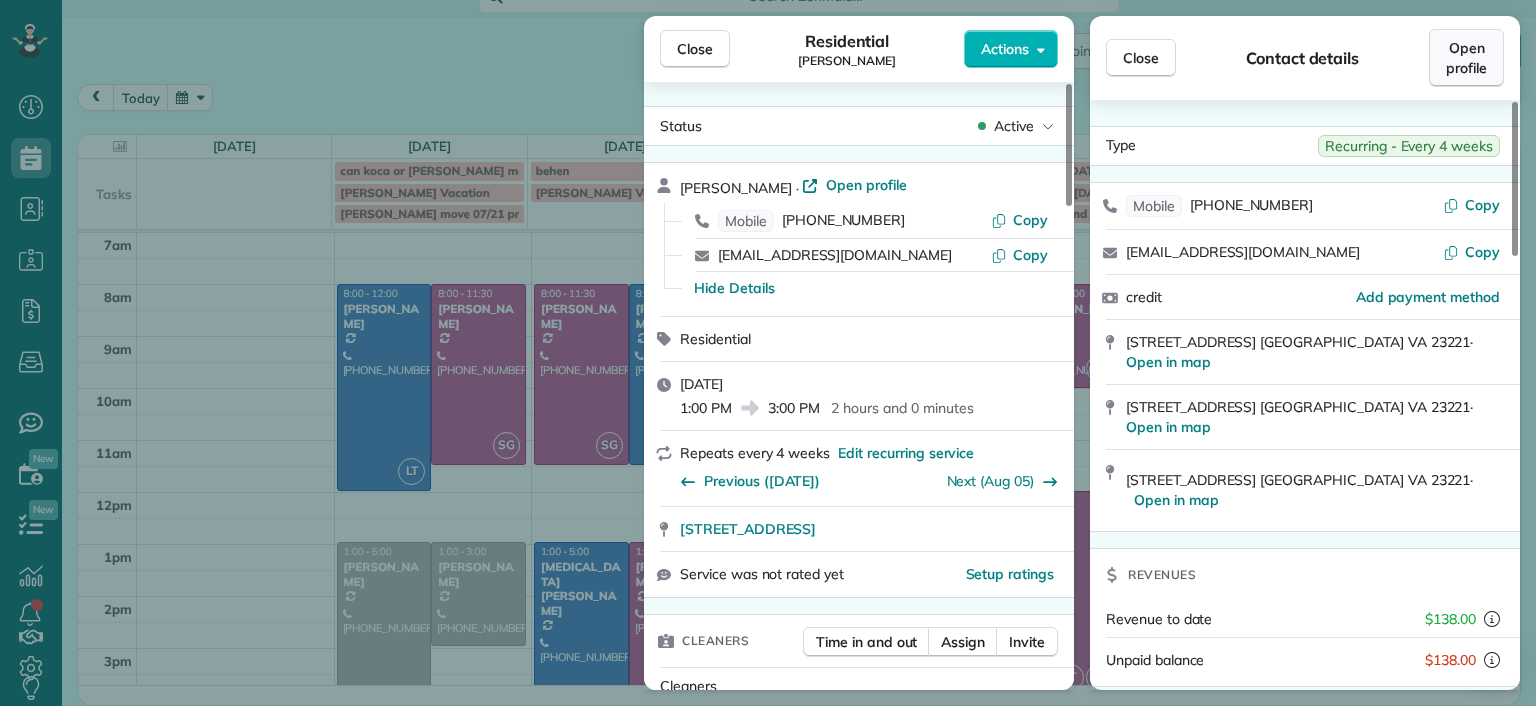 click on "Open profile" at bounding box center (1466, 58) 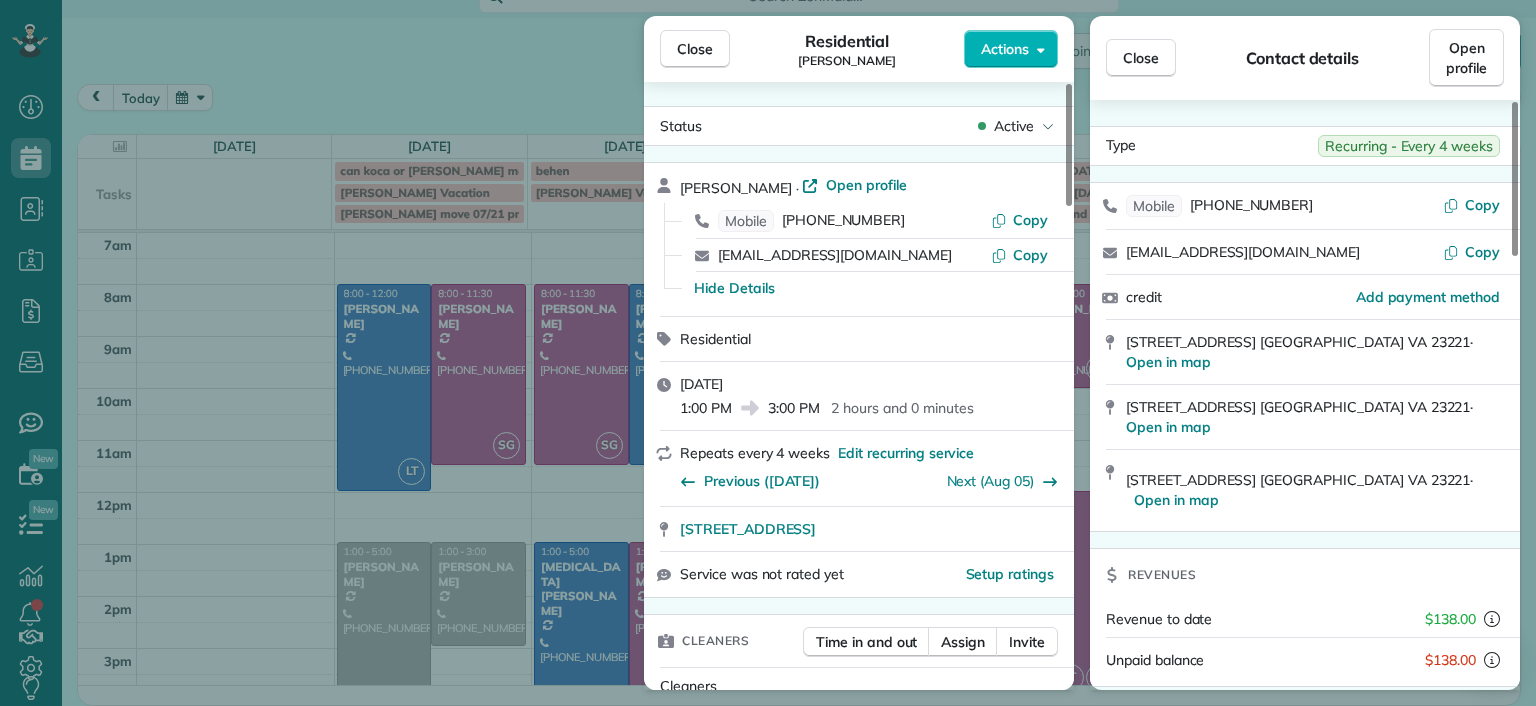 click on "Close Residential Ann Whitlow Actions Status Active Ann Whitlow · Open profile Mobile (804) 337-2320 Copy arwhokie@gmail.com Copy Hide Details Residential Monday, July 14, 2025 1:00 PM 3:00 PM 2 hours and 0 minutes Repeats every 4 weeks Edit recurring service Previous (Jun 10) Next (Aug 05) 619 Roseneath Road Richmond VA 23221 Service was not rated yet Setup ratings Cleaners Time in and out Assign Invite Cleaners No cleaners assigned yet Checklist Try Now Keep this appointment up to your standards. Stay on top of every detail, keep your cleaners organised, and your client happy. Assign a checklist Watch a 5 min demo Billing Billing actions Price $138.00 Overcharge $0.00 Discount $0.00 Coupon discount - Primary tax - Secondary tax - Total appointment price $138.00 Tips collected New feature! $0.00 Unpaid Mark as paid Total including tip $138.00 Get paid online in no-time! Send an invoice and reward your cleaners with tips Charge customer credit card Appointment custom fields Man Hours 2.0 Hours - Work items 3" at bounding box center [768, 353] 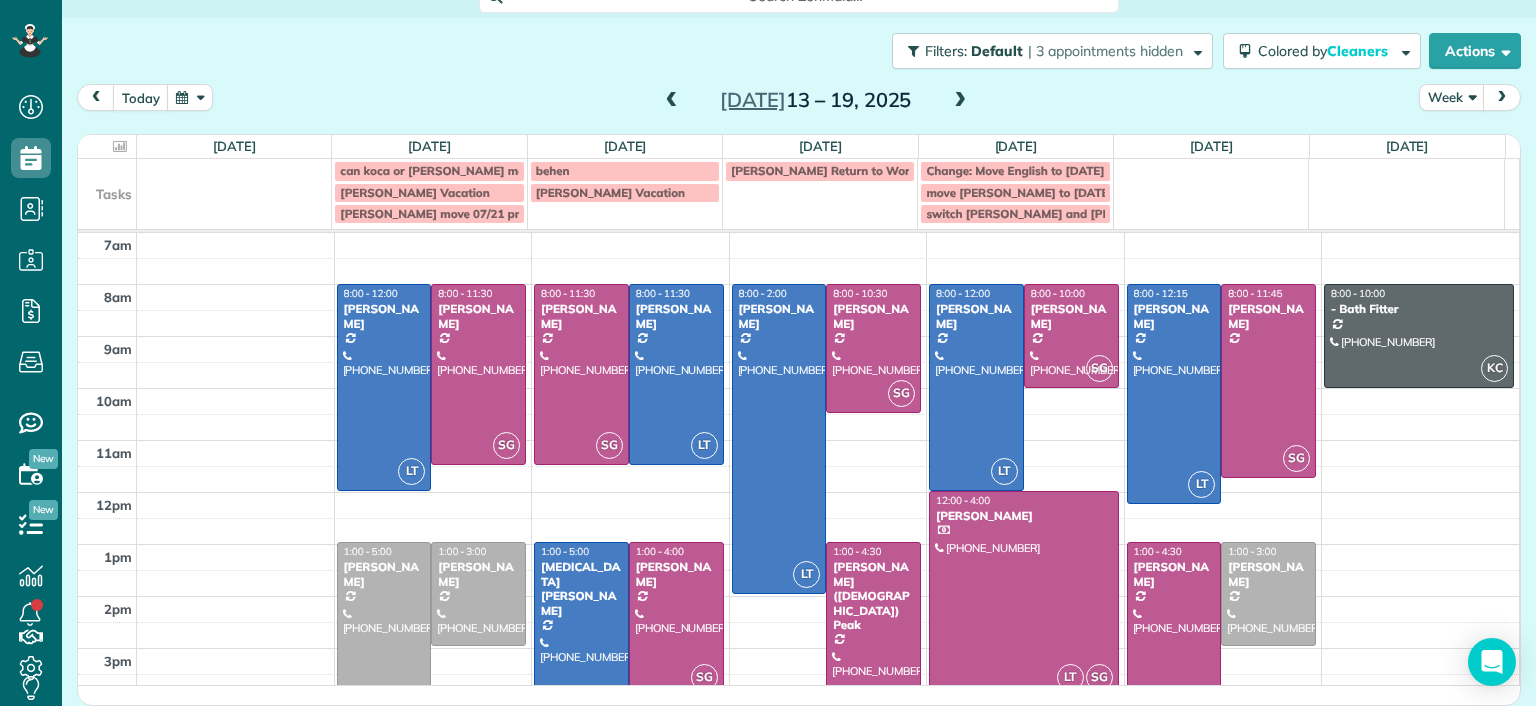 click at bounding box center [960, 101] 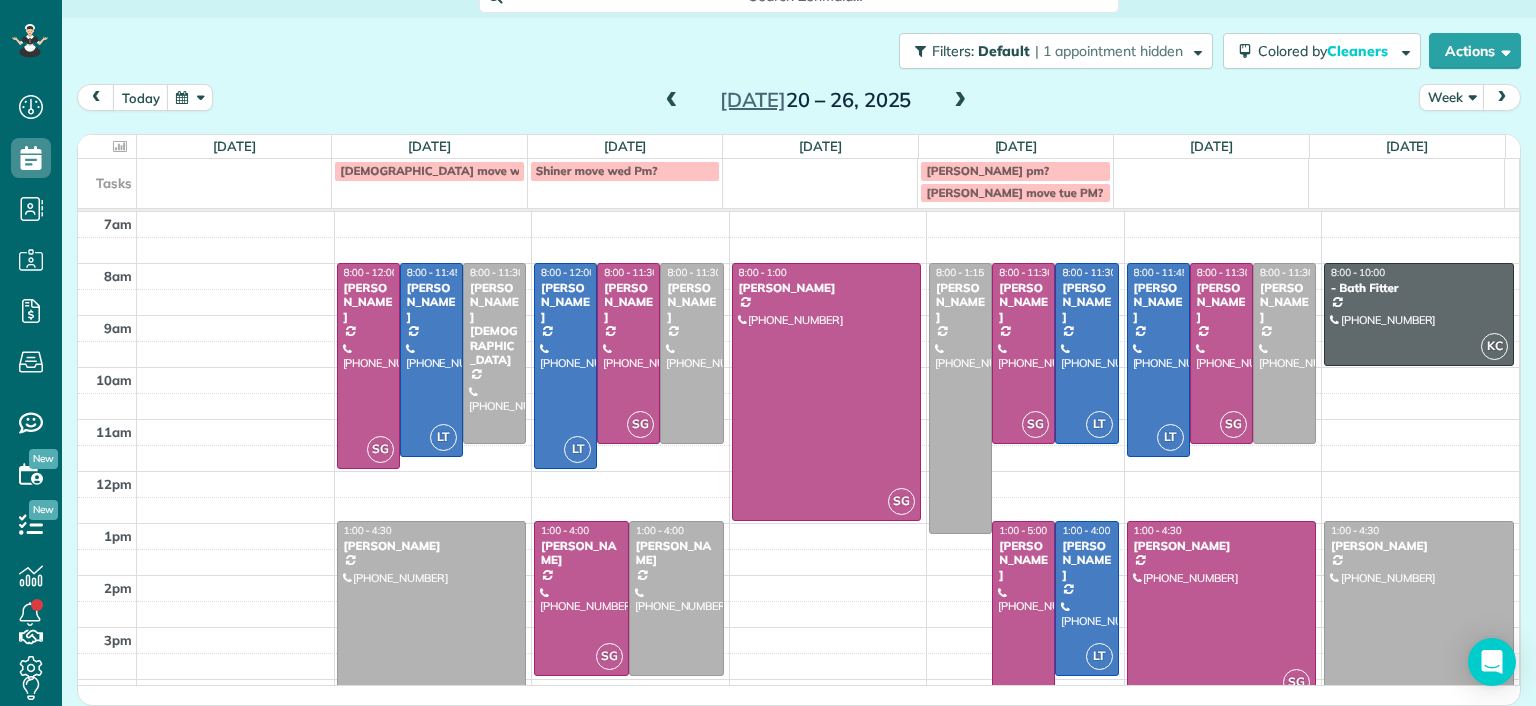 click at bounding box center [672, 101] 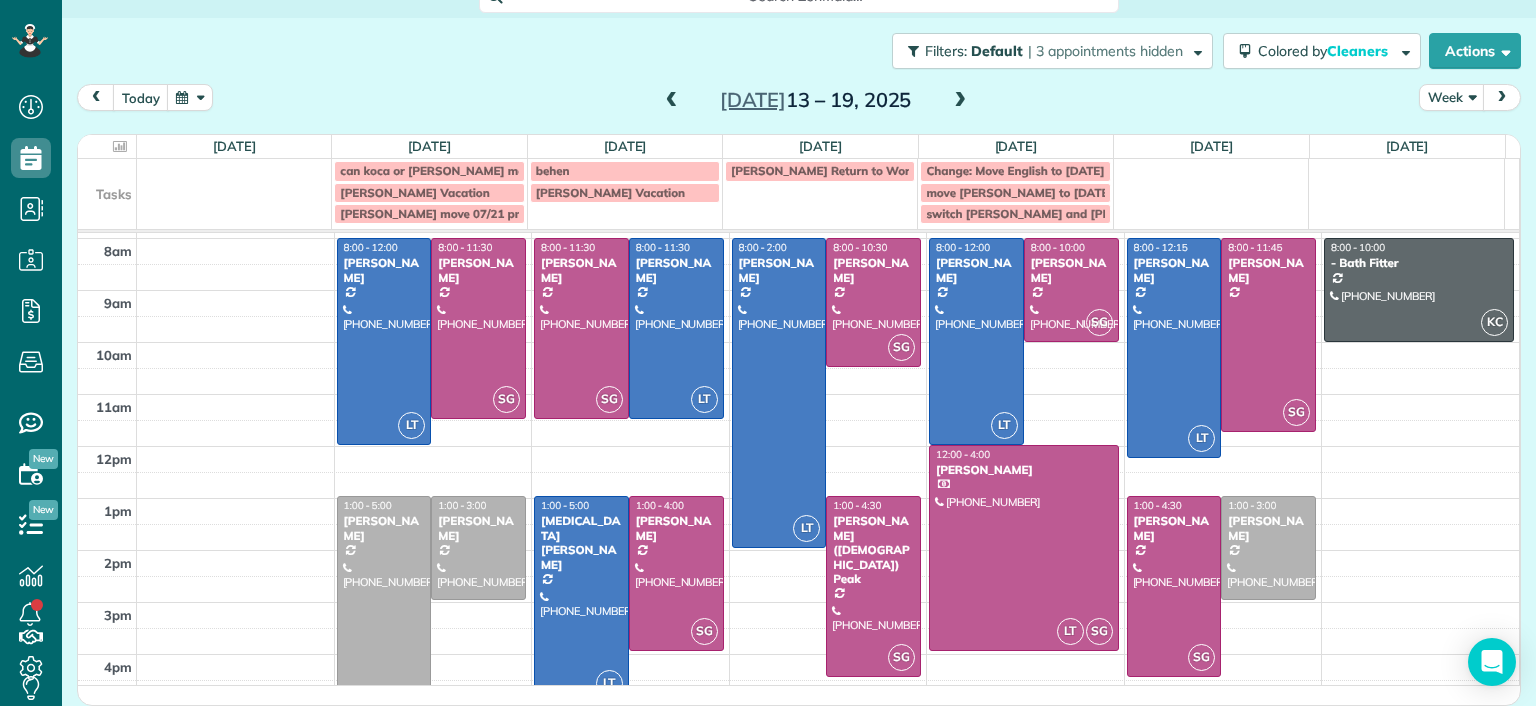 scroll, scrollTop: 0, scrollLeft: 0, axis: both 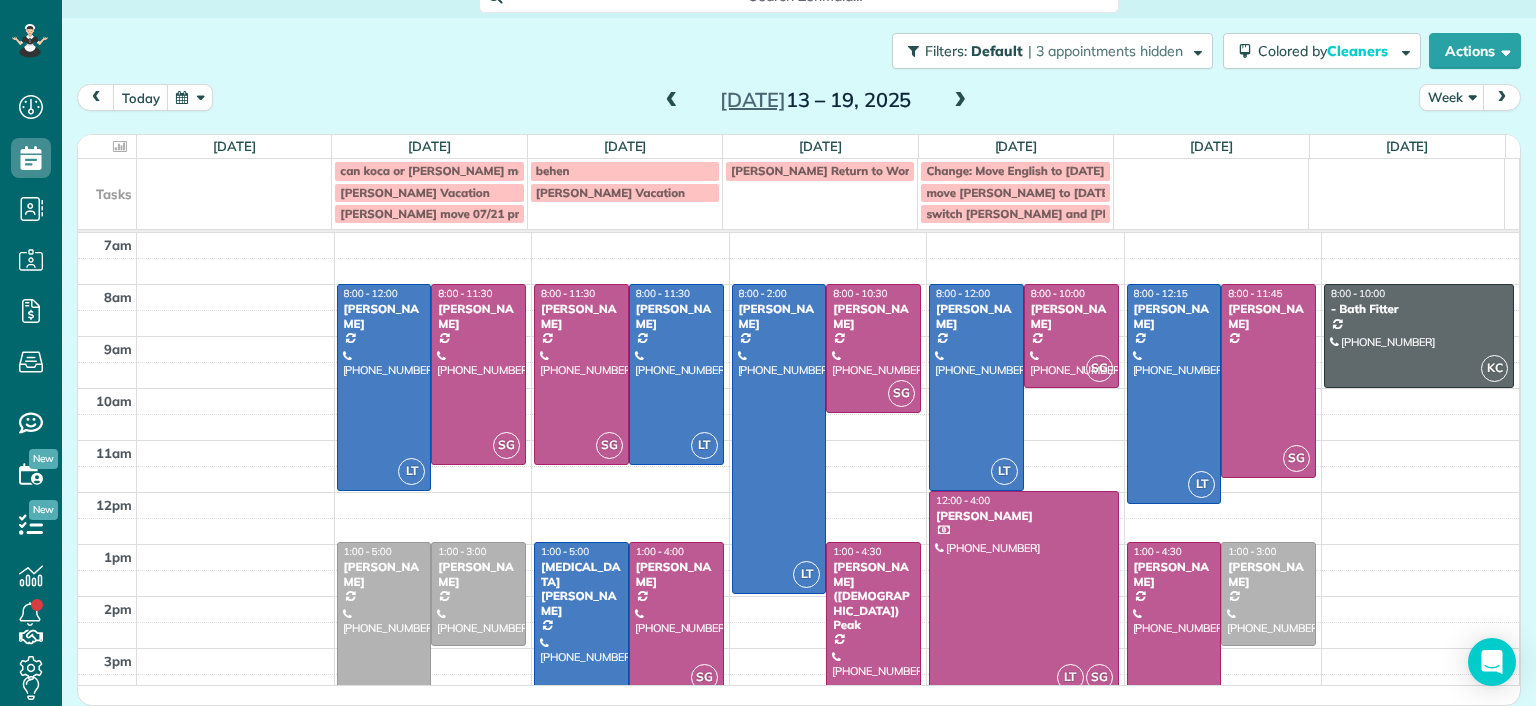 click on "today   Week Jul  13 – 19, 2025" at bounding box center [799, 102] 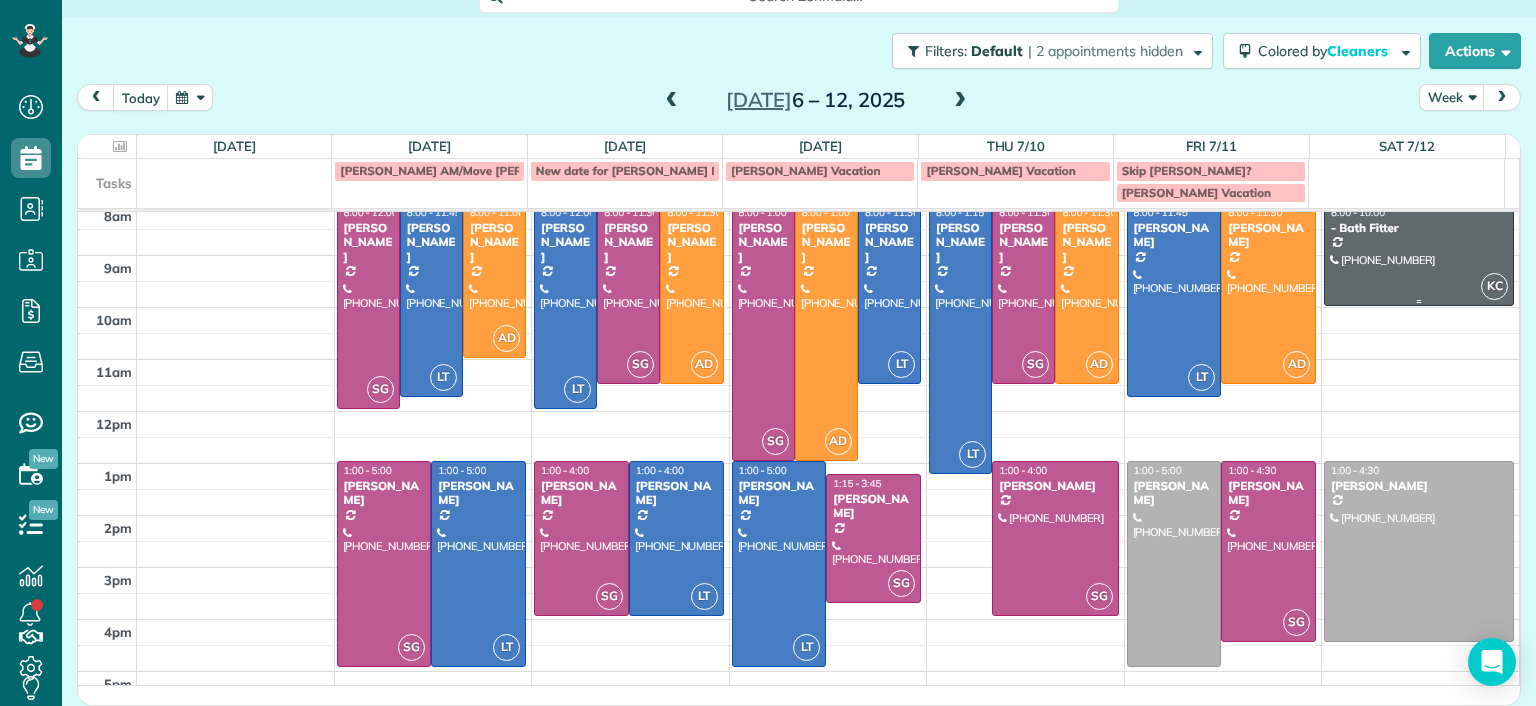 scroll, scrollTop: 93, scrollLeft: 0, axis: vertical 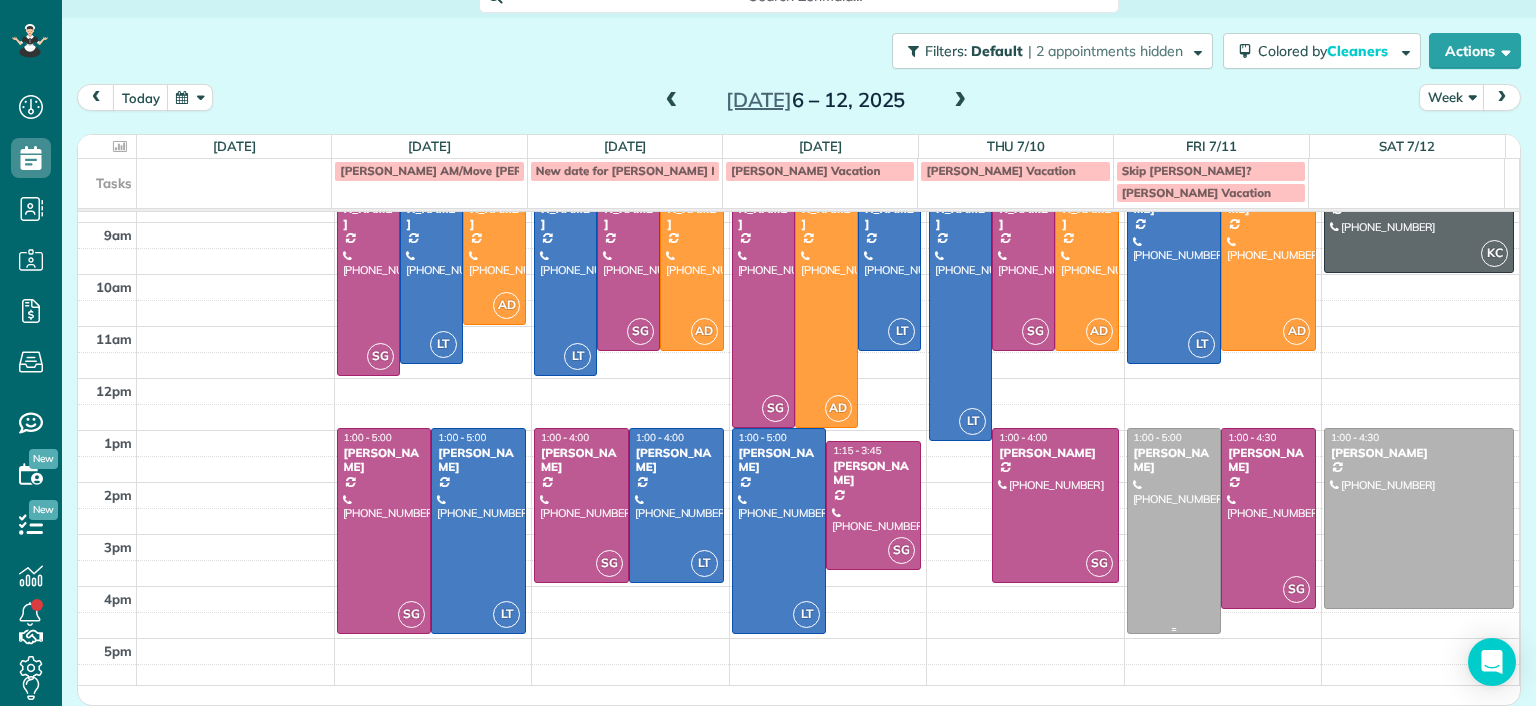 click at bounding box center (1174, 531) 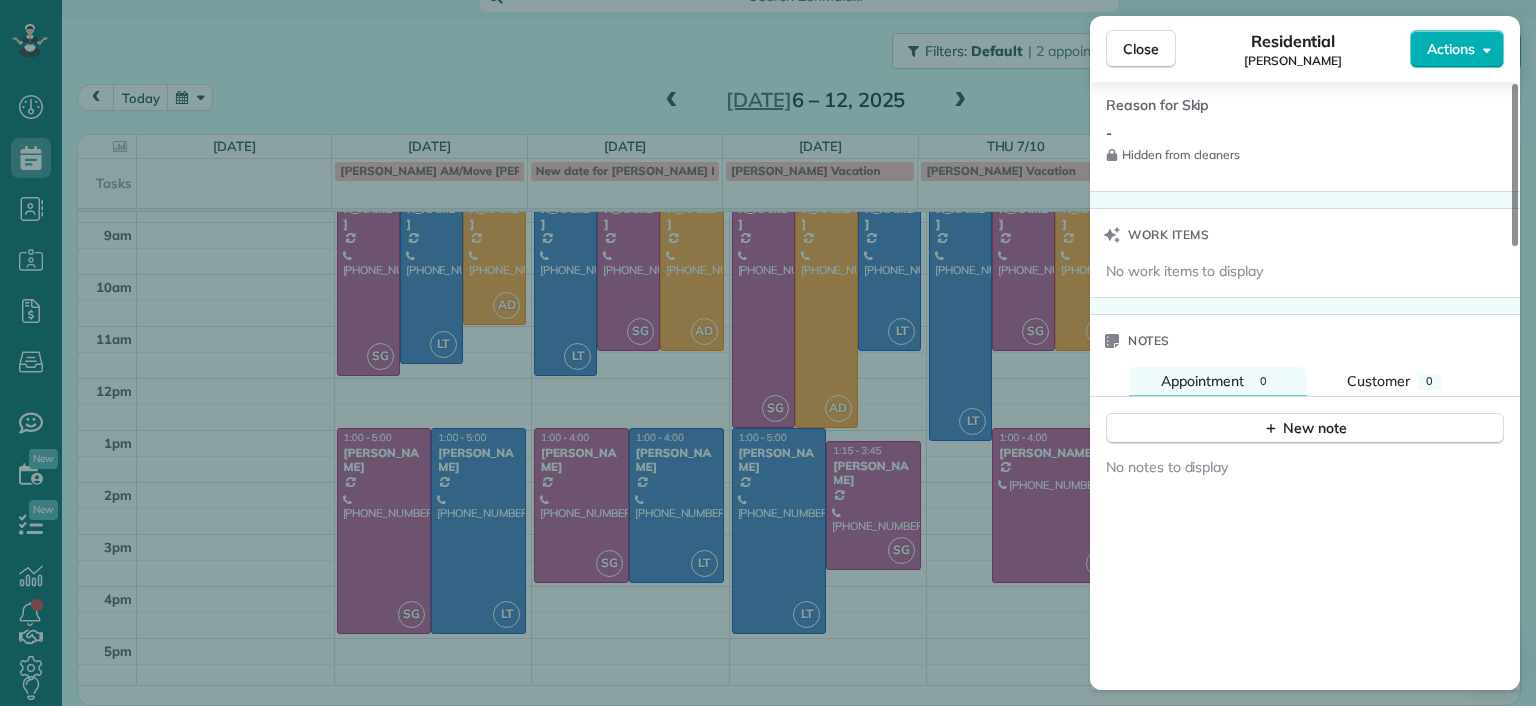 scroll, scrollTop: 1300, scrollLeft: 0, axis: vertical 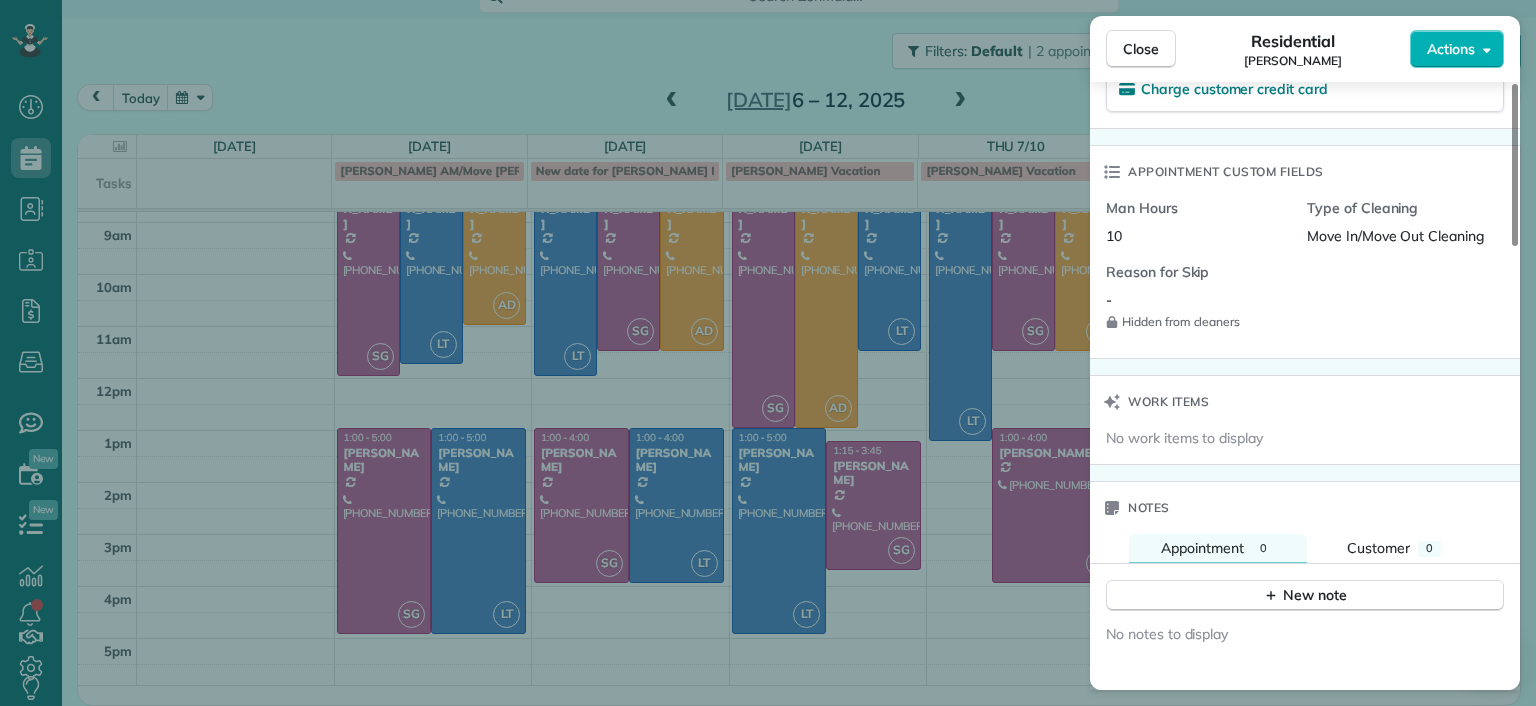 click on "10" at bounding box center [1114, 236] 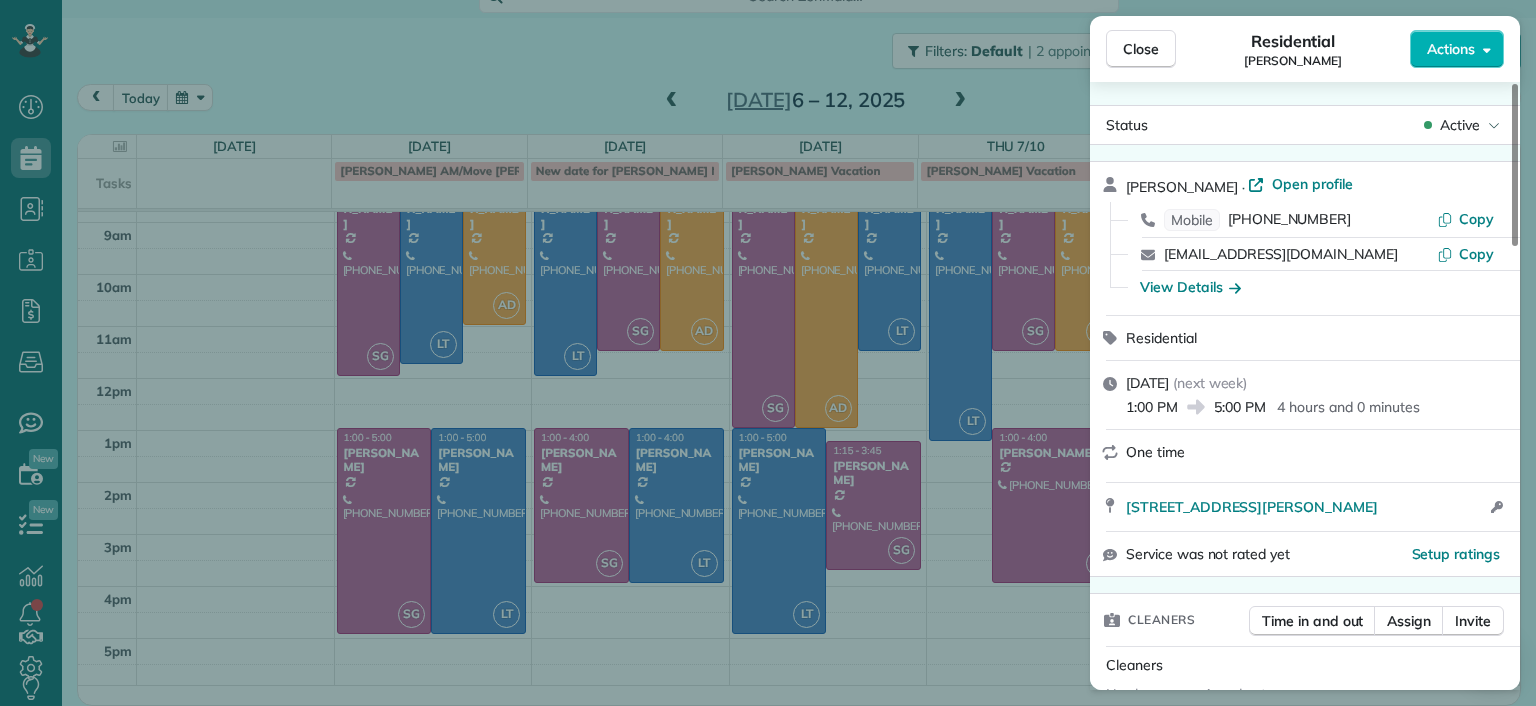 scroll, scrollTop: 0, scrollLeft: 0, axis: both 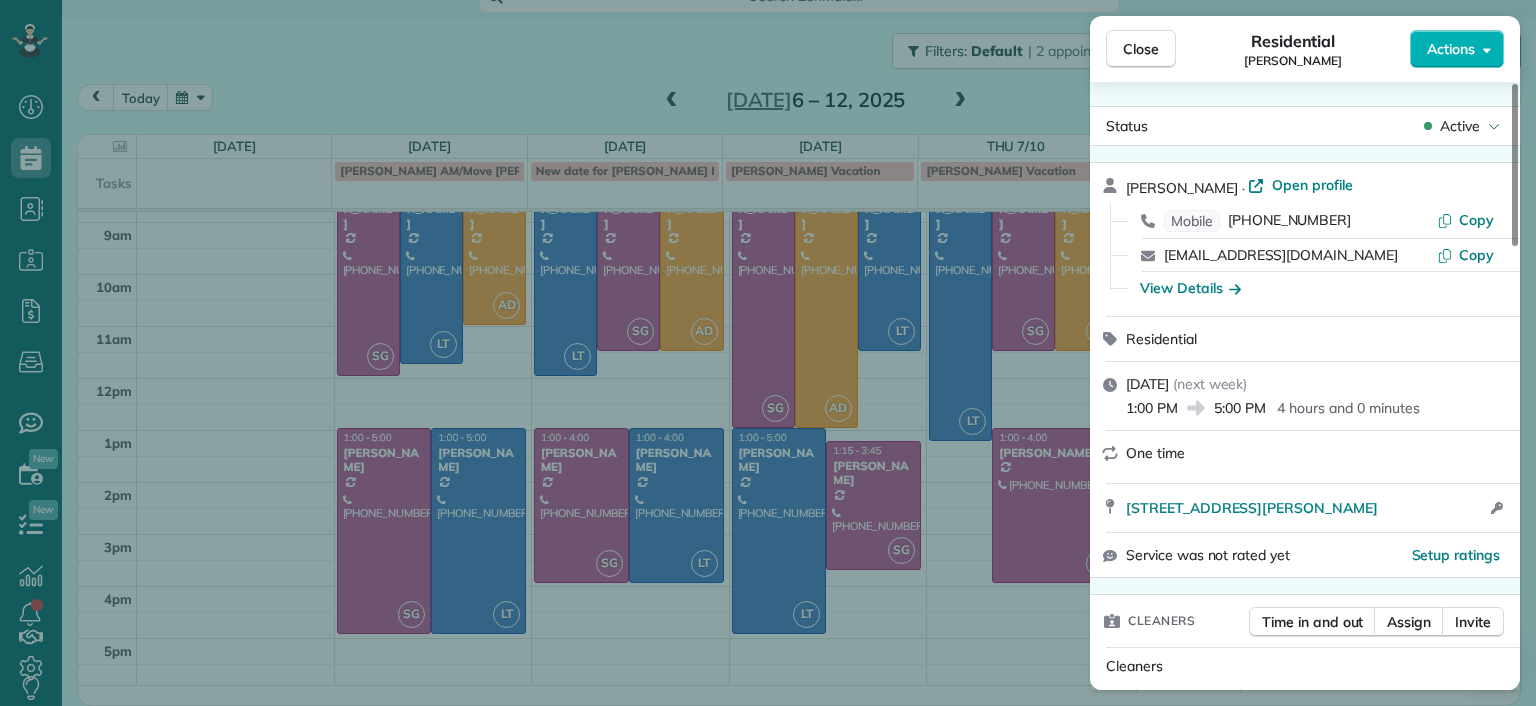 drag, startPoint x: 620, startPoint y: 99, endPoint x: 661, endPoint y: 99, distance: 41 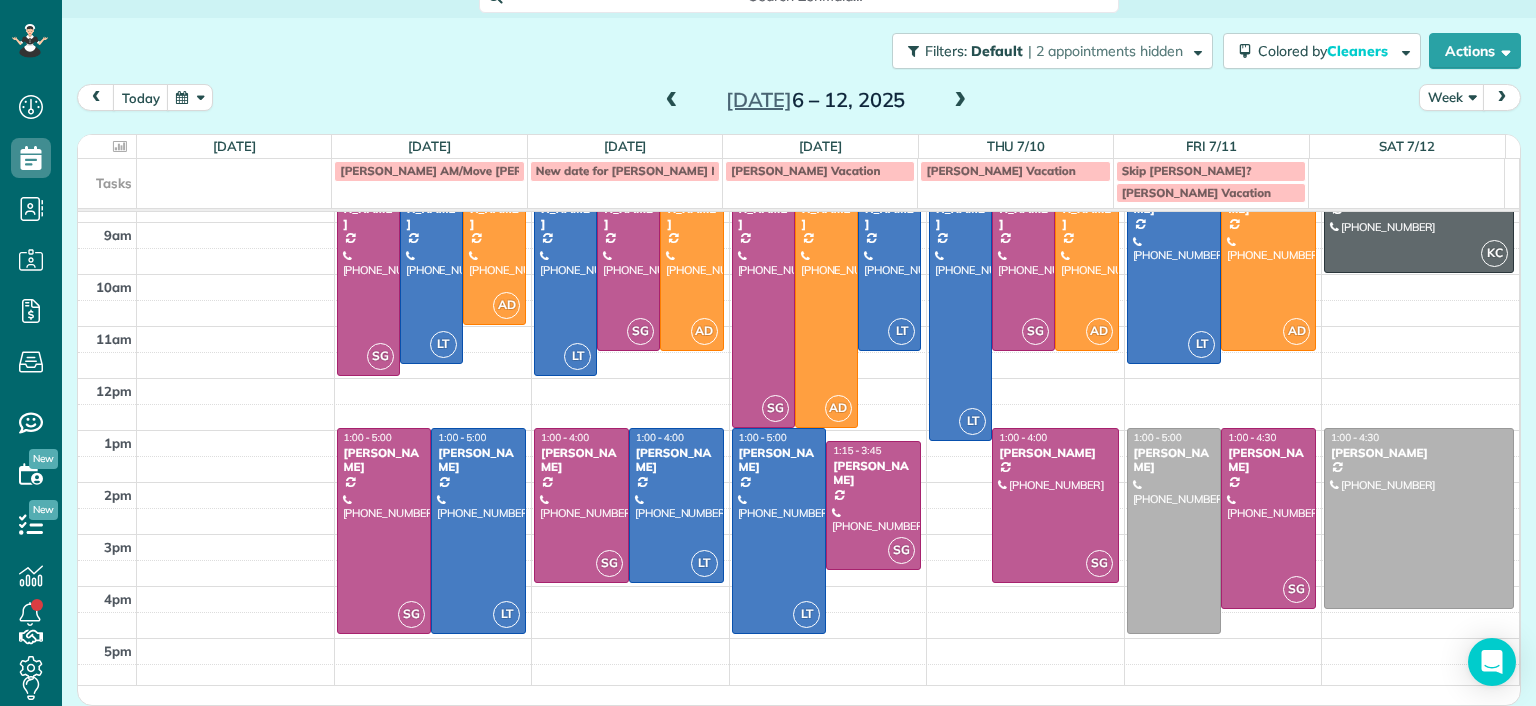 click at bounding box center (960, 101) 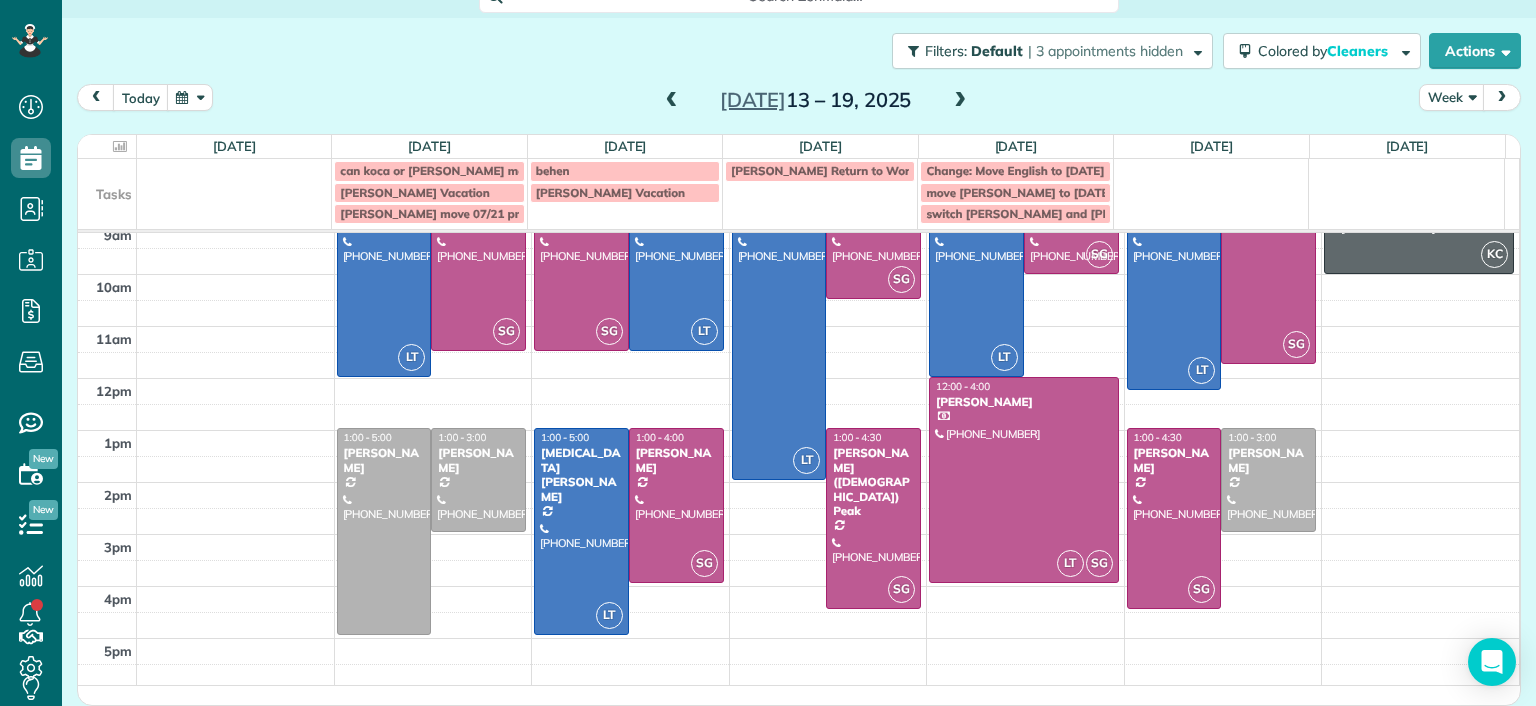 scroll, scrollTop: 115, scrollLeft: 0, axis: vertical 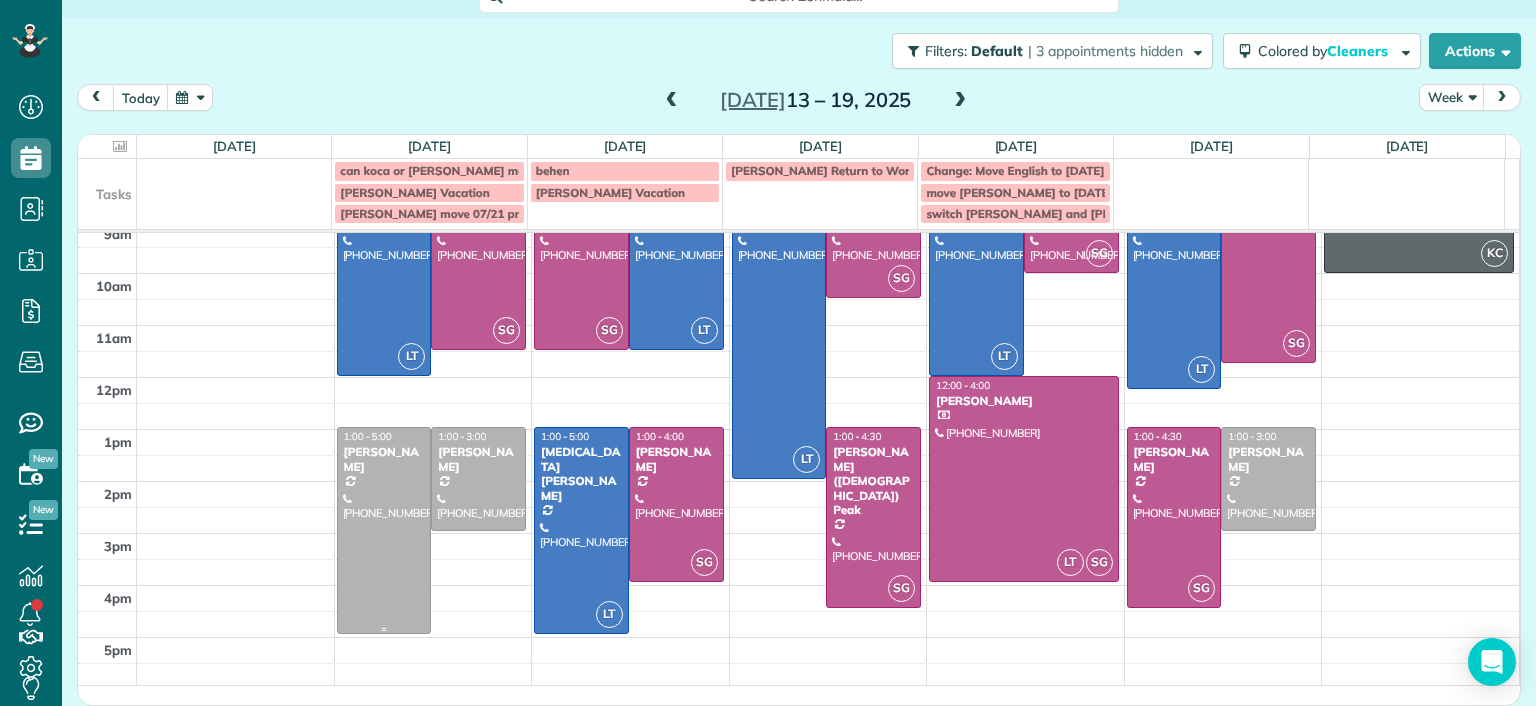 click at bounding box center [384, 530] 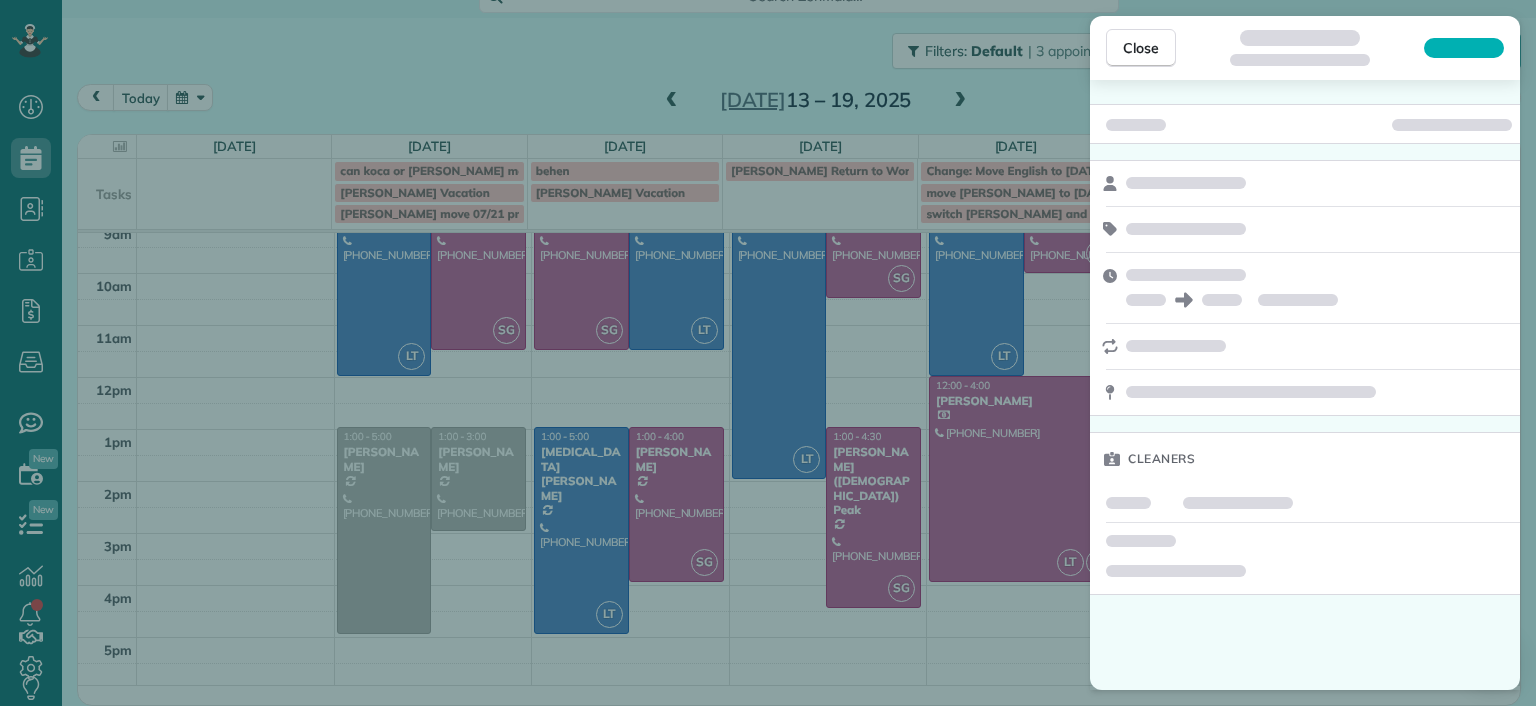 click on "Close   Cleaners" at bounding box center [768, 353] 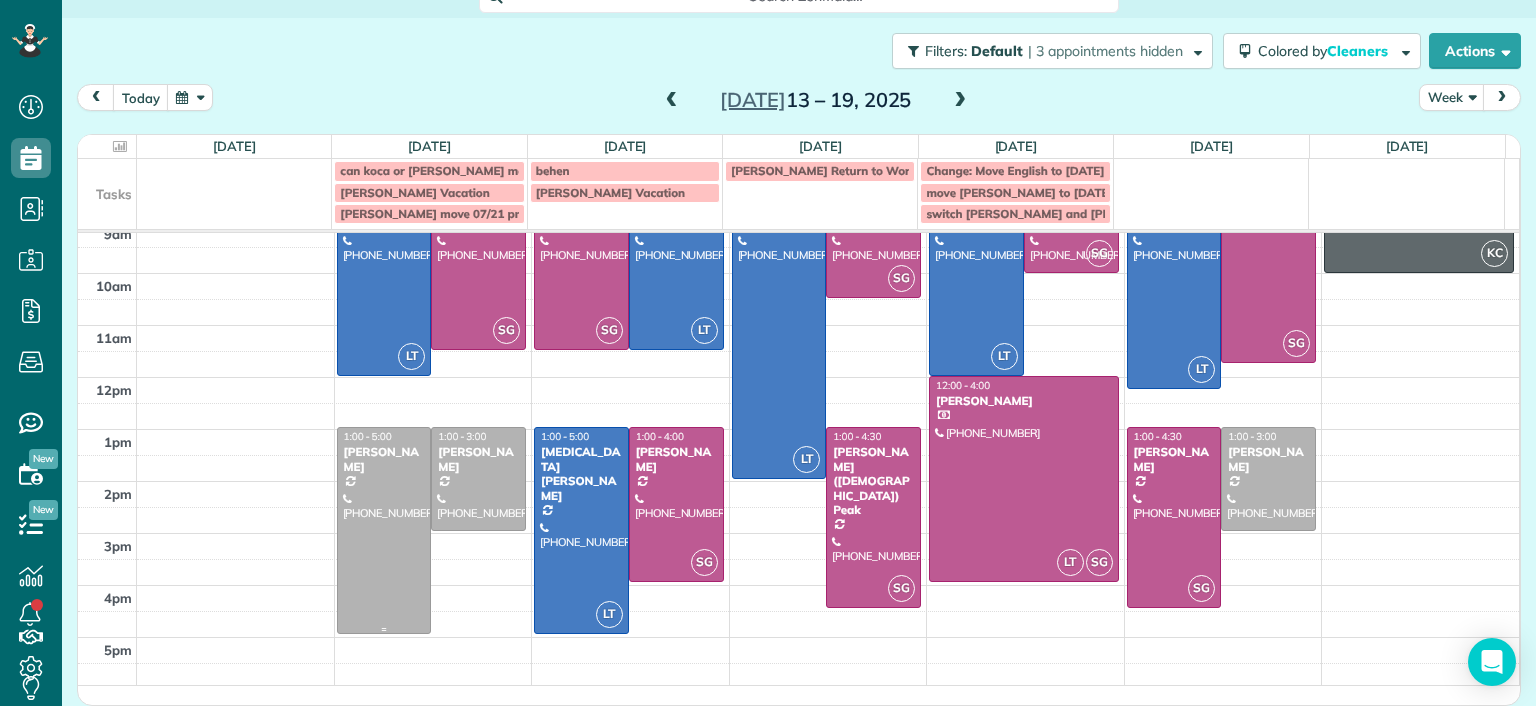click at bounding box center [384, 530] 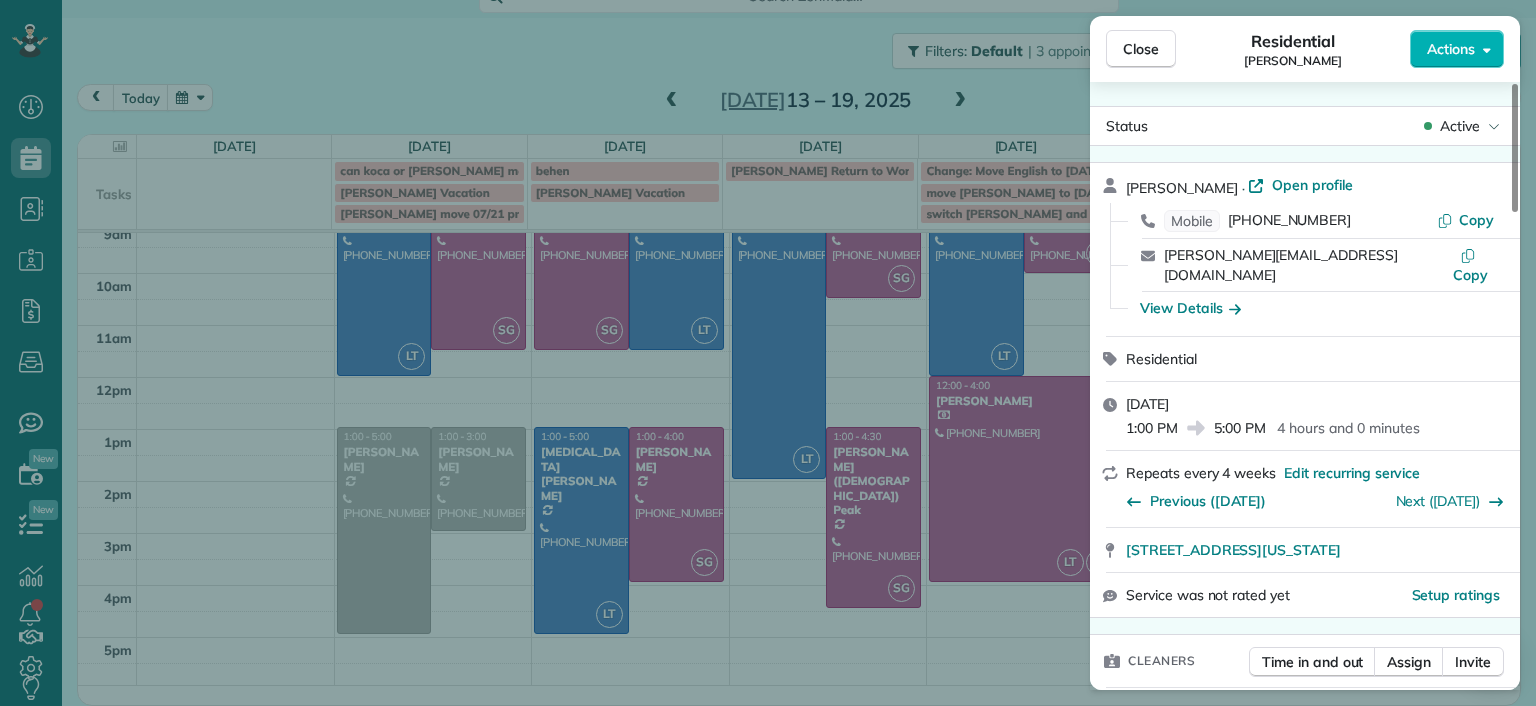 click on "Close Residential Hannah Koca Actions Status Active Hannah Koca · Open profile Mobile (804) 833-0595 Copy hannah.koca@gmail.com Copy View Details Residential Monday, July 14, 2025 1:00 PM 5:00 PM 4 hours and 0 minutes Repeats every 4 weeks Edit recurring service Previous (Jun 18) Next (Aug 11) 1620 Nottoway Avenue Richmond Virginia 23227 Service was not rated yet Setup ratings Cleaners Time in and out Assign Invite Cleaners No cleaners assigned yet Checklist Try Now Keep this appointment up to your standards. Stay on top of every detail, keep your cleaners organised, and your client happy. Assign a checklist Watch a 5 min demo Billing Billing actions Price $208.00 Overcharge $0.00 Discount $0.00 Coupon discount - Primary tax - Secondary tax - Total appointment price $208.00 Tips collected New feature! $0.00 Unpaid Mark as paid Total including tip $208.00 Get paid online in no-time! Send an invoice and reward your cleaners with tips Charge customer credit card Appointment custom fields Man Hours 4.0 Hours - 3" at bounding box center [768, 353] 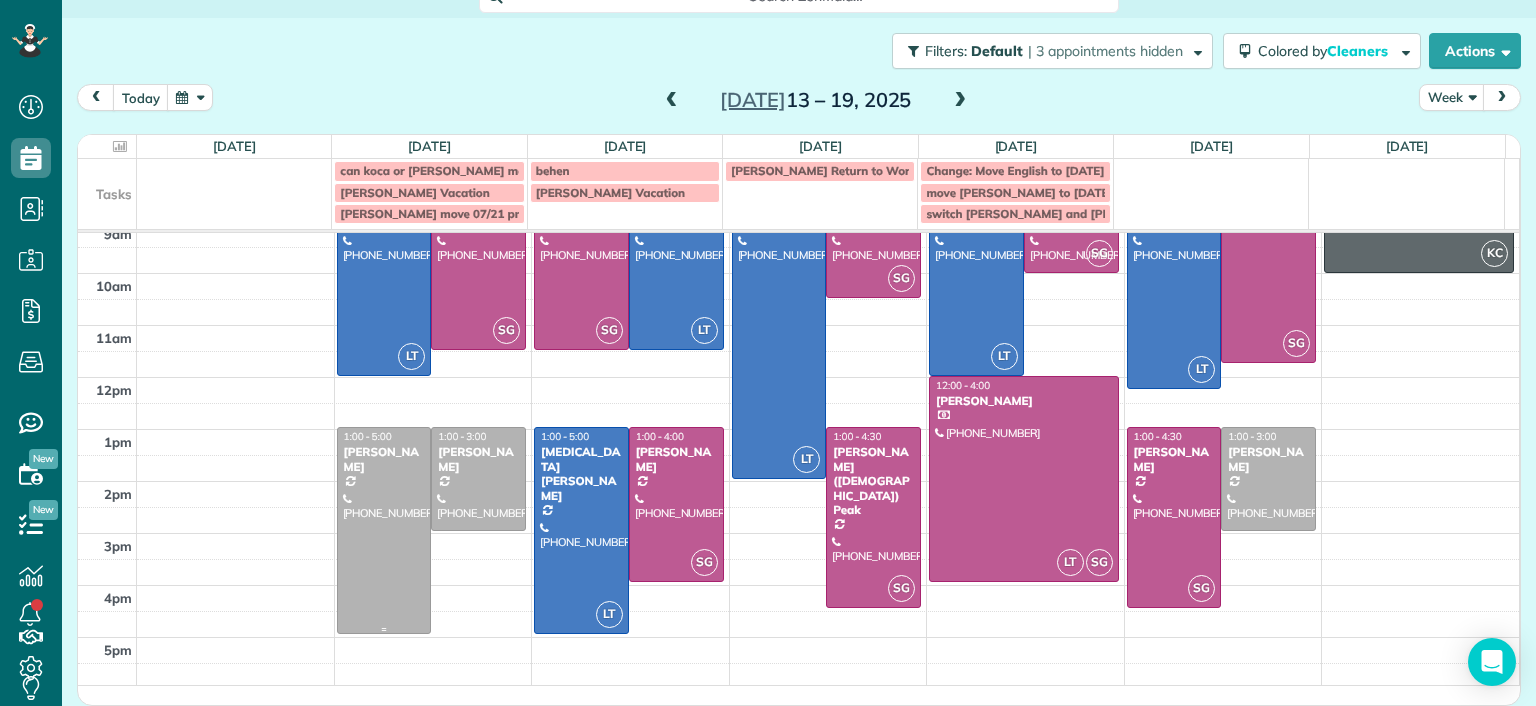 click at bounding box center [384, 530] 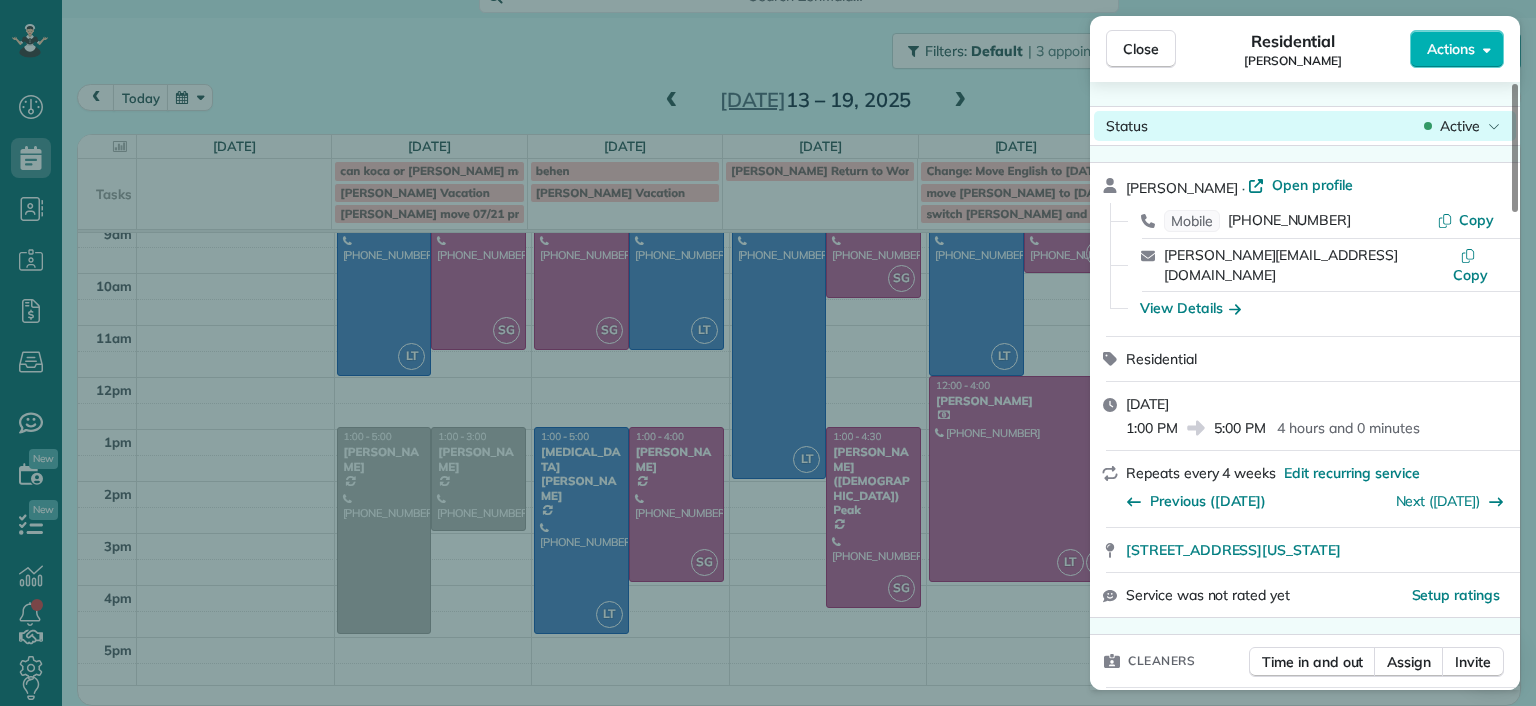 click 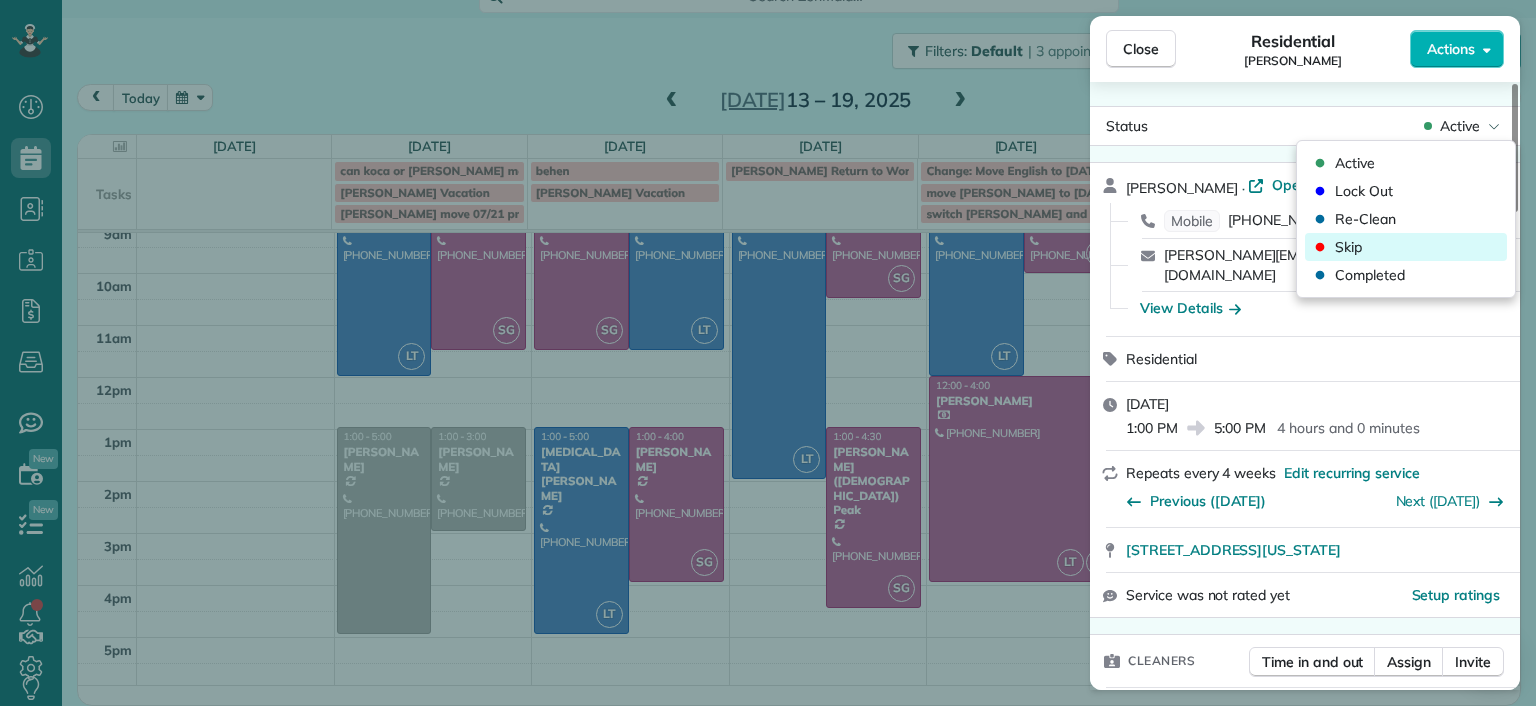 click on "Skip" at bounding box center [1406, 247] 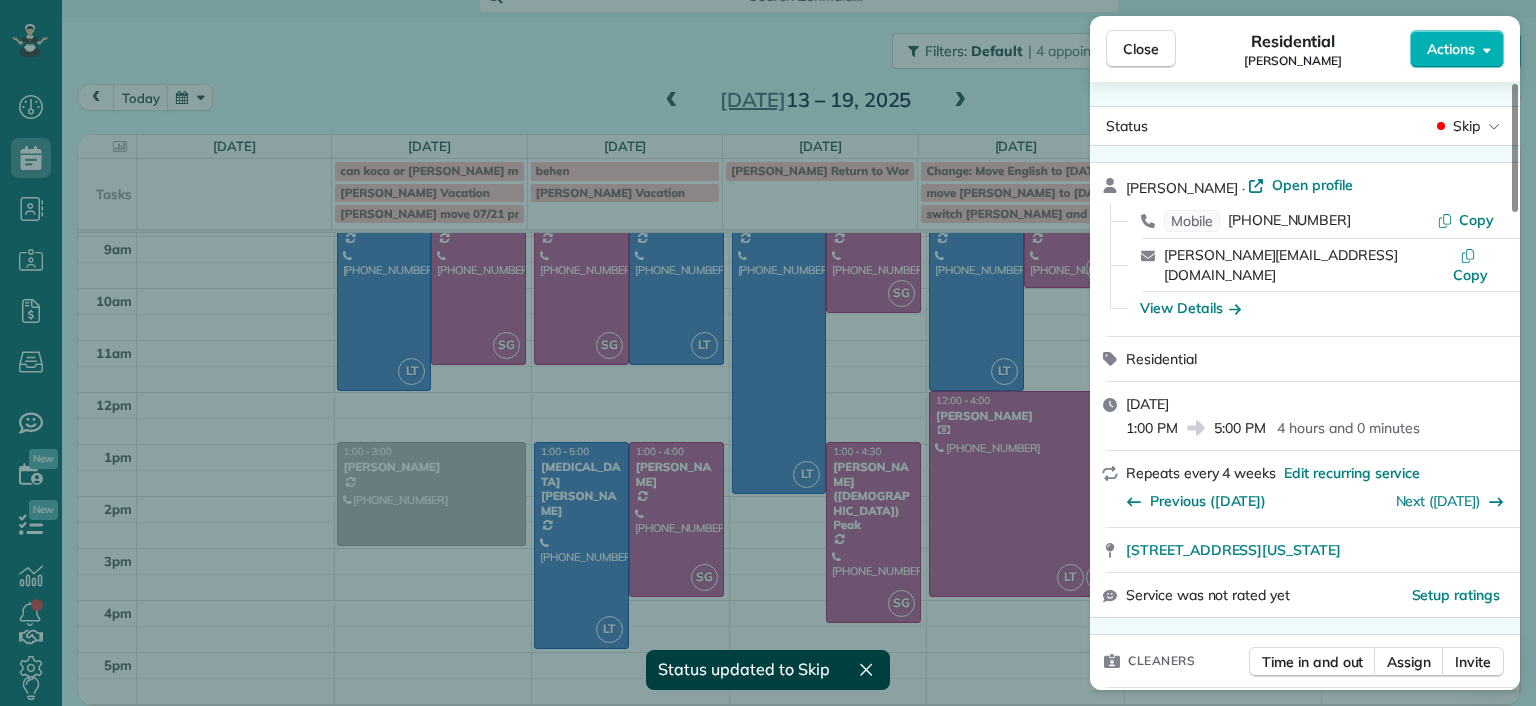 scroll, scrollTop: 96, scrollLeft: 0, axis: vertical 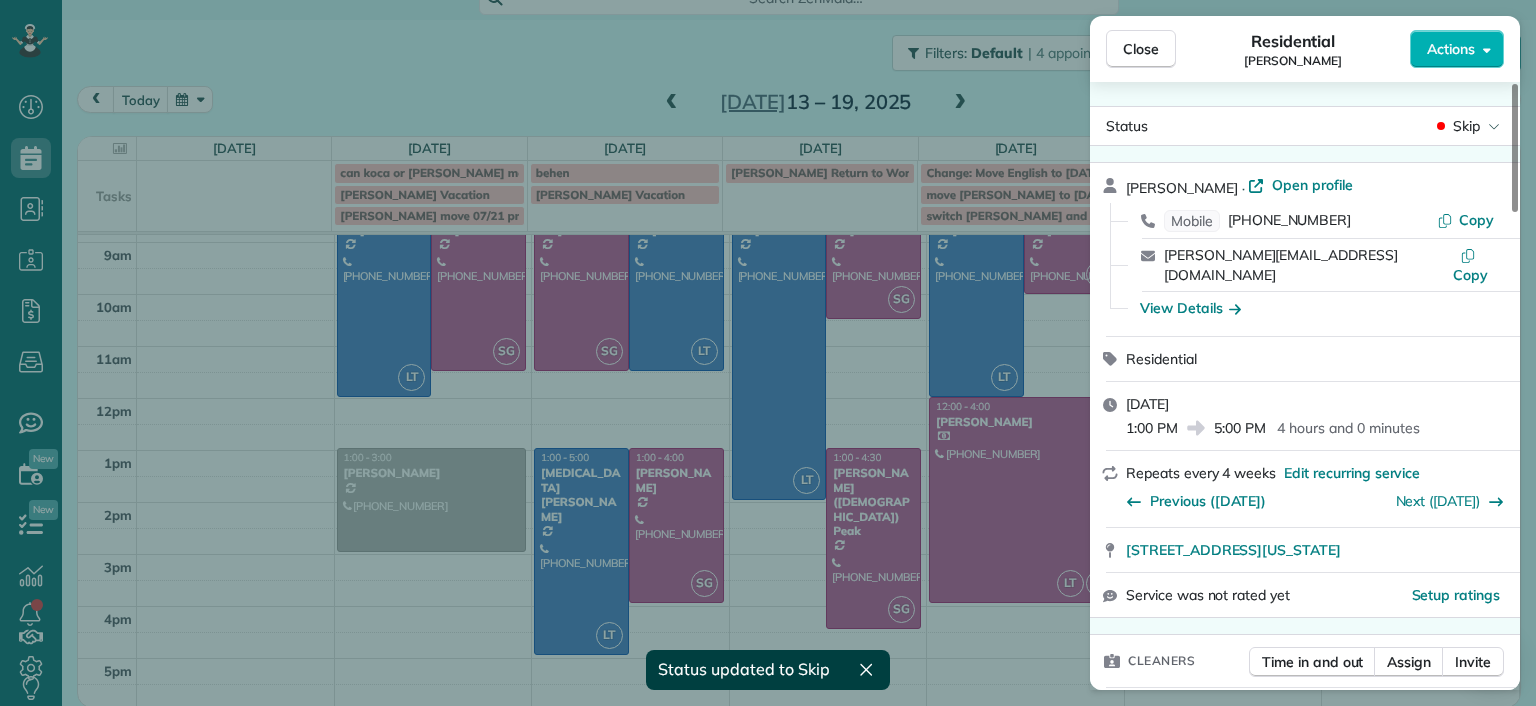 click on "Close Residential Hannah Koca Actions Status Skip Hannah Koca · Open profile Mobile (804) 833-0595 Copy hannah.koca@gmail.com Copy View Details Residential Monday, July 14, 2025 1:00 PM 5:00 PM 4 hours and 0 minutes Repeats every 4 weeks Edit recurring service Previous (Jun 18) Next (Aug 11) 1620 Nottoway Avenue Richmond Virginia 23227 Service was not rated yet Setup ratings Cleaners Time in and out Assign Invite Cleaners No cleaners assigned yet Checklist Try Now Keep this appointment up to your standards. Stay on top of every detail, keep your cleaners organised, and your client happy. Assign a checklist Watch a 5 min demo Billing Billing actions Price $208.00 Overcharge $0.00 Discount $0.00 Coupon discount - Primary tax - Secondary tax - Total appointment price $208.00 Tips collected New feature! $0.00 Unpaid Mark as paid Total including tip $208.00 Get paid online in no-time! Send an invoice and reward your cleaners with tips Charge customer credit card Appointment custom fields Man Hours 4.0 Hours - 3 5" at bounding box center (768, 353) 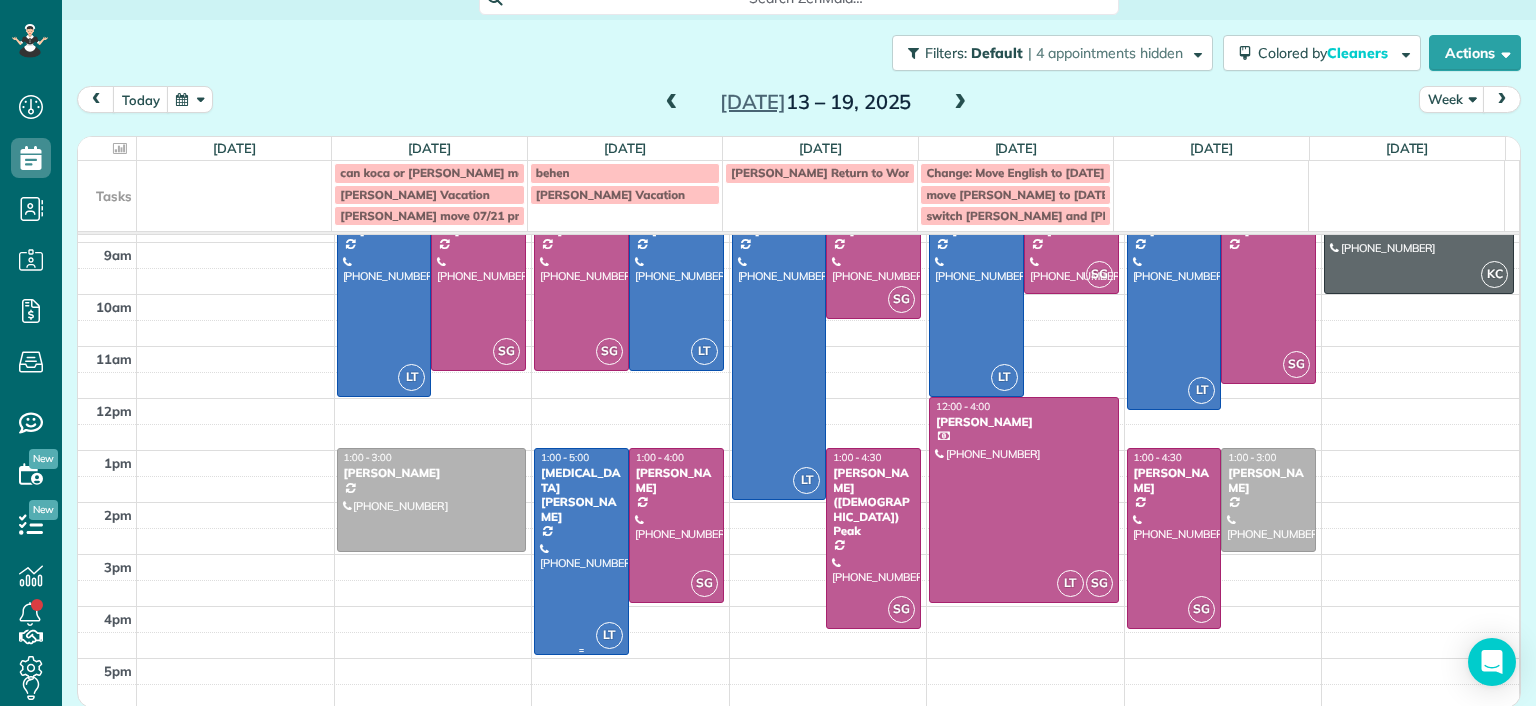 click at bounding box center (581, 551) 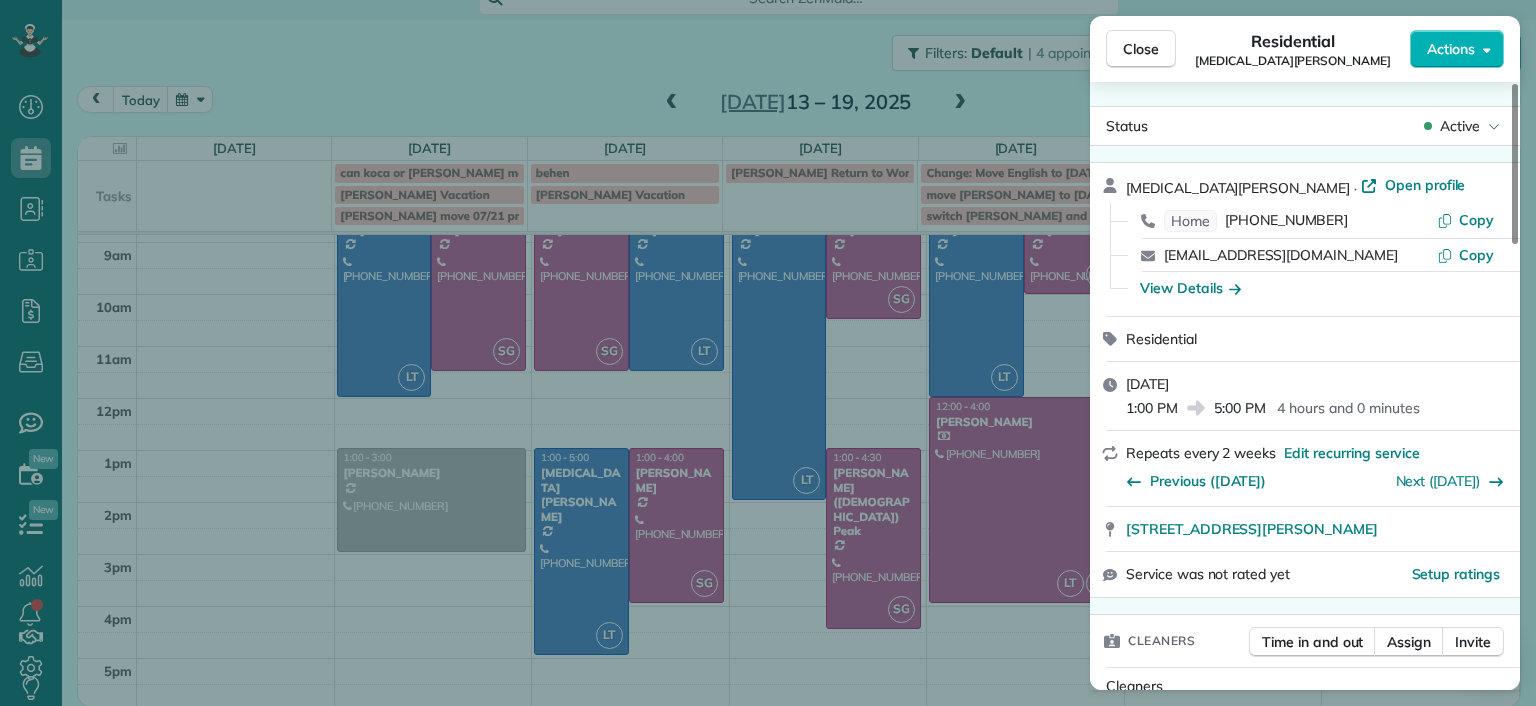 click on "Close Residential Alli Robbins Actions Status Active Alli Robbins · Open profile Home (651) 792-6217 Copy schn0515@umn.edu Copy View Details Residential Tuesday, July 15, 2025 1:00 PM 5:00 PM 4 hours and 0 minutes Repeats every 2 weeks Edit recurring service Previous (Jul 01) Next (Jul 29) 2410 Bryan Park Avenue Richmond VA 23228 Service was not rated yet Setup ratings Cleaners Time in and out Assign Invite Cleaners Laura   Thaller 1:00 PM 5:00 PM Checklist Try Now Keep this appointment up to your standards. Stay on top of every detail, keep your cleaners organised, and your client happy. Assign a checklist Watch a 5 min demo Billing Billing actions Price $87.45 Overcharge $0.00 Discount $0.00 Coupon discount - Primary tax - Secondary tax - Total appointment price $87.45 Tips collected New feature! $0.00 Unpaid Mark as paid Total including tip $87.45 Get paid online in no-time! Send an invoice and reward your cleaners with tips Charge customer credit card Appointment custom fields Man Hours 4 Reason for Skip" at bounding box center (768, 353) 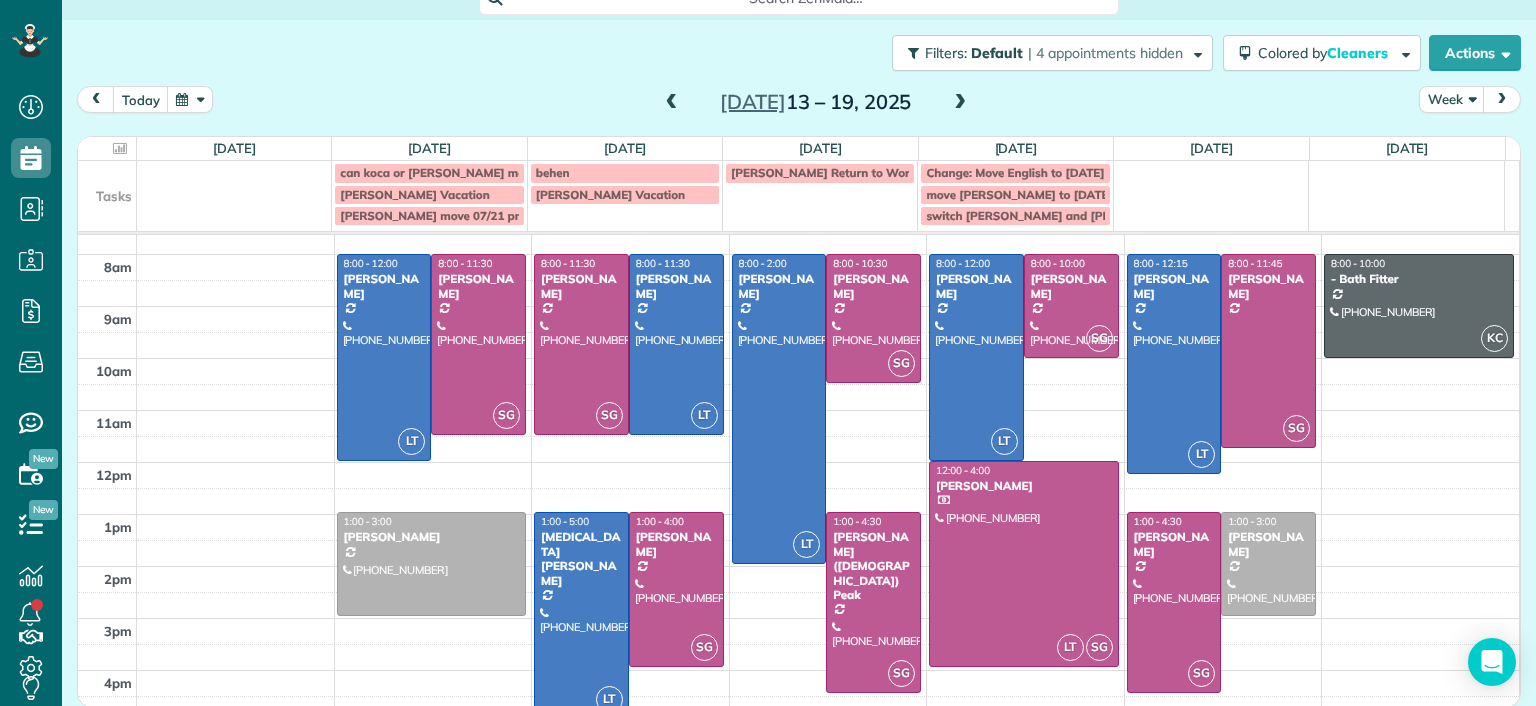 scroll, scrollTop: 0, scrollLeft: 0, axis: both 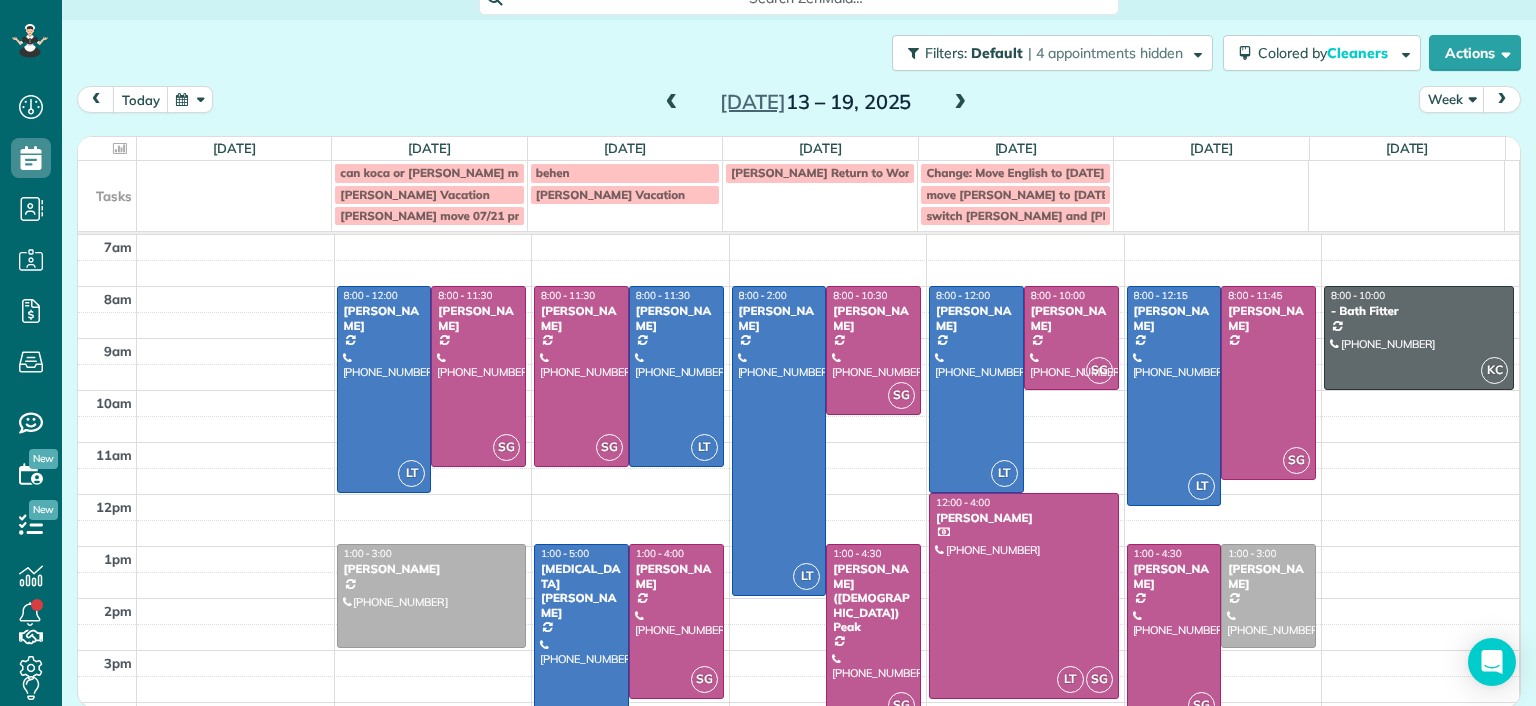 click at bounding box center (581, 647) 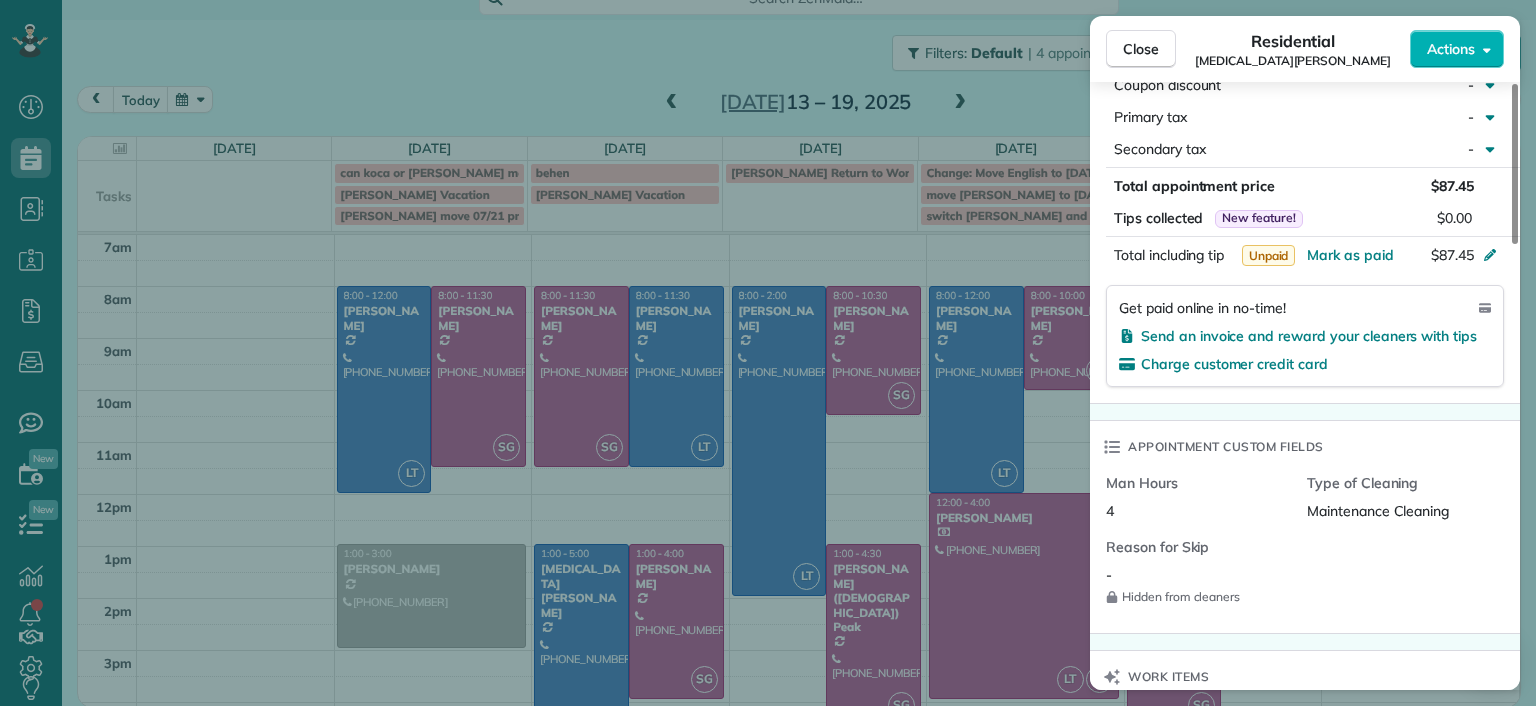 scroll, scrollTop: 1100, scrollLeft: 0, axis: vertical 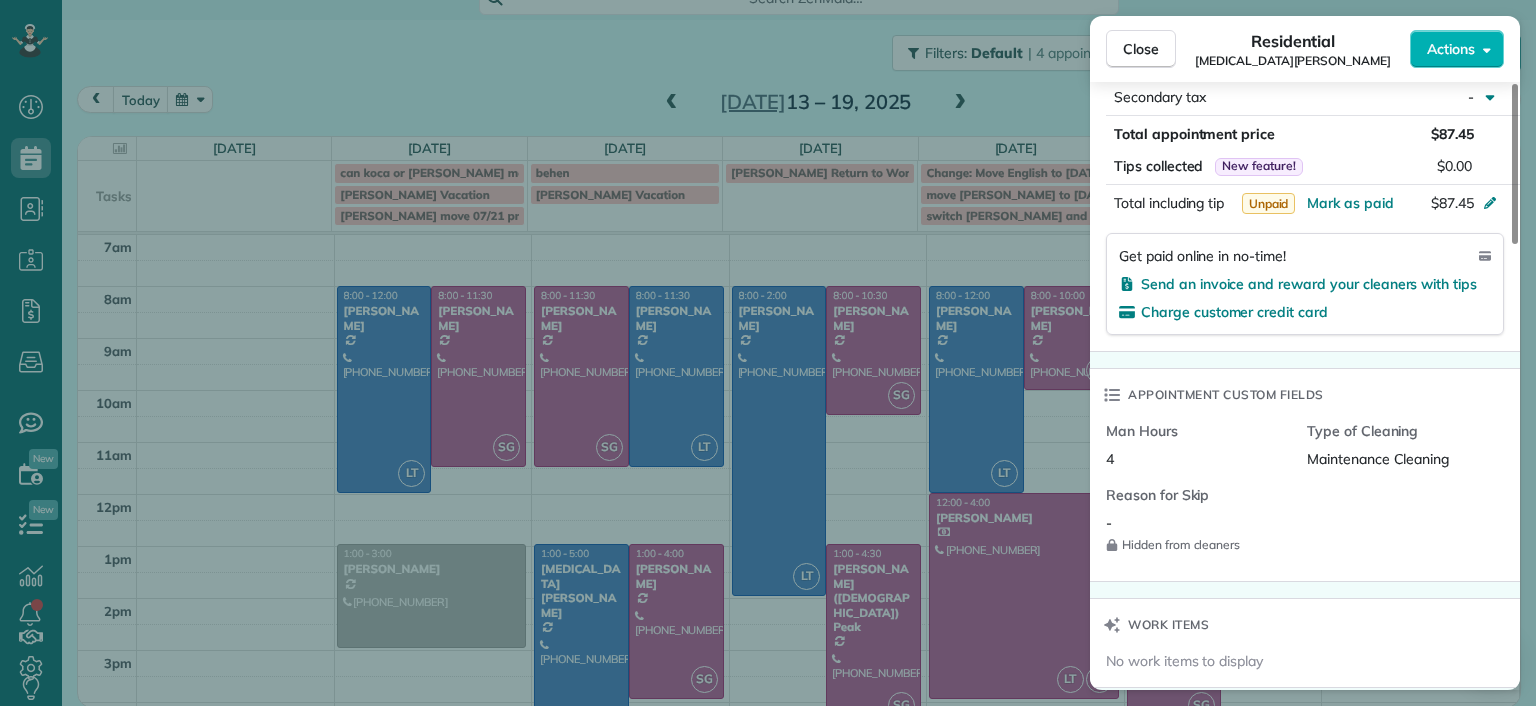click on "Close Residential Alli Robbins Actions Status Active Alli Robbins · Open profile Home (651) 792-6217 Copy schn0515@umn.edu Copy View Details Residential Tuesday, July 15, 2025 1:00 PM 5:00 PM 4 hours and 0 minutes Repeats every 2 weeks Edit recurring service Previous (Jul 01) Next (Jul 29) 2410 Bryan Park Avenue Richmond VA 23228 Service was not rated yet Setup ratings Cleaners Time in and out Assign Invite Cleaners Laura   Thaller 1:00 PM 5:00 PM Checklist Try Now Keep this appointment up to your standards. Stay on top of every detail, keep your cleaners organised, and your client happy. Assign a checklist Watch a 5 min demo Billing Billing actions Price $87.45 Overcharge $0.00 Discount $0.00 Coupon discount - Primary tax - Secondary tax - Total appointment price $87.45 Tips collected New feature! $0.00 Unpaid Mark as paid Total including tip $87.45 Get paid online in no-time! Send an invoice and reward your cleaners with tips Charge customer credit card Appointment custom fields Man Hours 4 Reason for Skip" at bounding box center [768, 353] 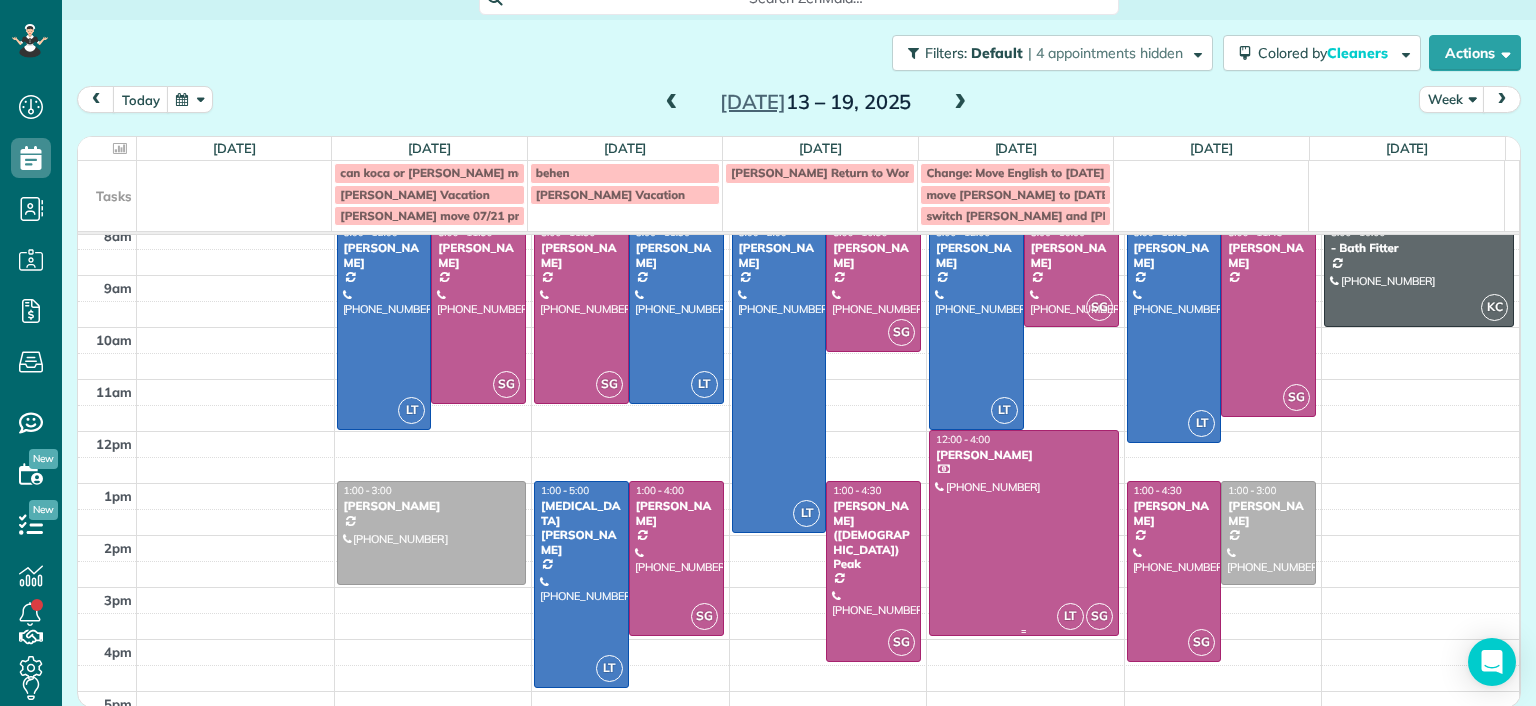 scroll, scrollTop: 95, scrollLeft: 0, axis: vertical 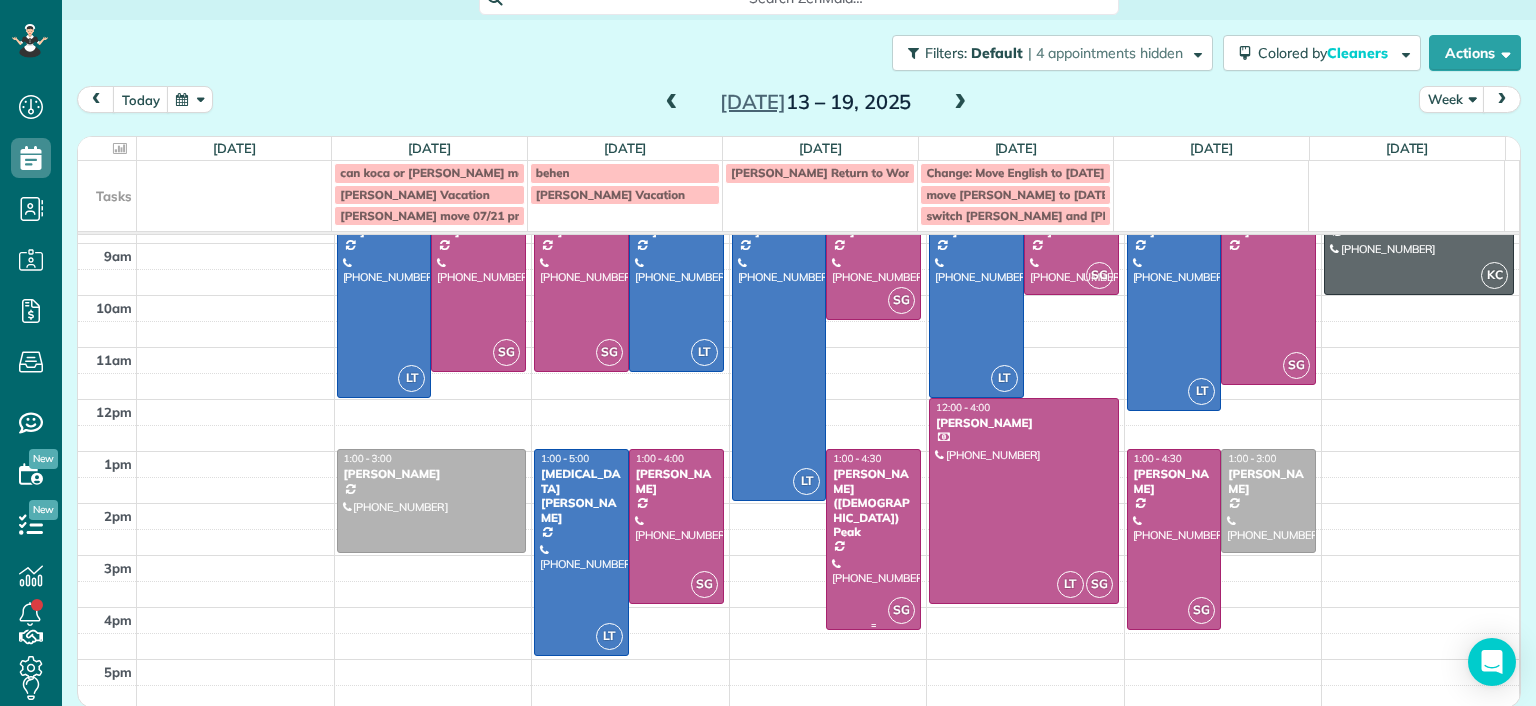 click at bounding box center (873, 539) 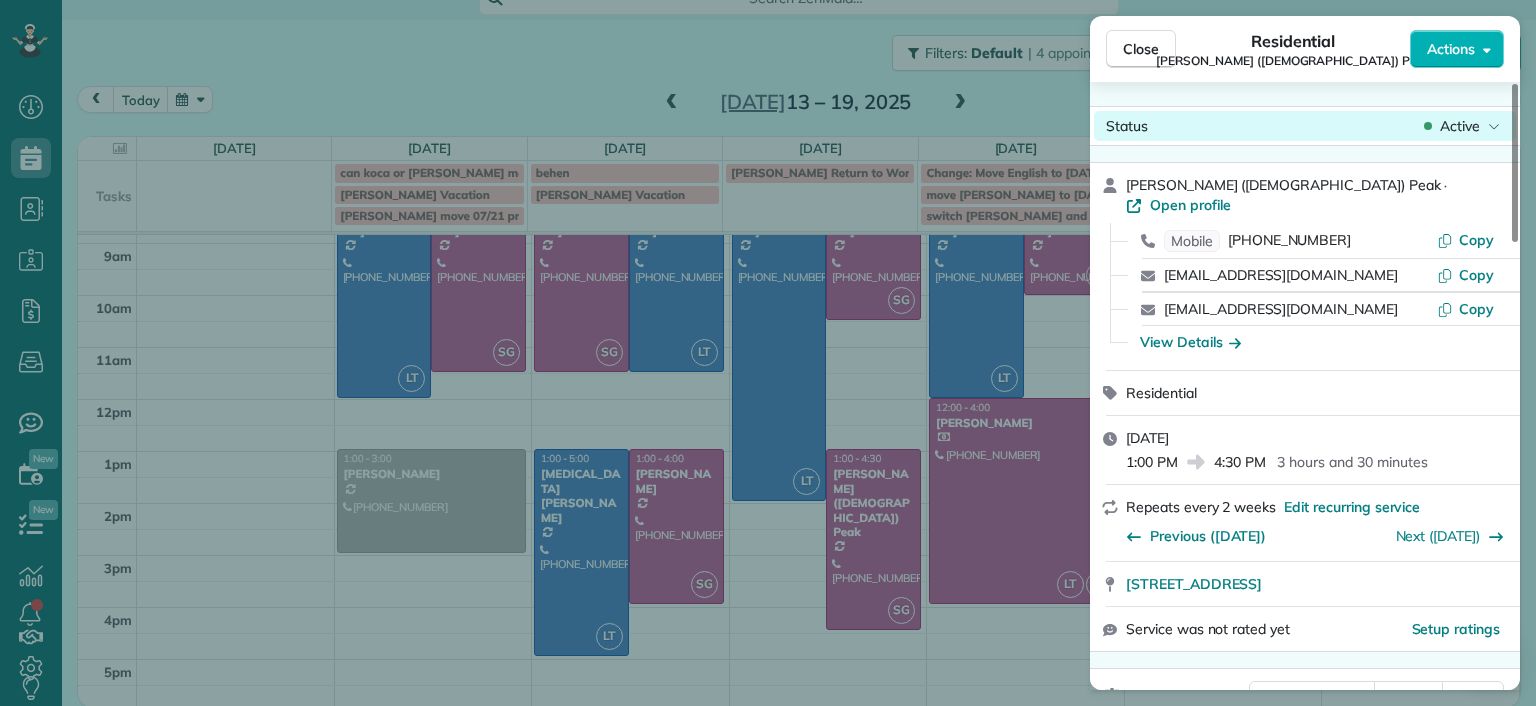 click on "Active" at bounding box center (1462, 126) 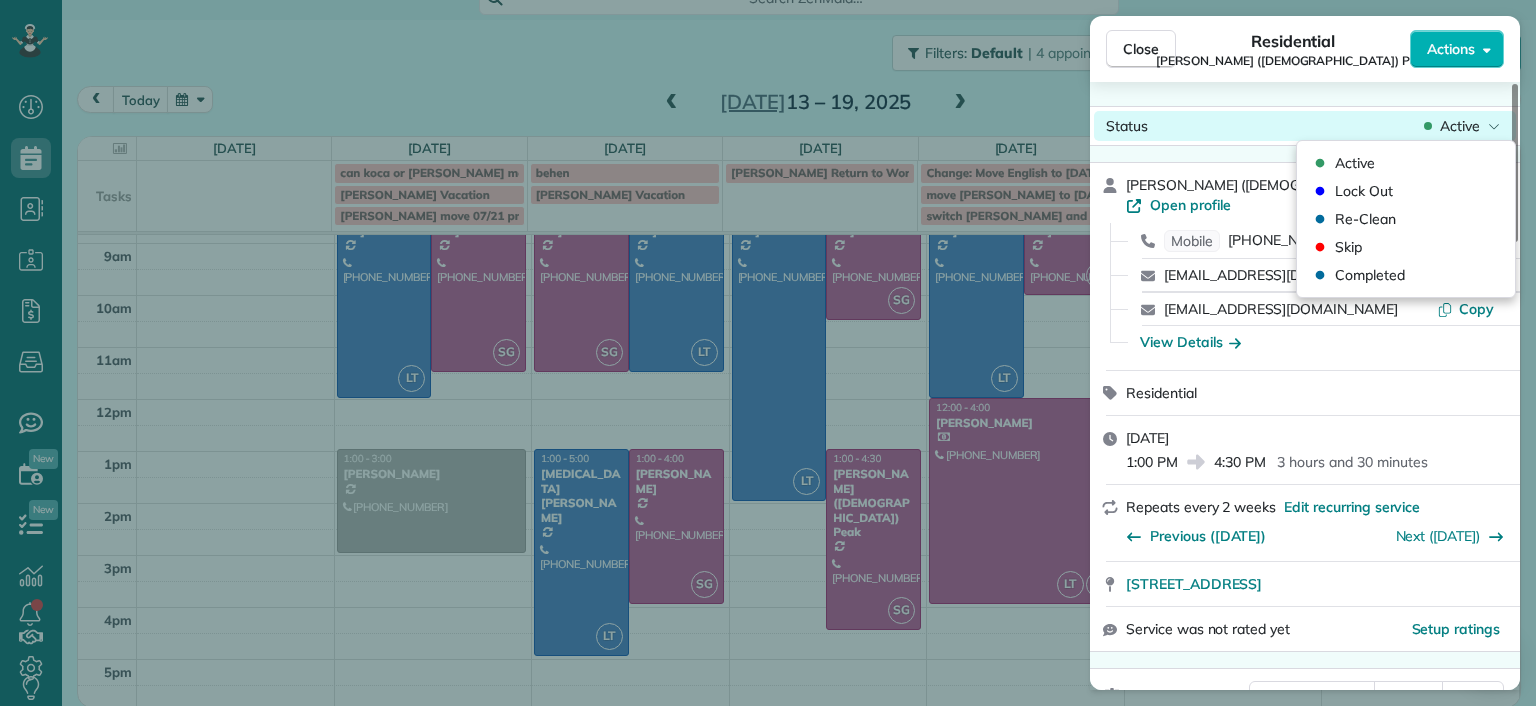 click on "Active" at bounding box center [1462, 126] 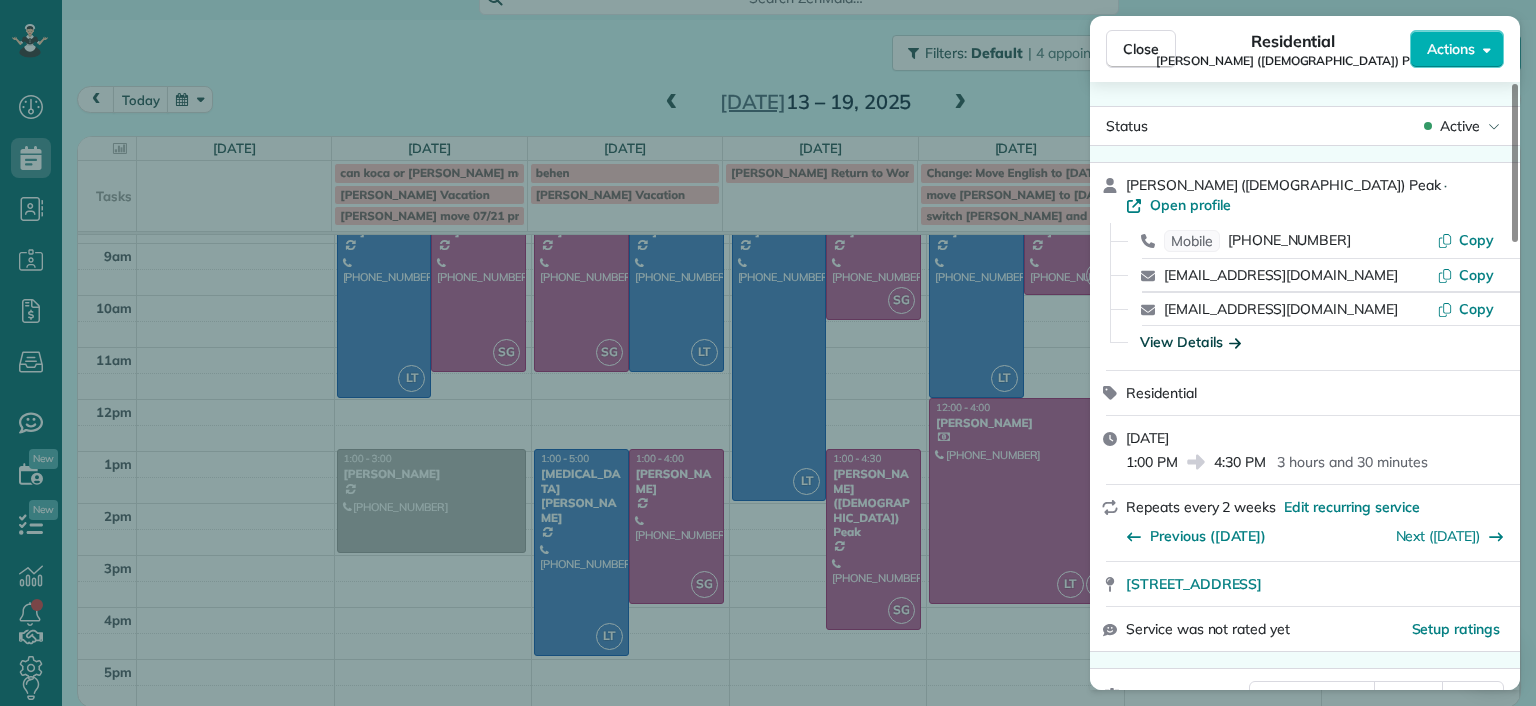 click on "View Details" at bounding box center [1190, 342] 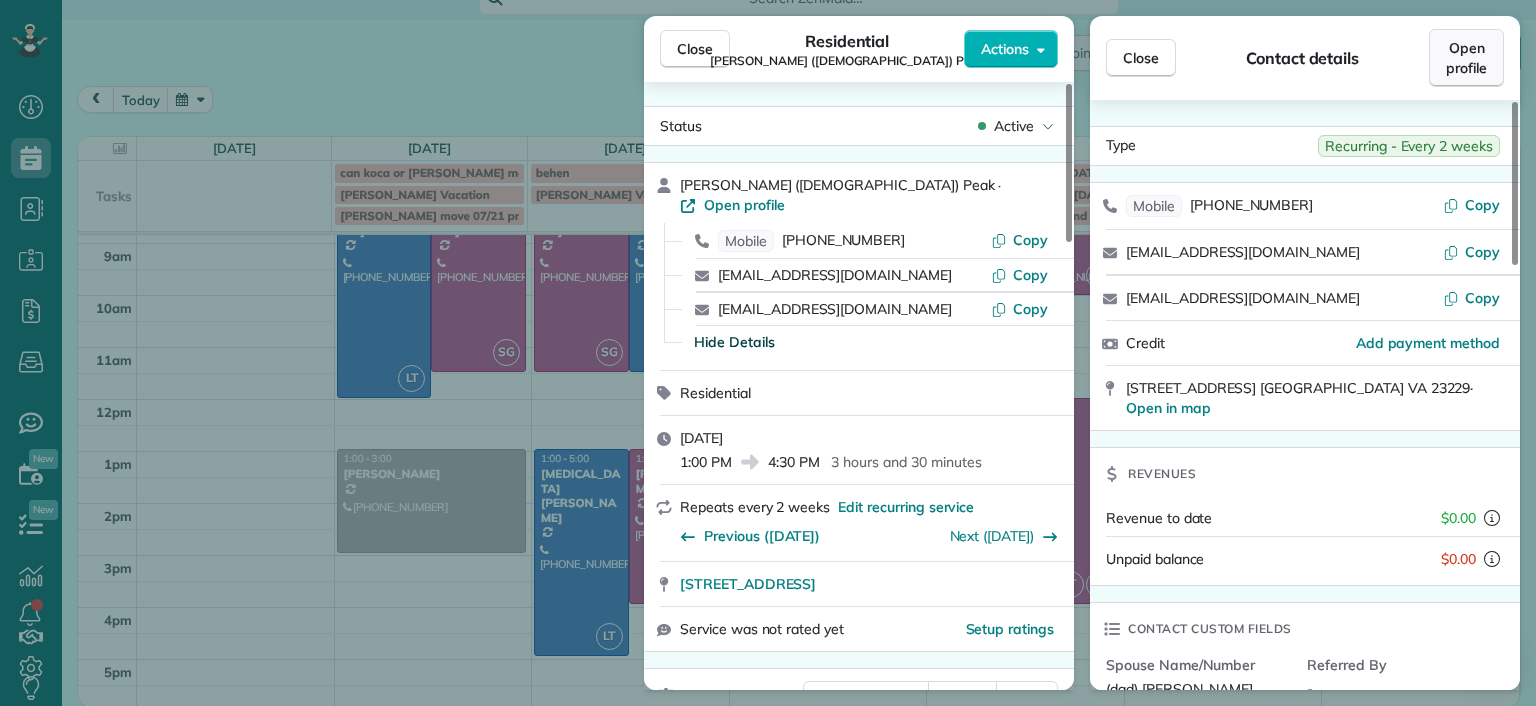 click on "Open profile" at bounding box center (1466, 58) 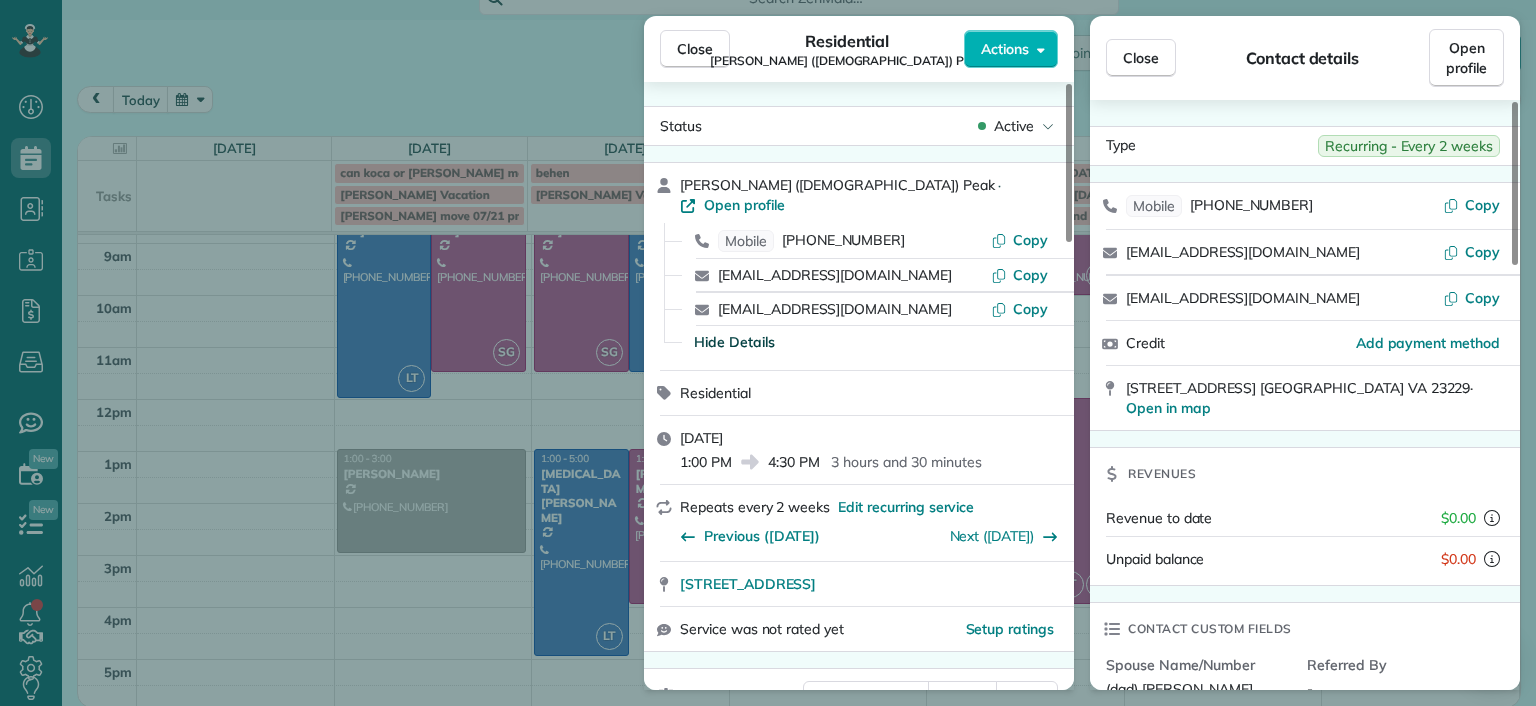click on "Close Residential Paige (Gay) Peak Actions Status Active Paige (Gay) Peak · Open profile Mobile (804) 319-5916 Copy tgay0123@gmail.com Copy paigegay992@gmail.com Copy Hide Details Residential Wednesday, July 16, 2025 1:00 PM 4:30 PM 3 hours and 30 minutes Repeats every 2 weeks Edit recurring service Previous (Jul 02) Next (Jul 30) 1017 Horsepen Road Richmond VA 23229 Service was not rated yet Setup ratings Cleaners Time in and out Assign Invite Cleaners Sophie   Gibbs 1:00 PM 4:30 PM Checklist Try Now Keep this appointment up to your standards. Stay on top of every detail, keep your cleaners organised, and your client happy. Assign a checklist Watch a 5 min demo Billing Billing actions Price $186.00 Overcharge $0.00 Discount $0.00 Coupon discount - Primary tax - Secondary tax - Total appointment price $186.00 Tips collected New feature! $0.00 Unpaid Mark as paid Total including tip $186.00 Get paid online in no-time! Send an invoice and reward your cleaners with tips Charge customer credit card Man Hours - 0" at bounding box center [768, 353] 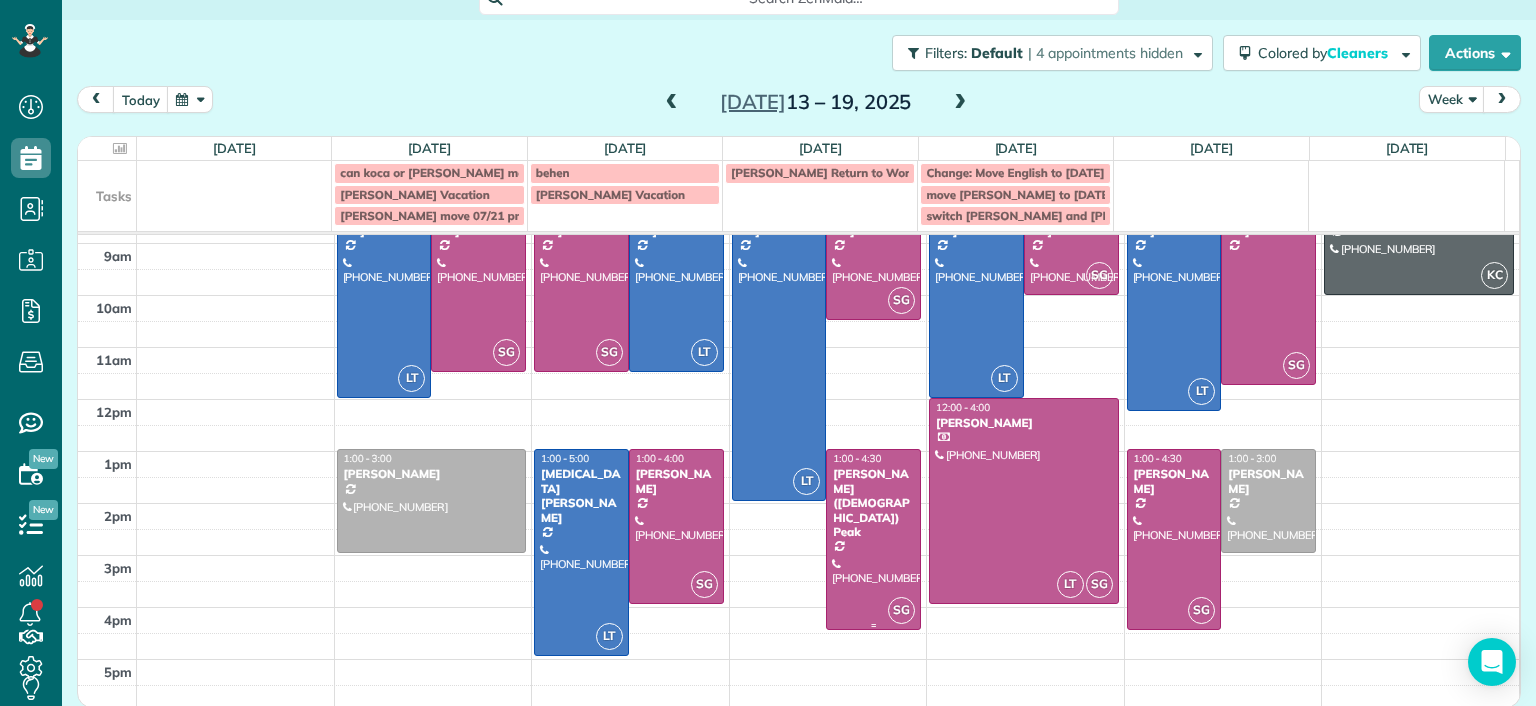 click at bounding box center (873, 539) 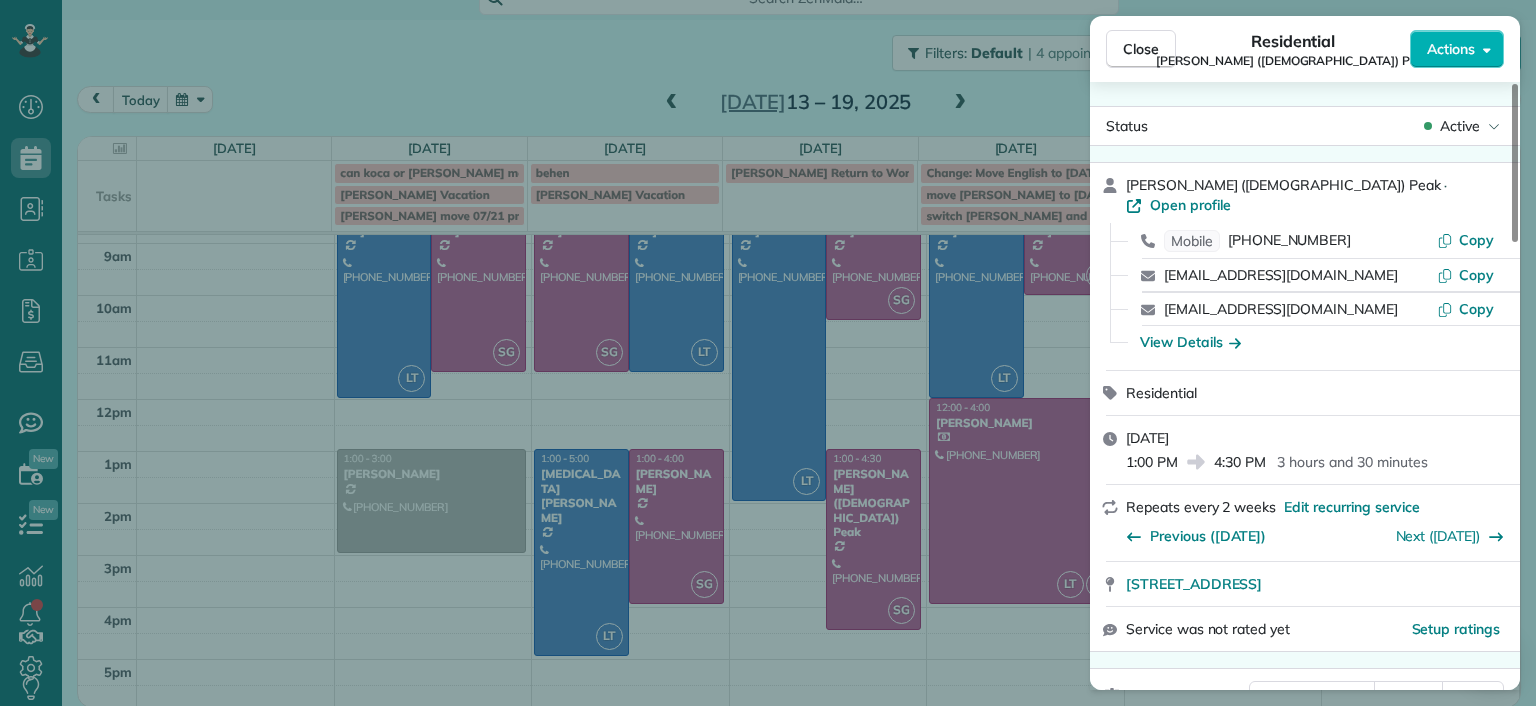click on "Close Residential Paige (Gay) Peak Actions Status Active Paige (Gay) Peak · Open profile Mobile (804) 319-5916 Copy tgay0123@gmail.com Copy paigegay992@gmail.com Copy View Details Residential Wednesday, July 16, 2025 1:00 PM 4:30 PM 3 hours and 30 minutes Repeats every 2 weeks Edit recurring service Previous (Jul 02) Next (Jul 30) 1017 Horsepen Road Richmond VA 23229 Service was not rated yet Setup ratings Cleaners Time in and out Assign Invite Cleaners Sophie   Gibbs 1:00 PM 4:30 PM Checklist Try Now Keep this appointment up to your standards. Stay on top of every detail, keep your cleaners organised, and your client happy. Assign a checklist Watch a 5 min demo Billing Billing actions Price $186.00 Overcharge $0.00 Discount $0.00 Coupon discount - Primary tax - Secondary tax - Total appointment price $186.00 Tips collected New feature! $0.00 Unpaid Mark as paid Total including tip $186.00 Get paid online in no-time! Send an invoice and reward your cleaners with tips Charge customer credit card Man Hours - 0" at bounding box center [768, 353] 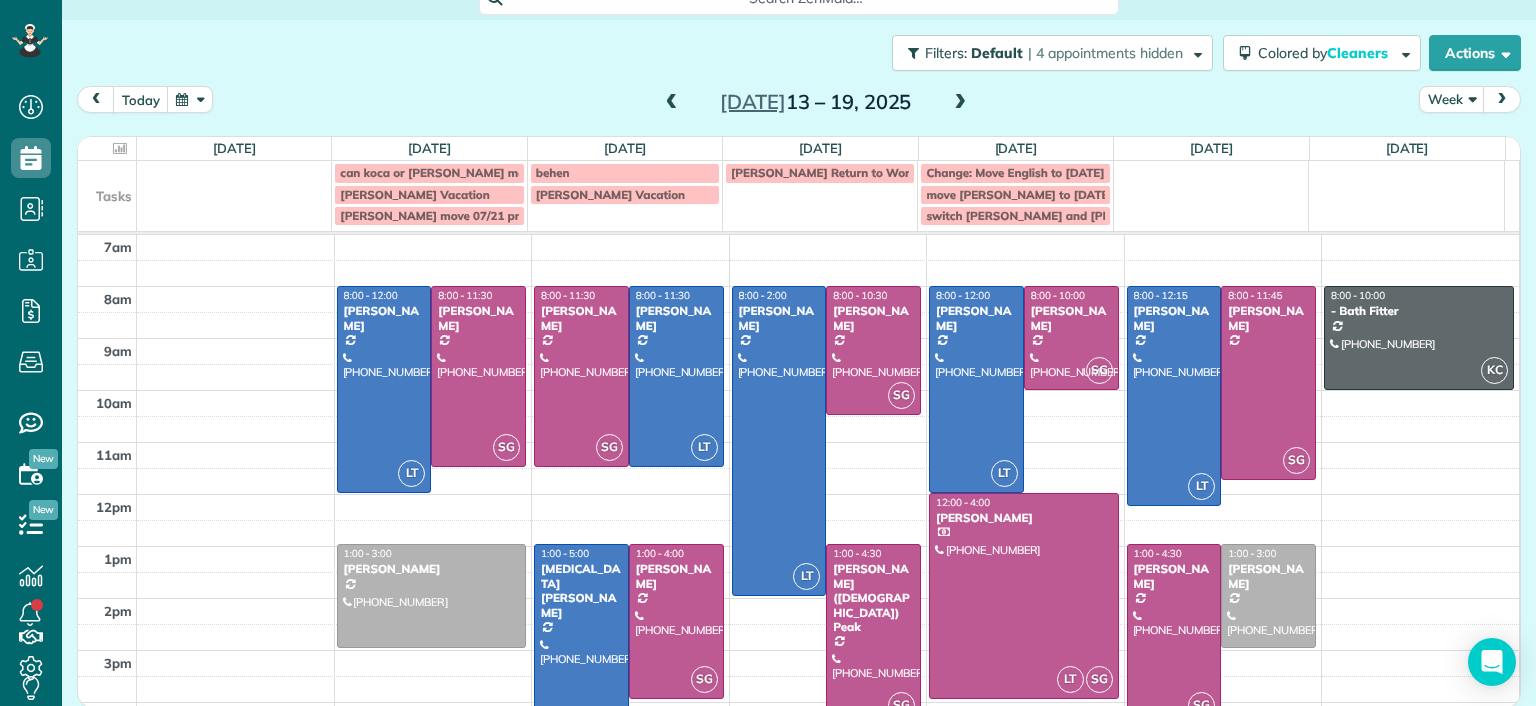 scroll, scrollTop: 95, scrollLeft: 0, axis: vertical 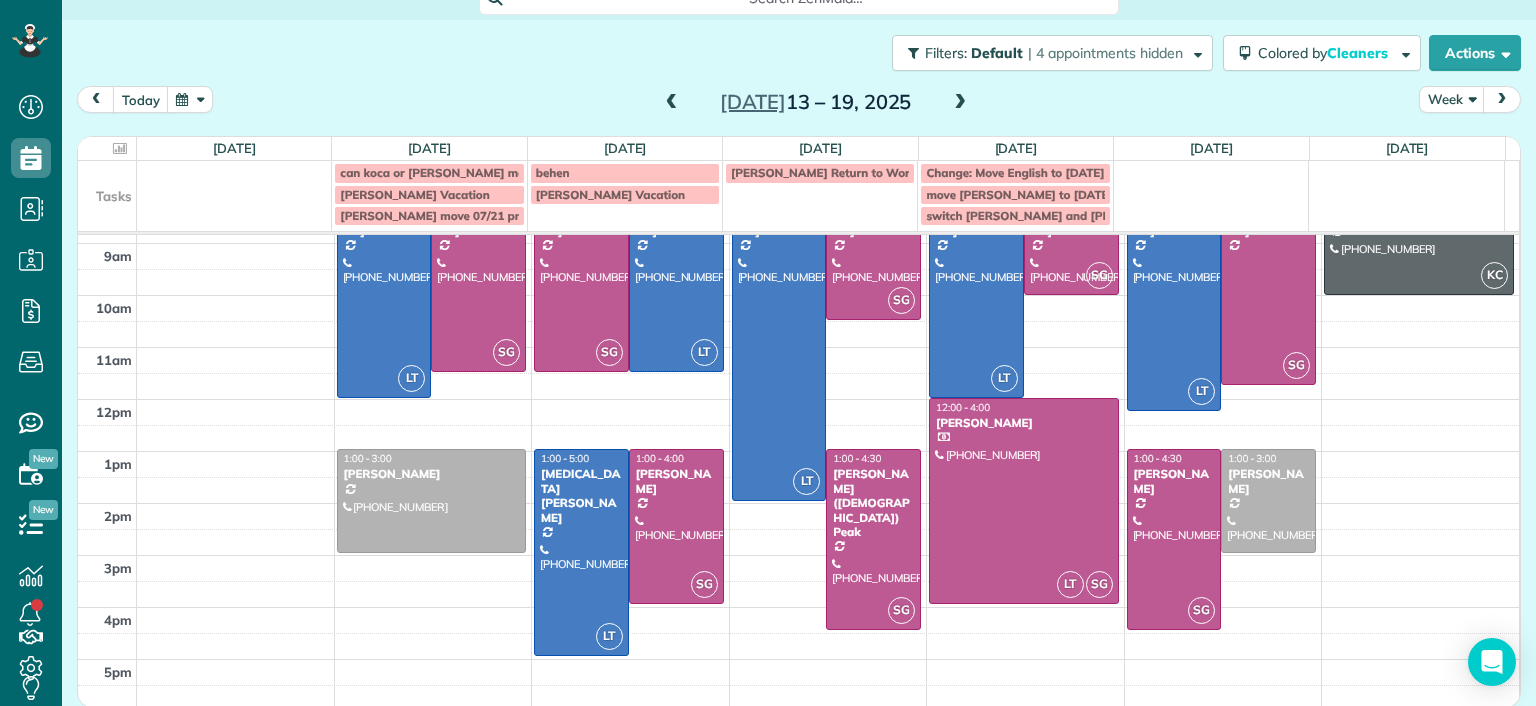 click on "Whitlow move 07/21 pm?" at bounding box center (429, 216) 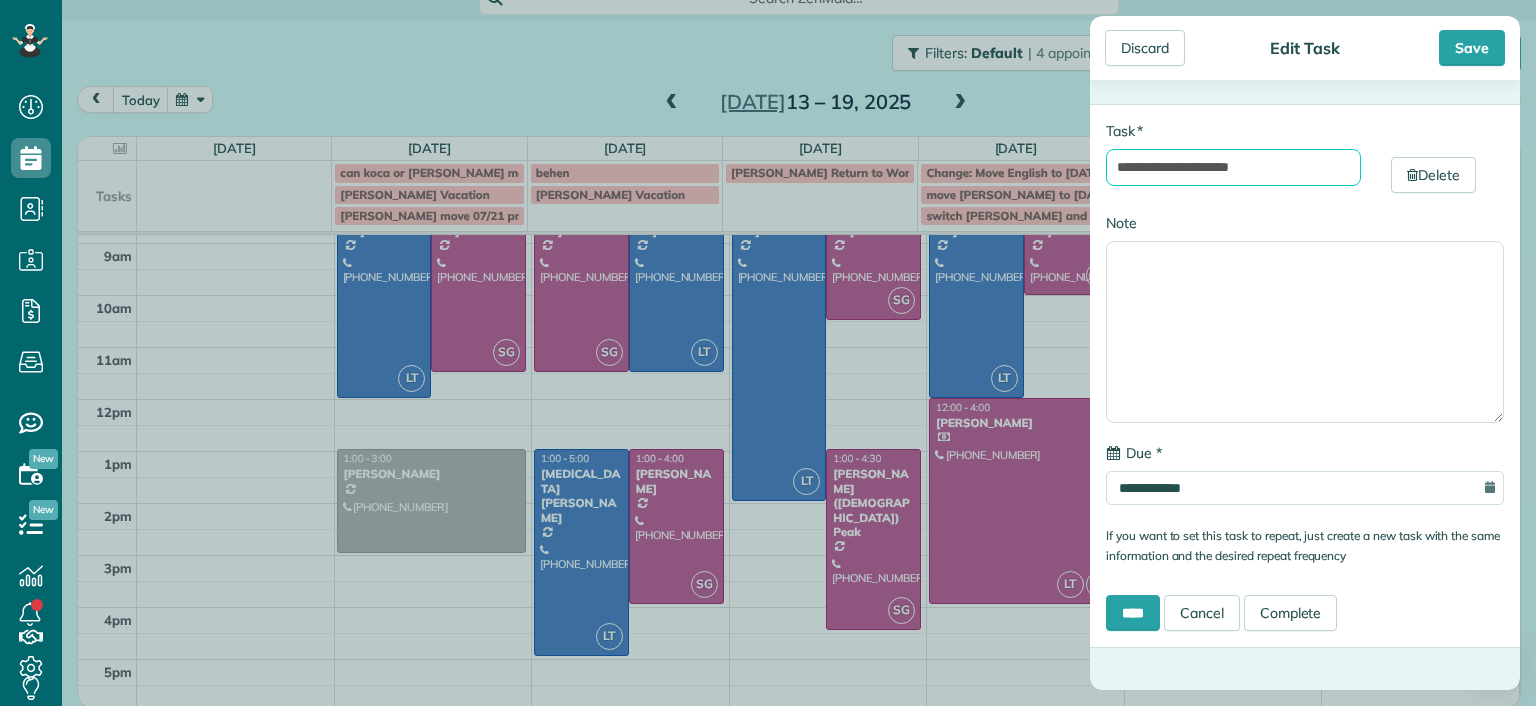 click on "**********" at bounding box center (1233, 167) 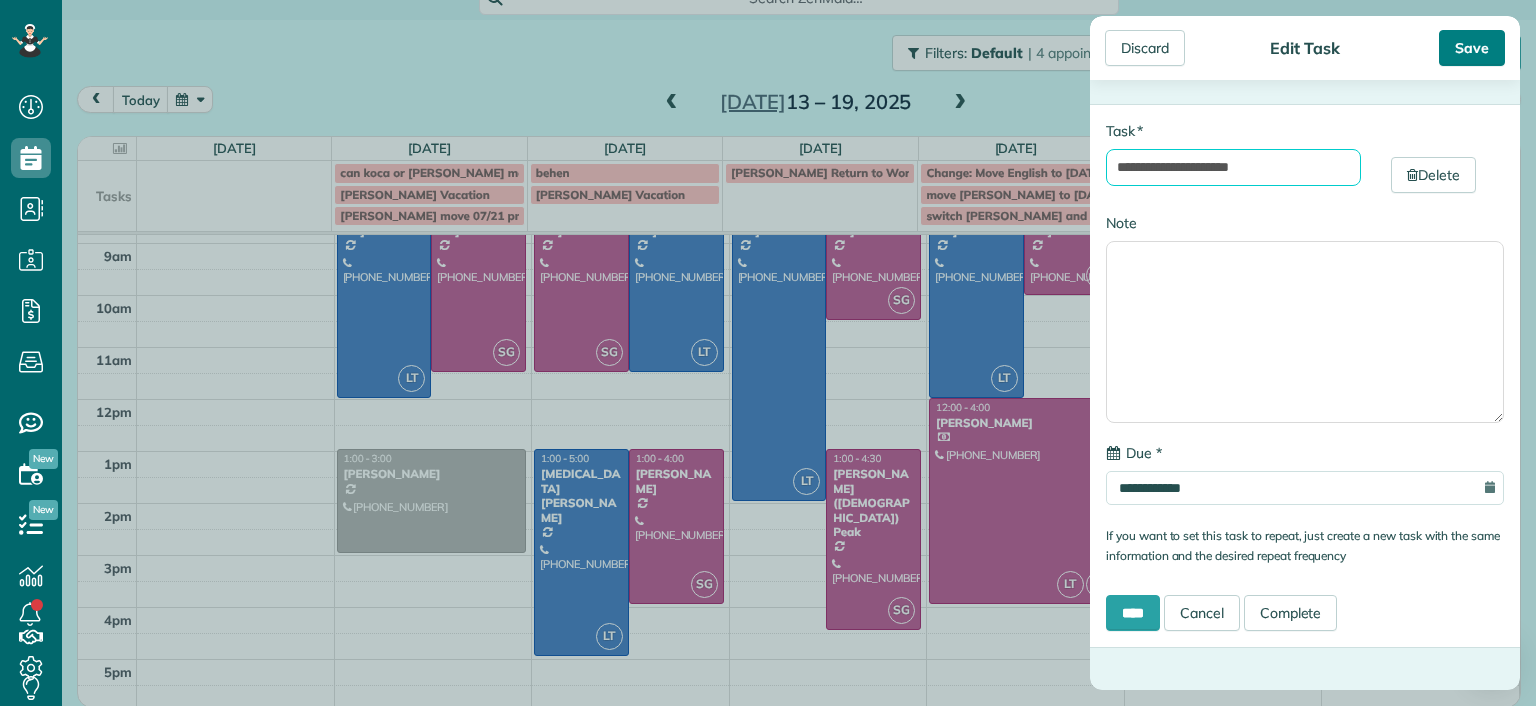 type on "**********" 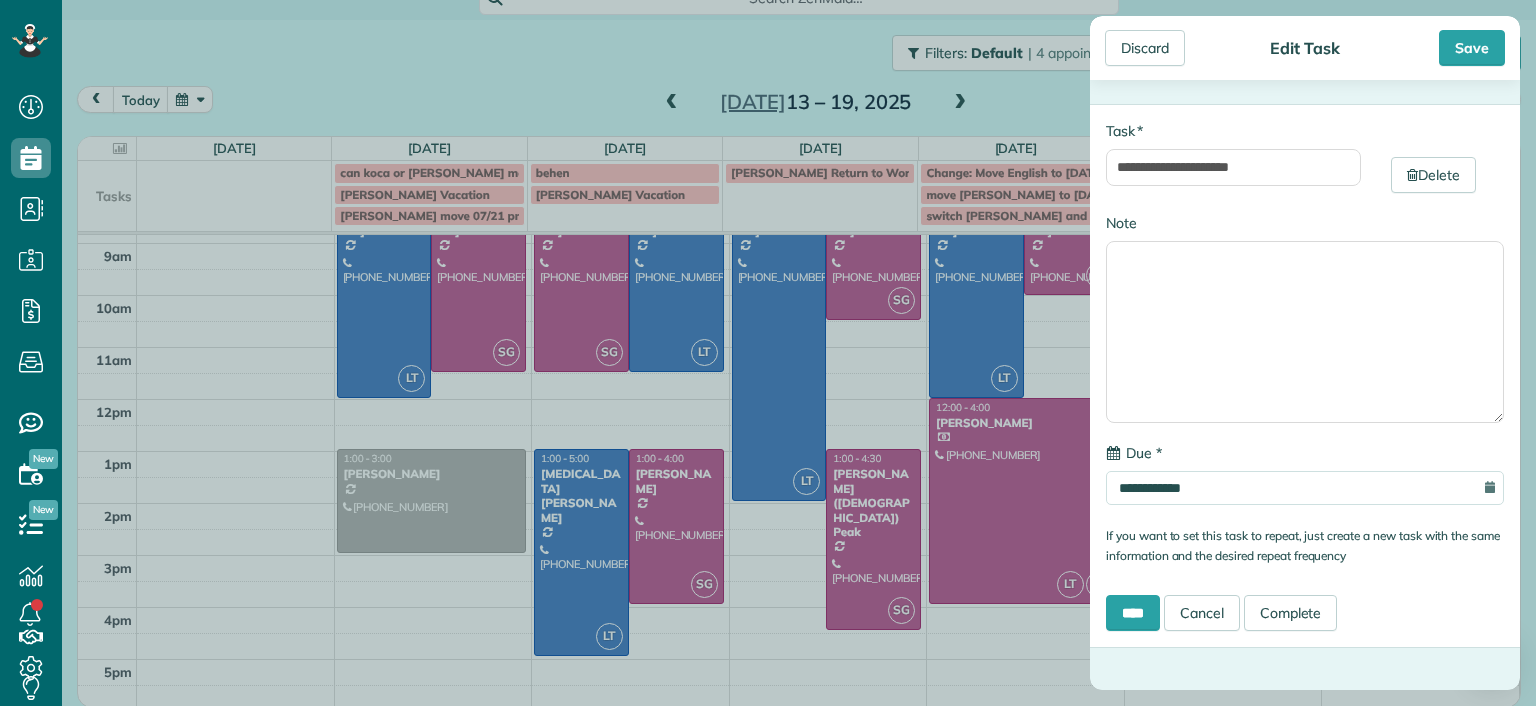 drag, startPoint x: 1494, startPoint y: 60, endPoint x: 1496, endPoint y: 133, distance: 73.02739 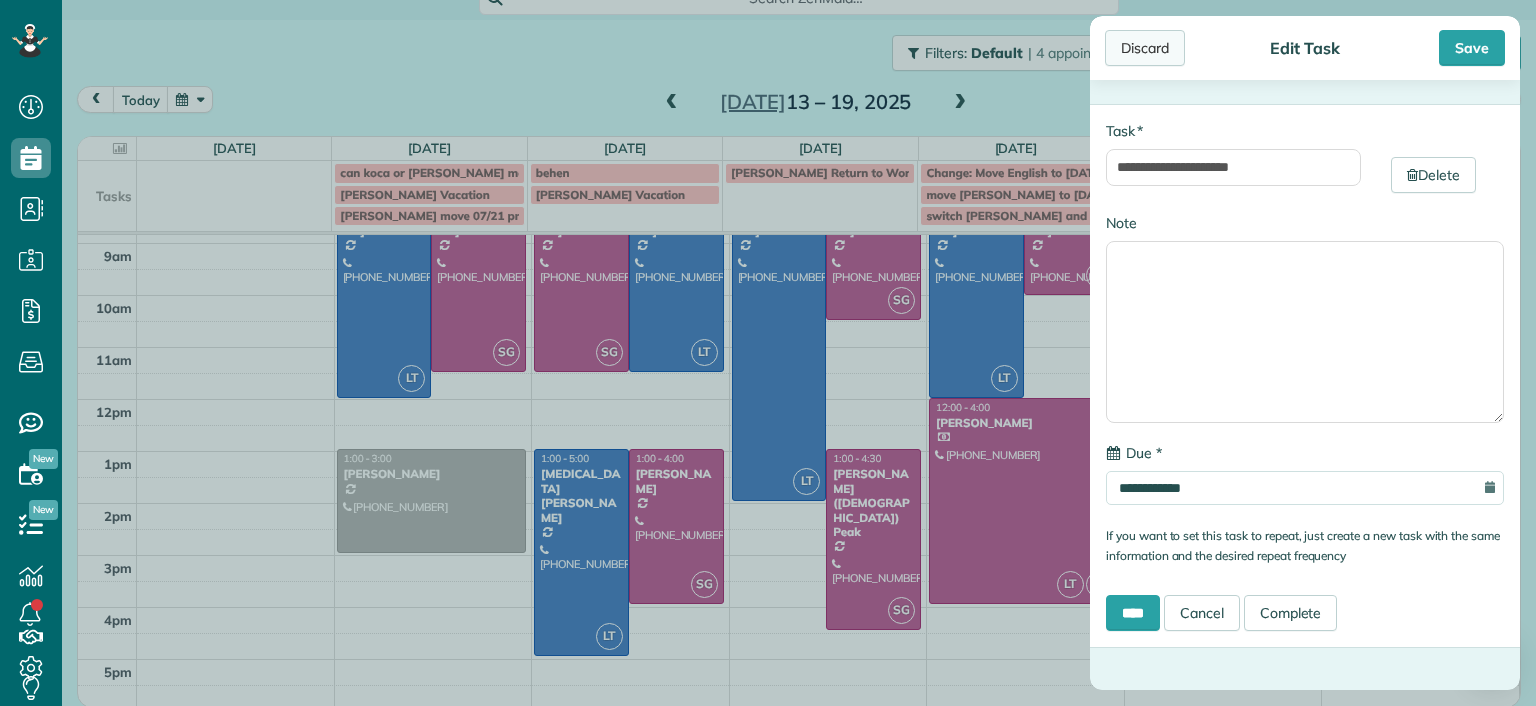 click on "Discard" at bounding box center (1145, 48) 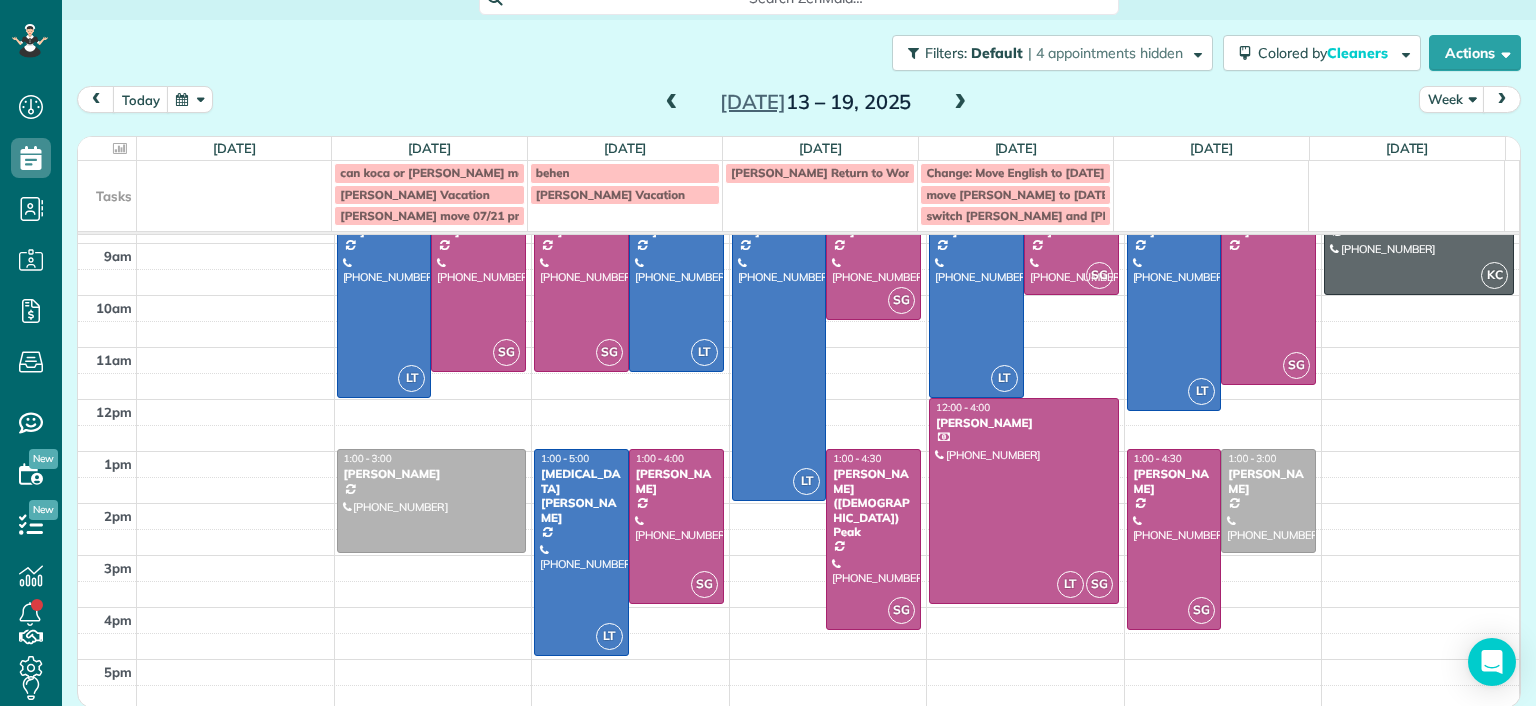 click at bounding box center (960, 103) 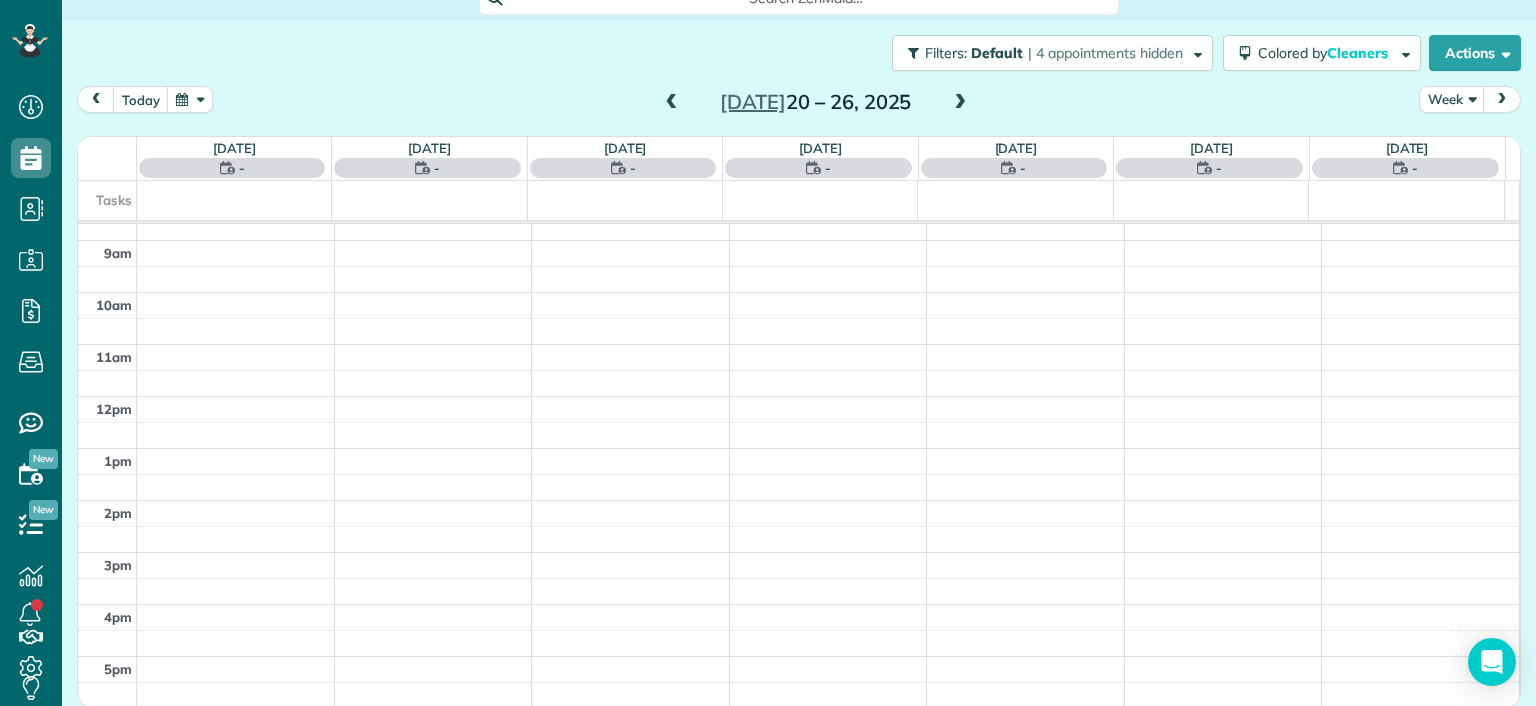 scroll, scrollTop: 0, scrollLeft: 0, axis: both 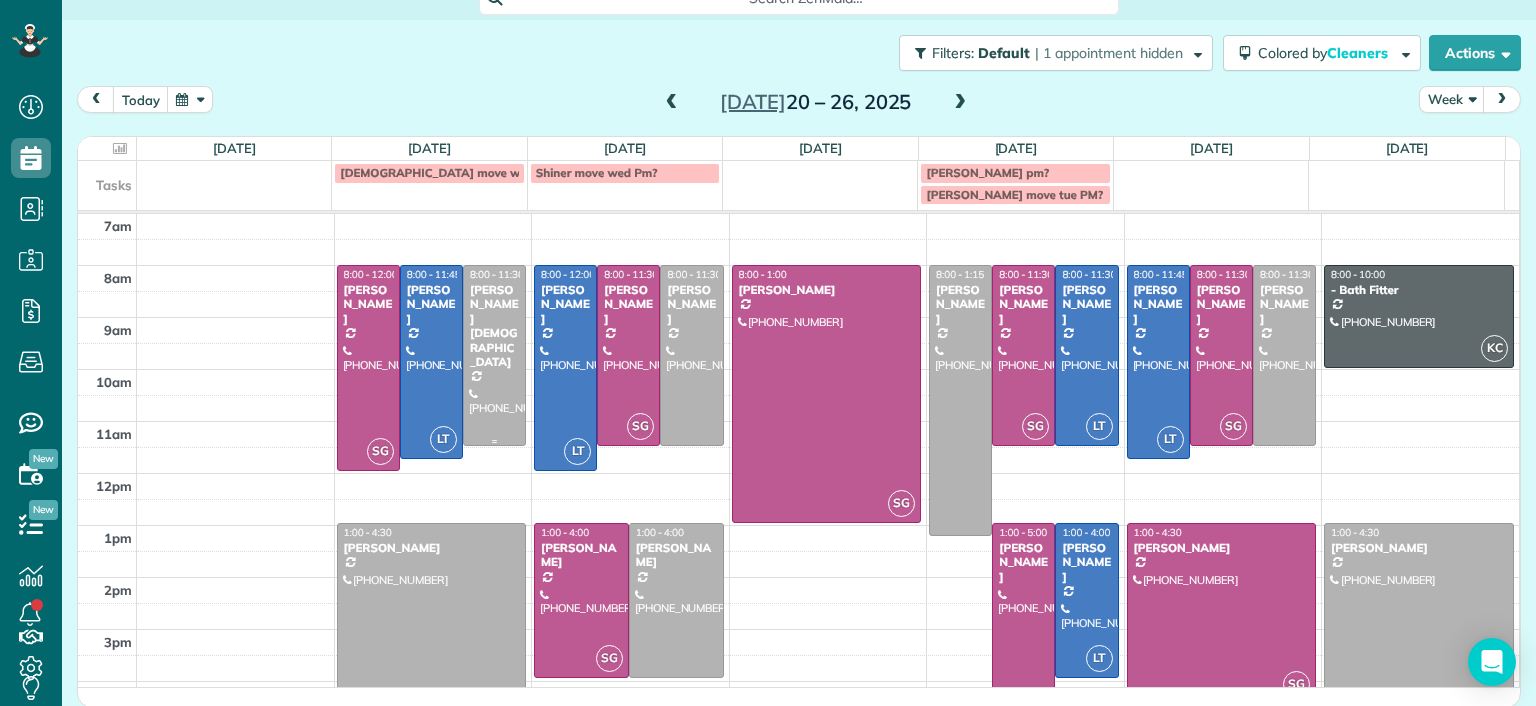 click at bounding box center [494, 355] 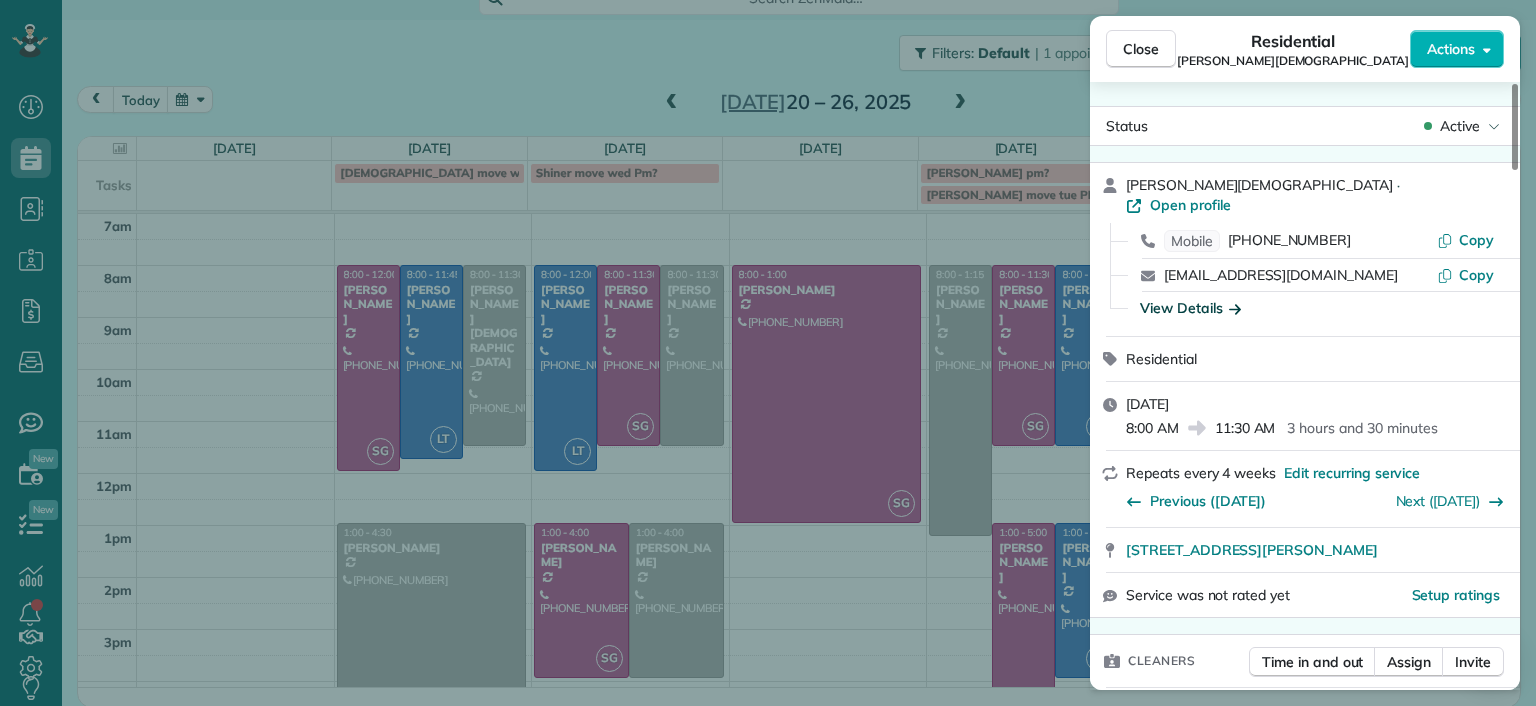 click on "View Details" at bounding box center [1190, 308] 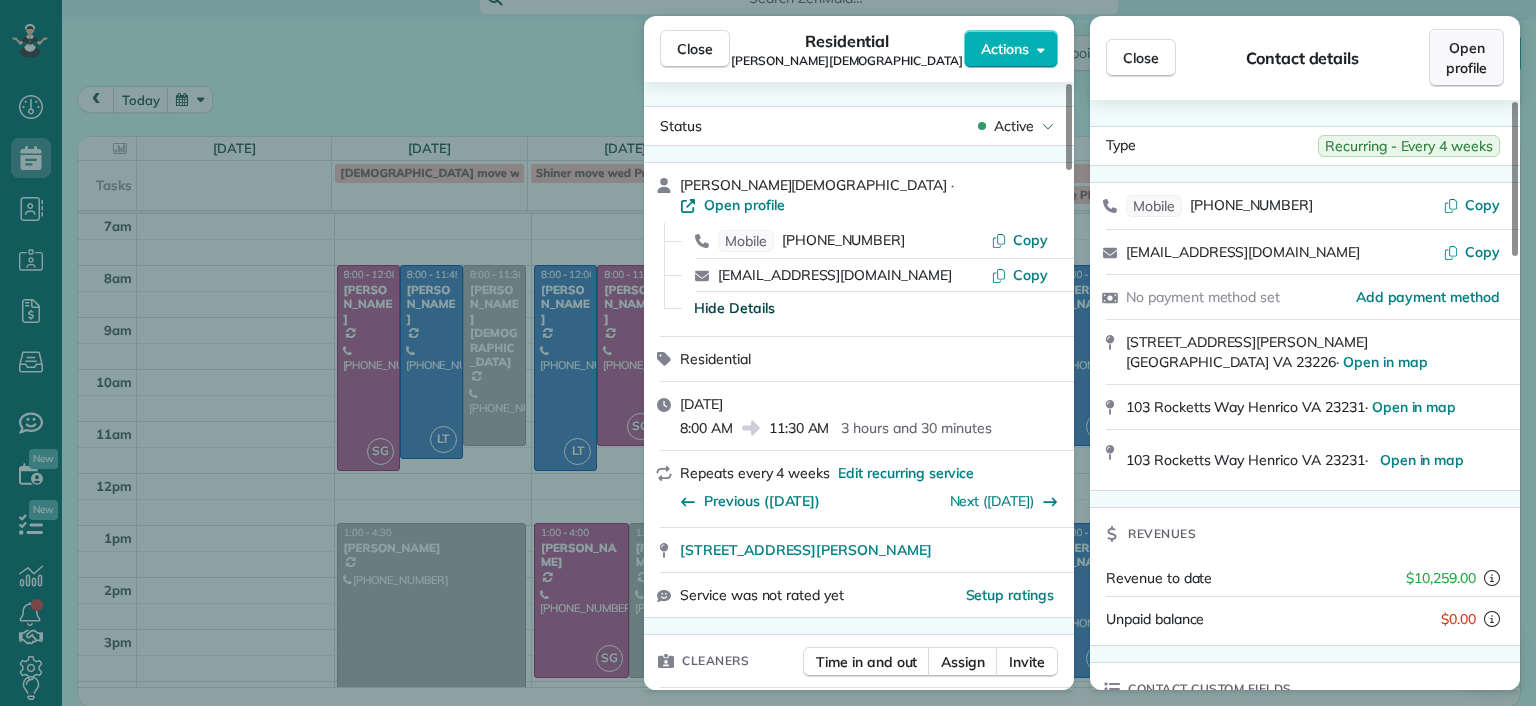 click on "Open profile" at bounding box center (1466, 58) 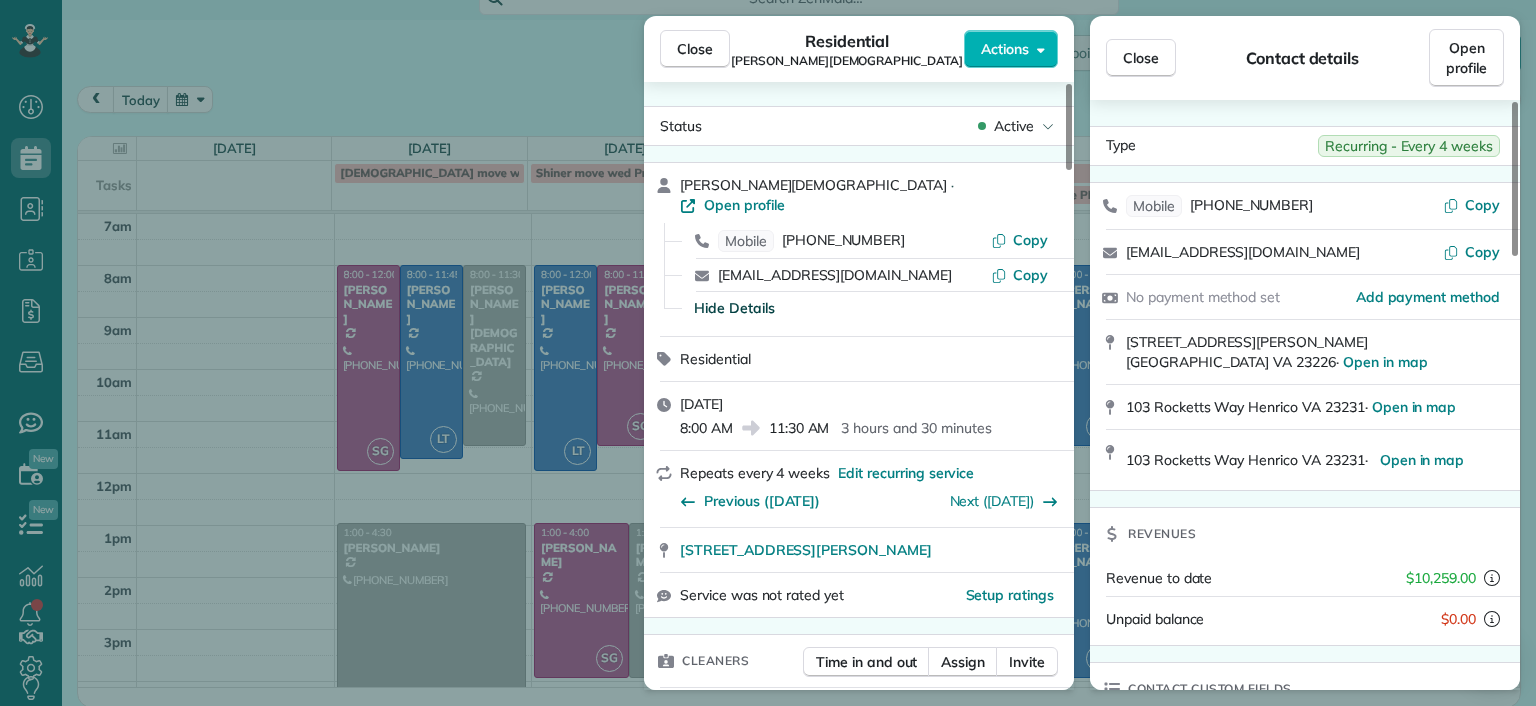 click on "Close Residential Tom Gay Actions Status Active Tom Gay · Open profile Mobile (804) 216-1857 Copy tgay0123@gmail.com Copy Hide Details Residential Monday, July 21, 2025 8:00 AM 11:30 AM 3 hours and 30 minutes Repeats every 4 weeks Edit recurring service Previous (Jun 23) Next (Aug 18) 24 Libbie Avenue Richmond VA 23226 Service was not rated yet Setup ratings Cleaners Time in and out Assign Invite Cleaners No cleaners assigned yet Checklist Try Now Keep this appointment up to your standards. Stay on top of every detail, keep your cleaners organised, and your client happy. Assign a checklist Watch a 5 min demo Billing Billing actions Price $215.00 Overcharge $0.00 Discount $0.00 Coupon discount - Primary tax - Secondary tax - Total appointment price $215.00 Tips collected New feature! $0.00 Unpaid Mark as paid Total including tip $215.00 Get paid online in no-time! Send an invoice and reward your cleaners with tips Charge customer credit card Appointment custom fields Man Hours 3.5 Man hours Type of Cleaning" at bounding box center [768, 353] 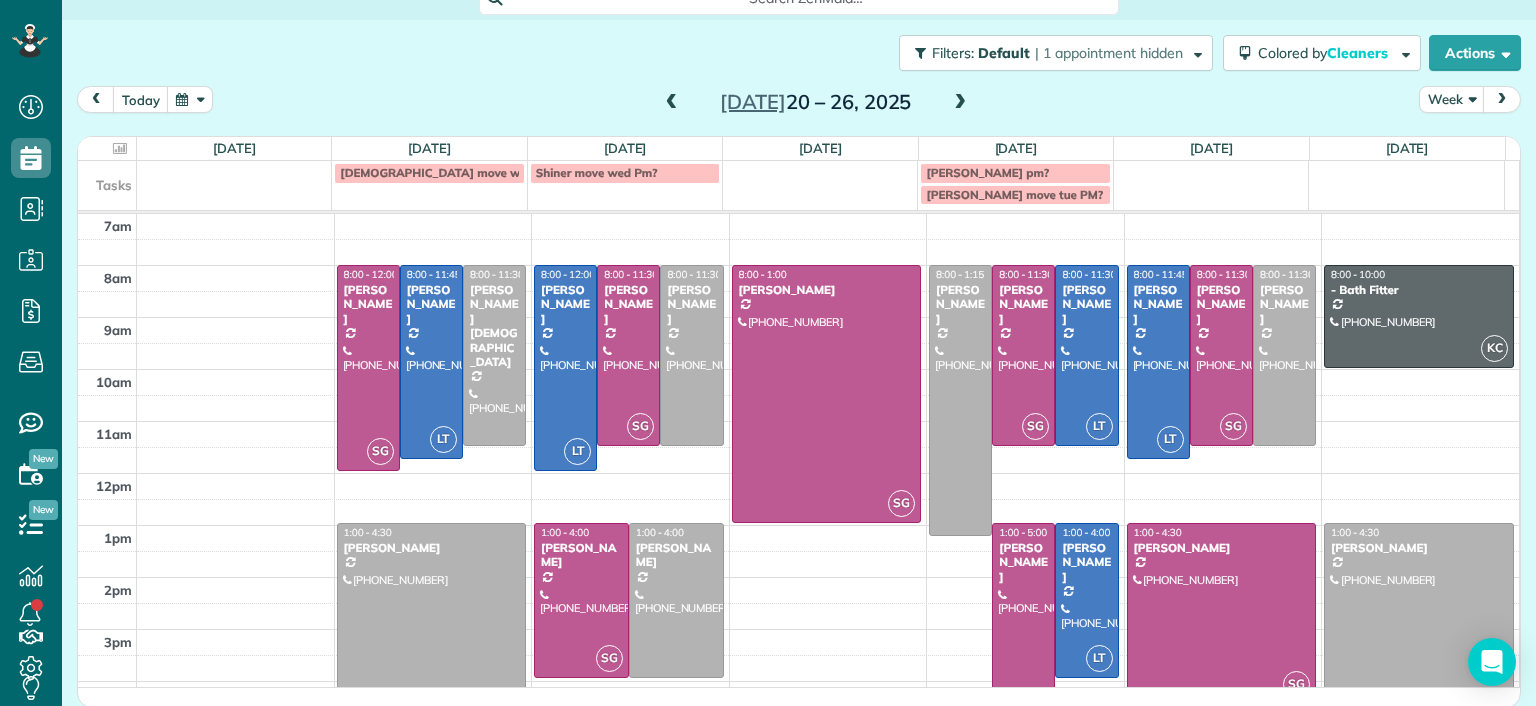 click at bounding box center [672, 103] 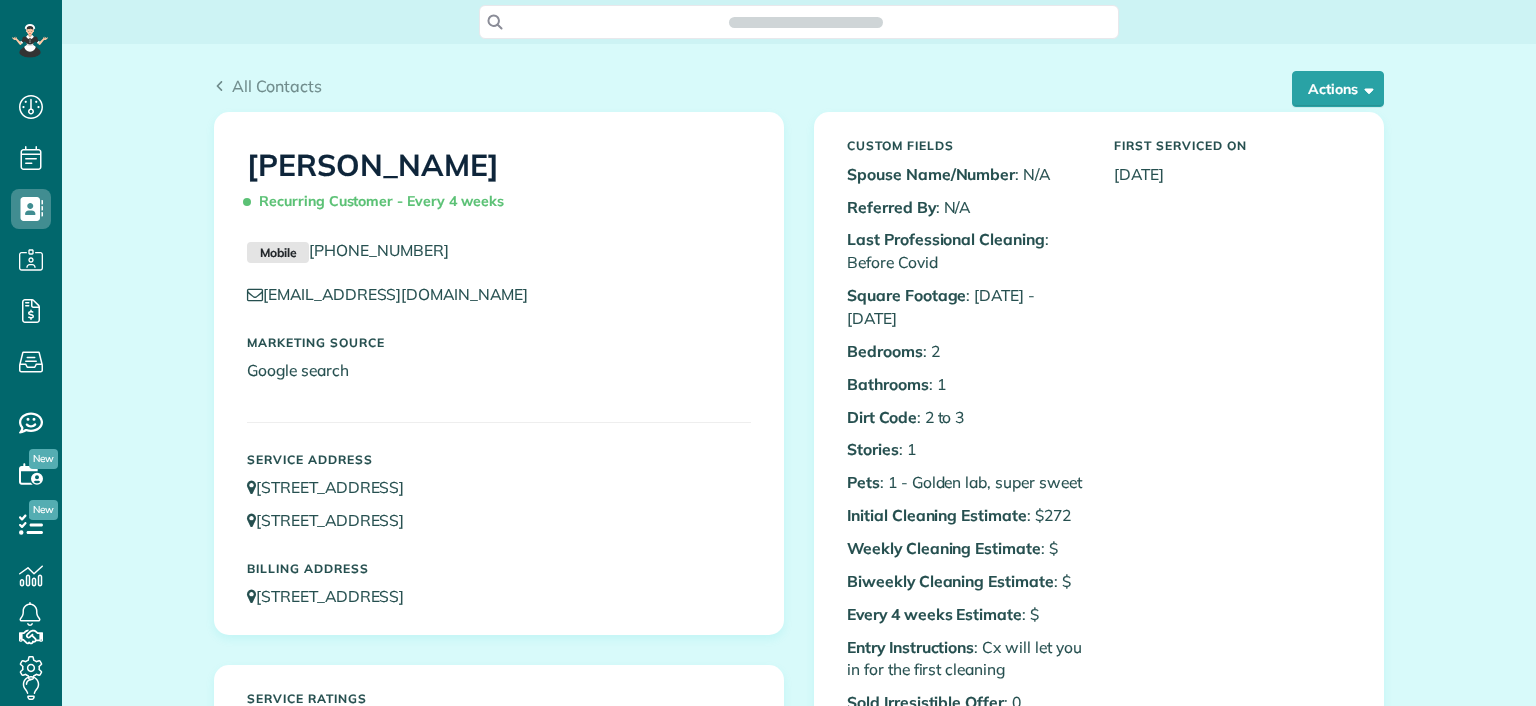 scroll, scrollTop: 0, scrollLeft: 0, axis: both 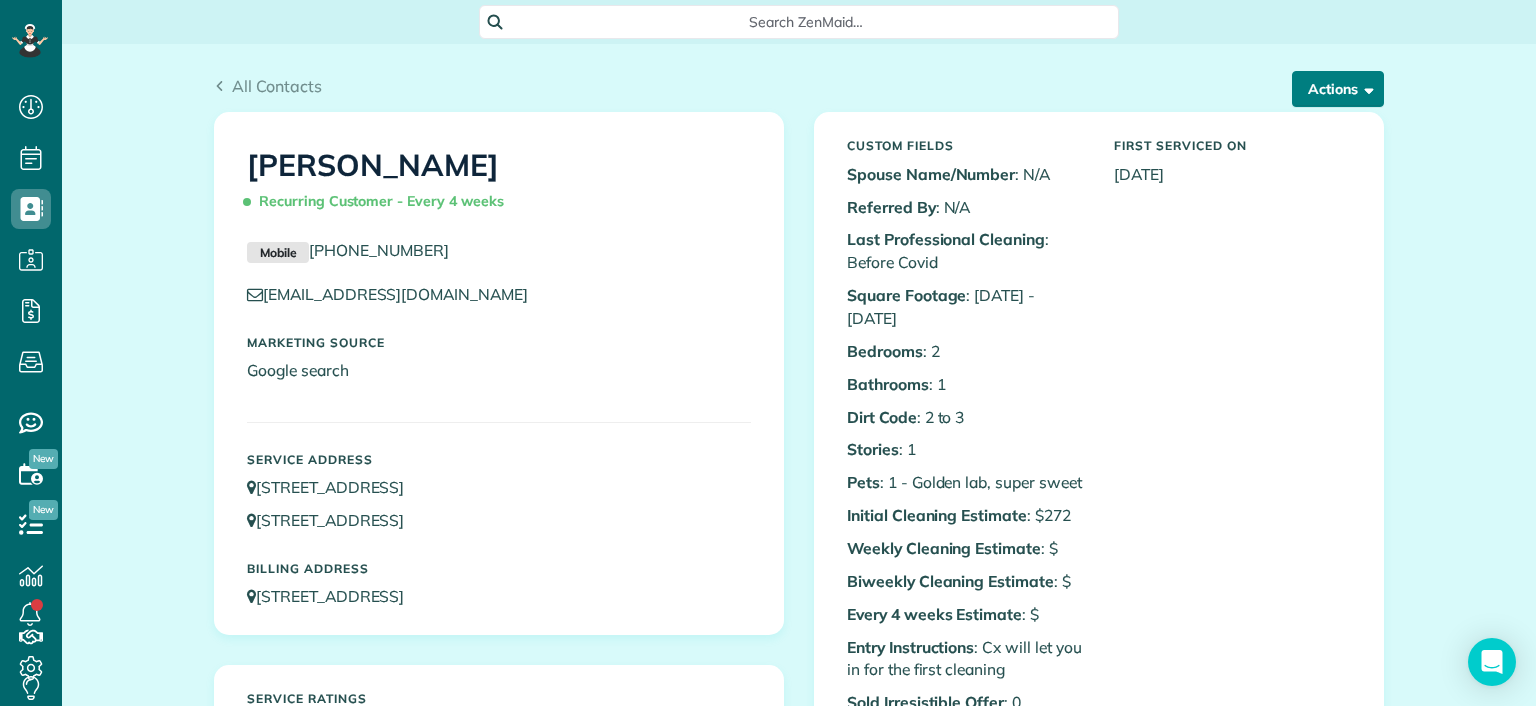 click on "Actions" at bounding box center [1338, 89] 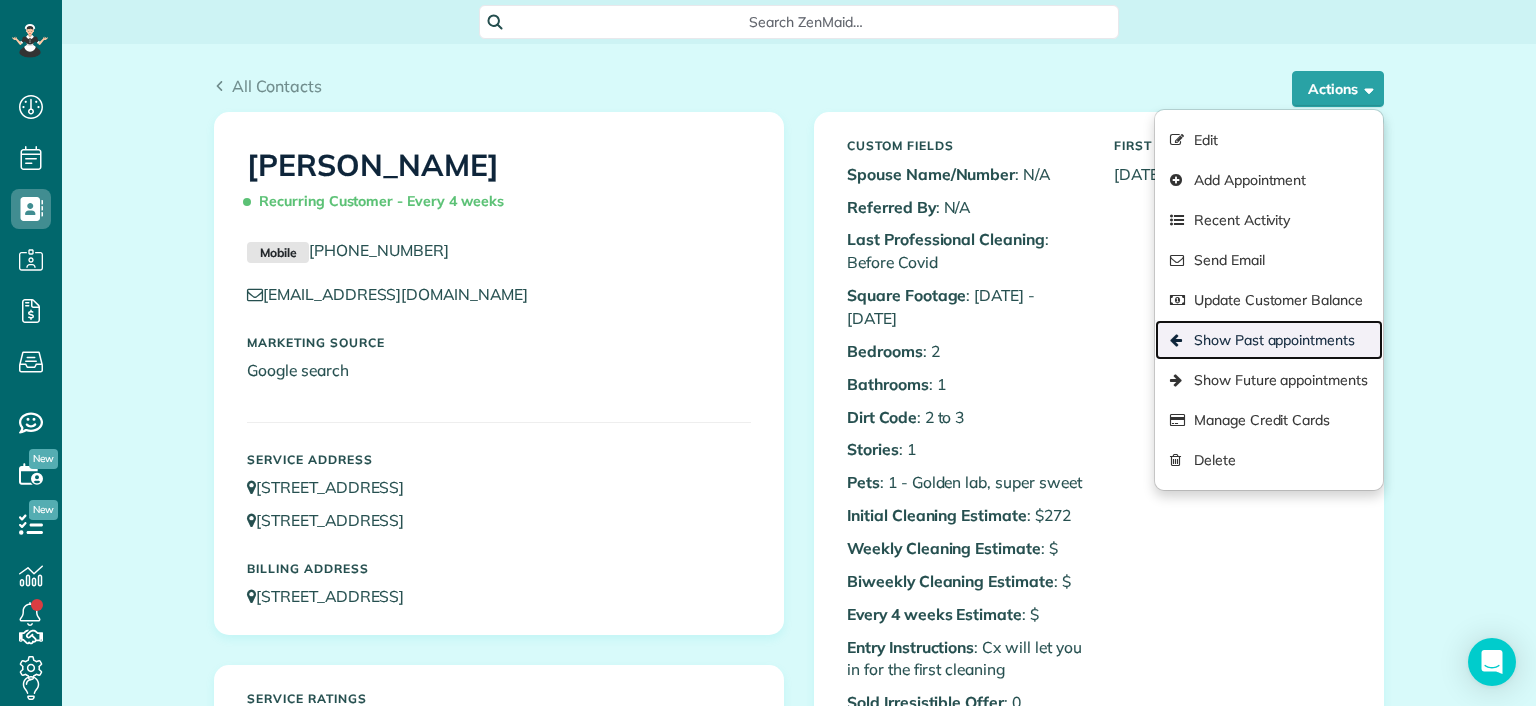 click on "Show Past appointments" at bounding box center [1269, 340] 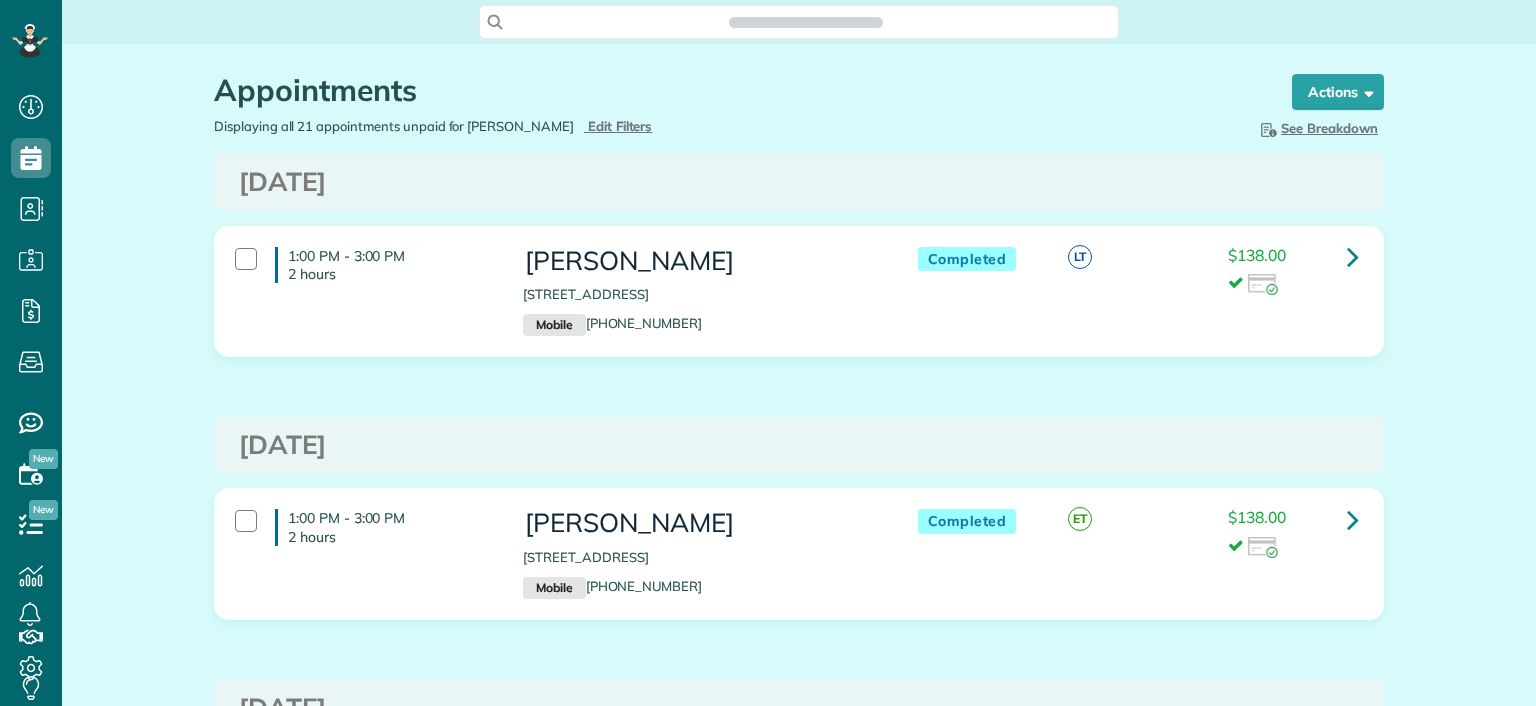 scroll, scrollTop: 0, scrollLeft: 0, axis: both 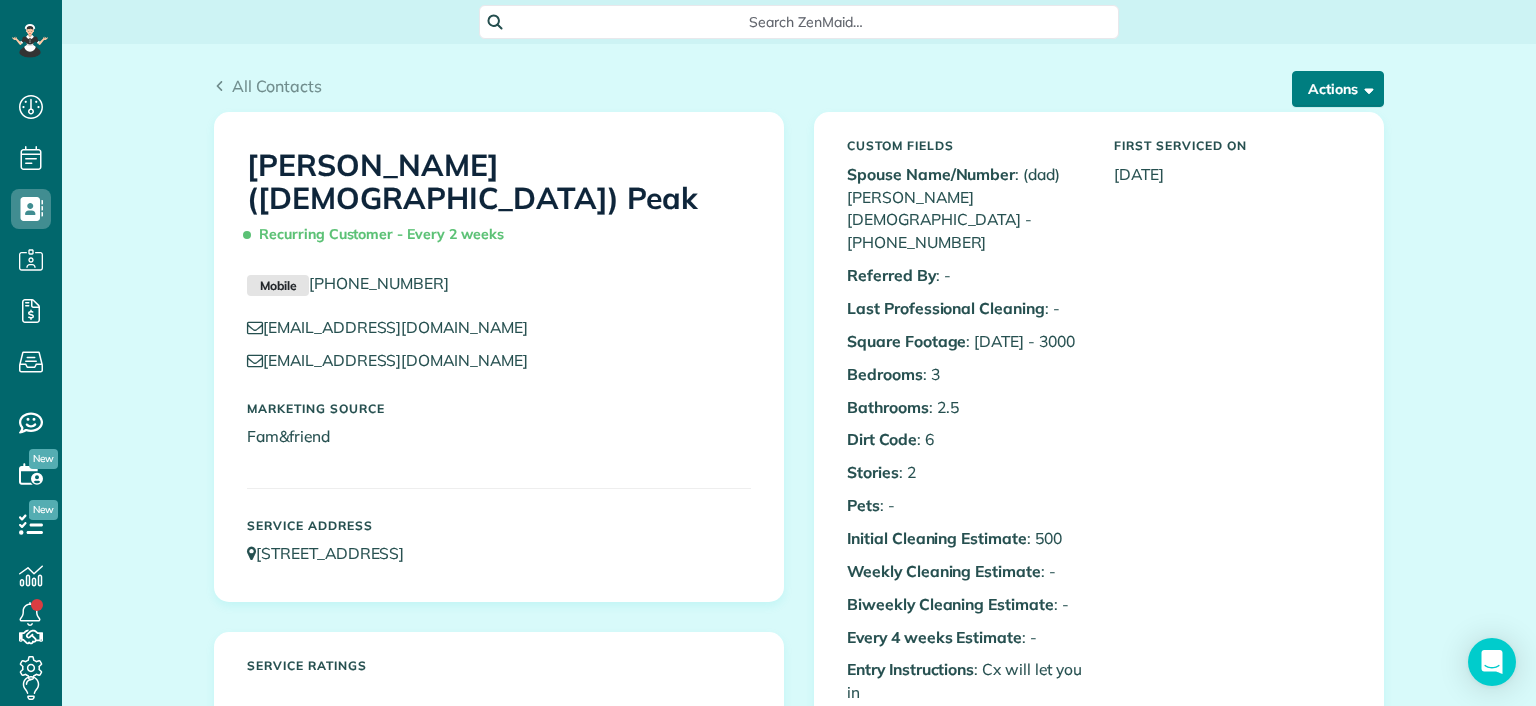 click on "Actions" at bounding box center (1338, 89) 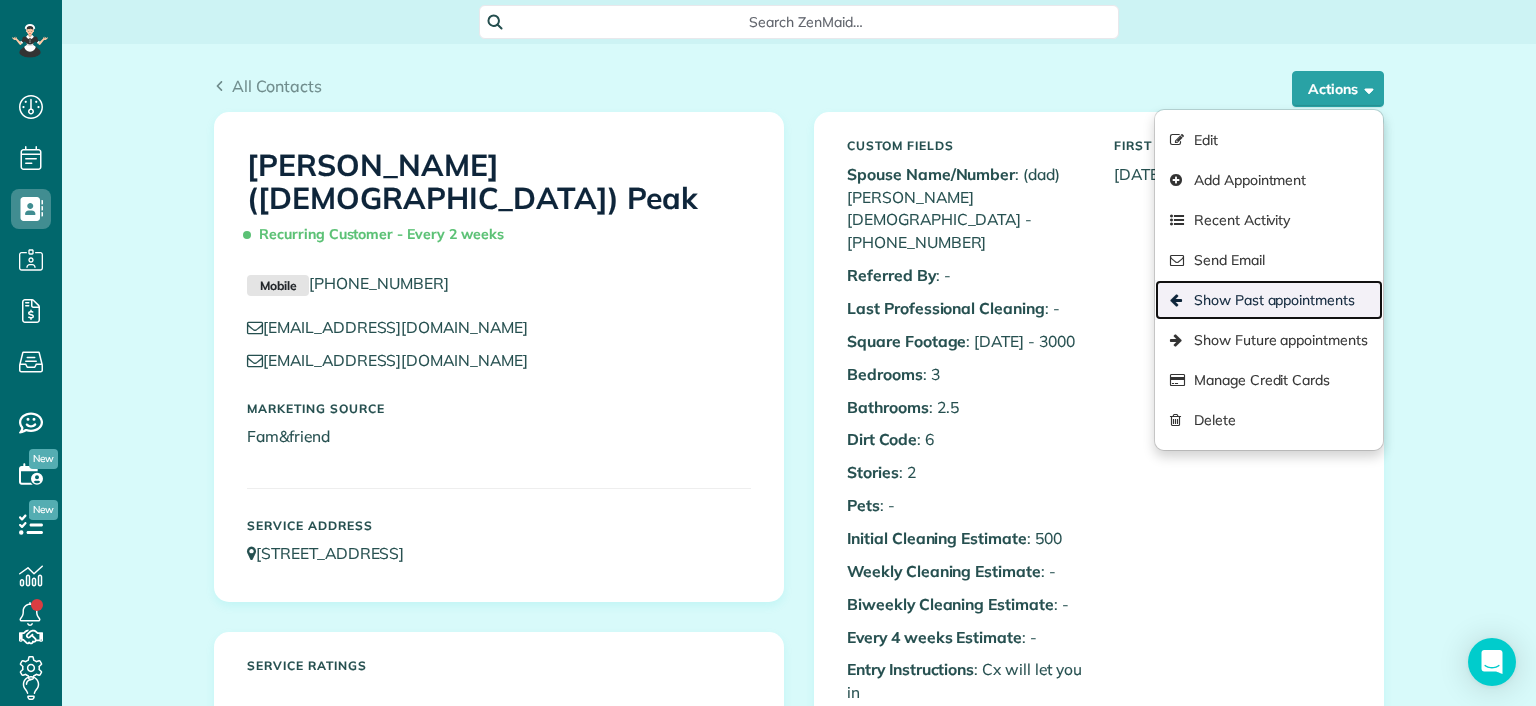 click on "Show Past appointments" at bounding box center (1269, 300) 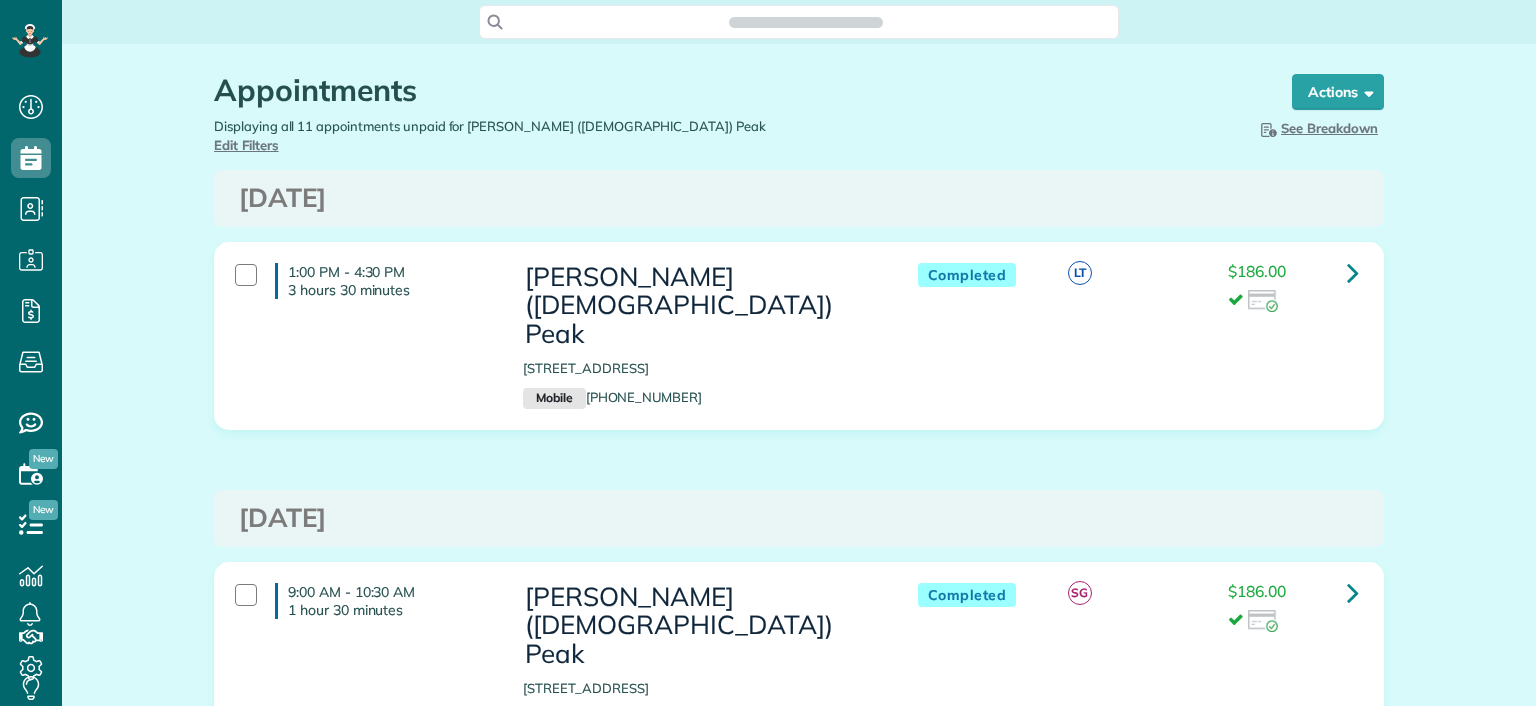 scroll, scrollTop: 0, scrollLeft: 0, axis: both 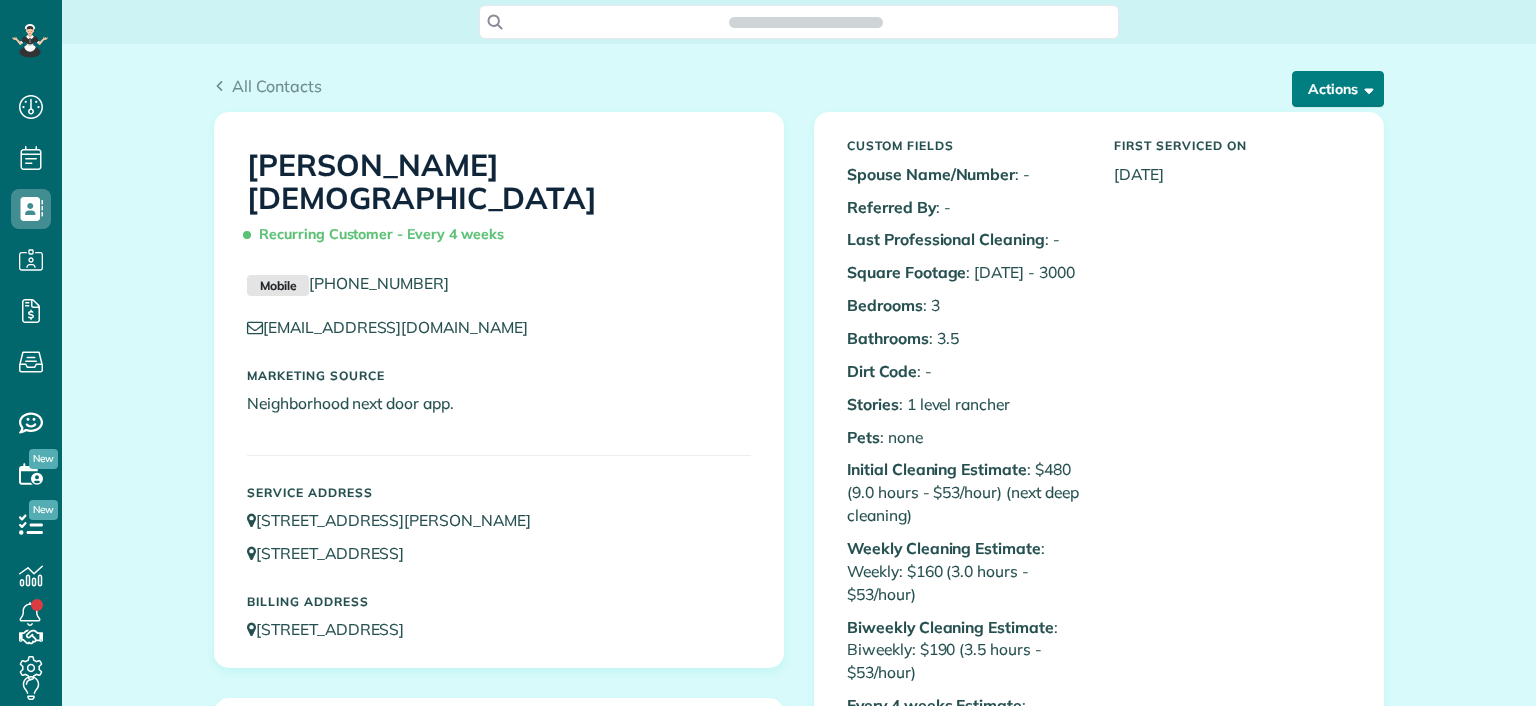 click at bounding box center (1365, 88) 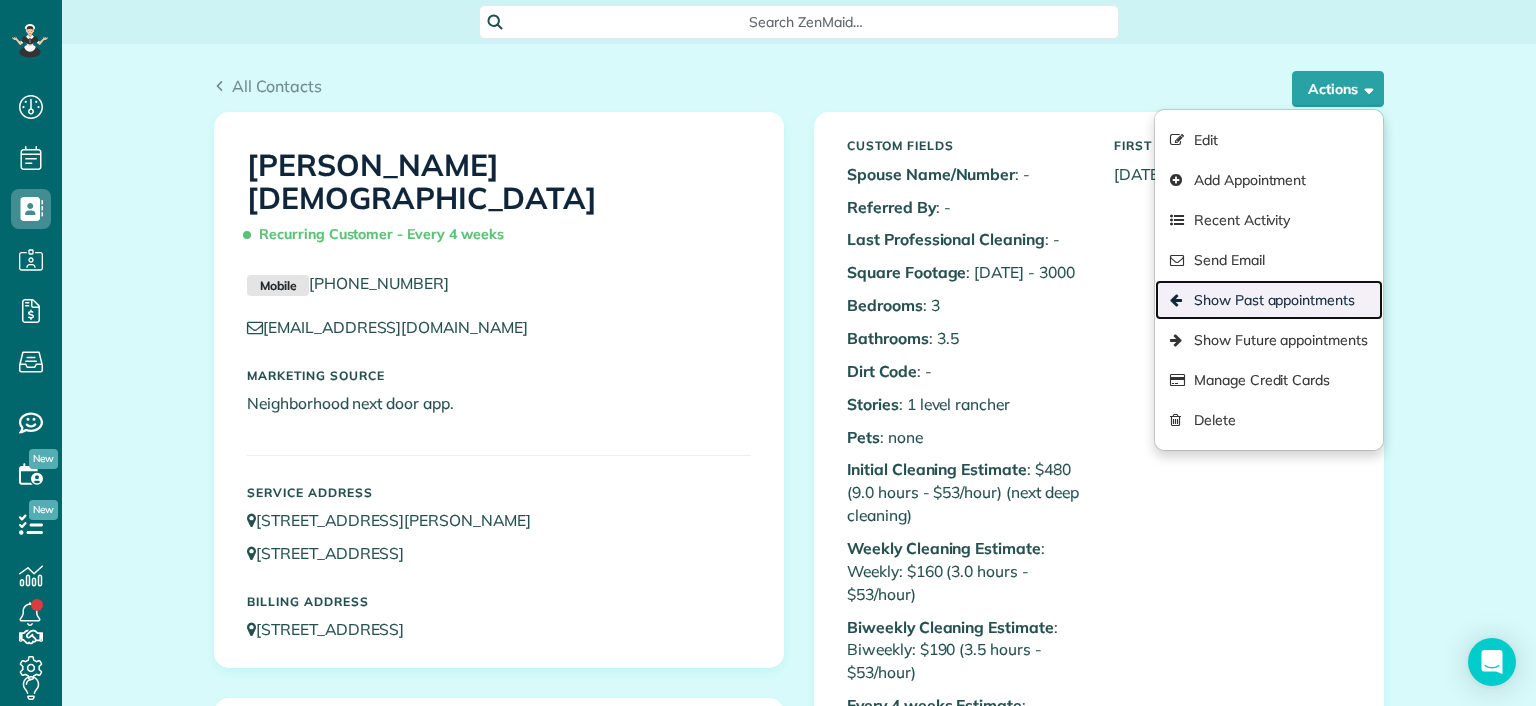 click on "Show Past appointments" at bounding box center [1269, 300] 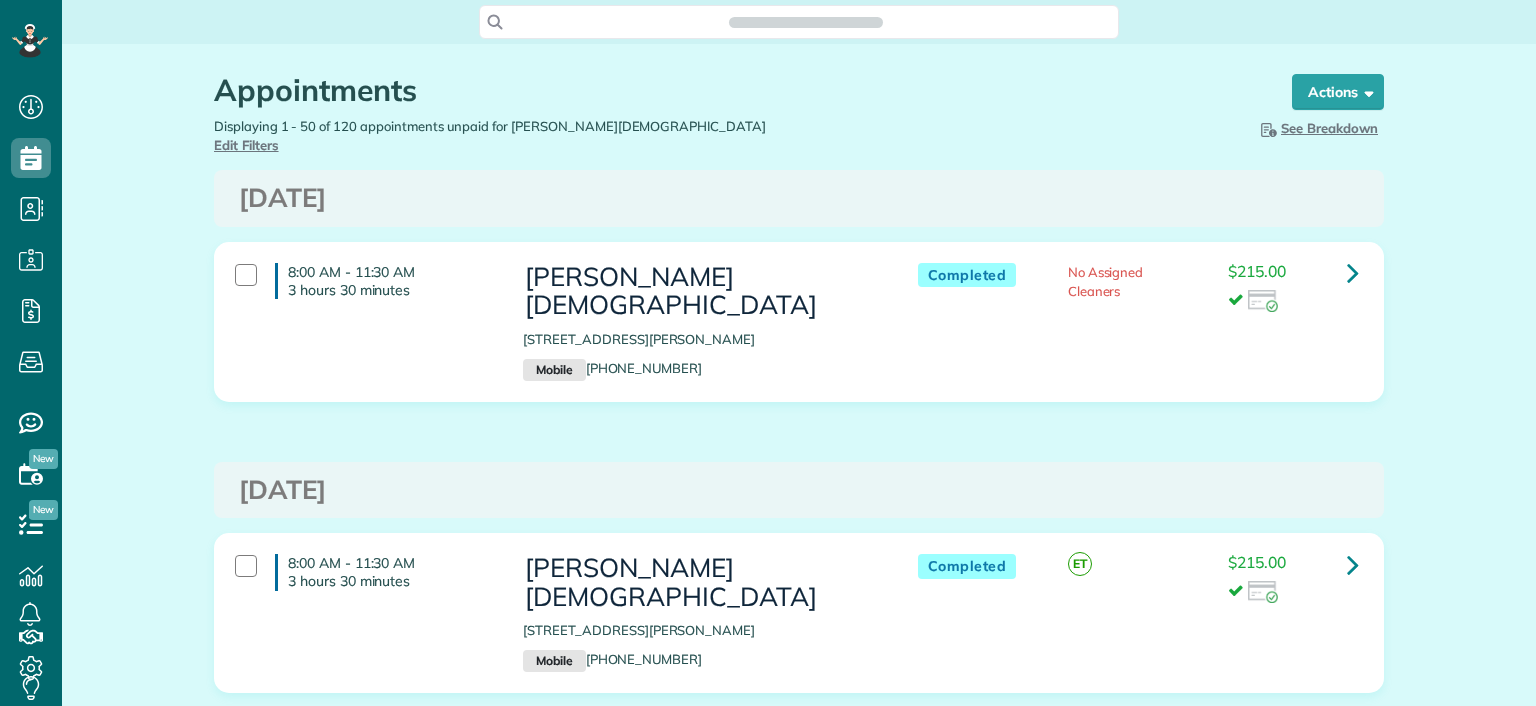 scroll, scrollTop: 0, scrollLeft: 0, axis: both 